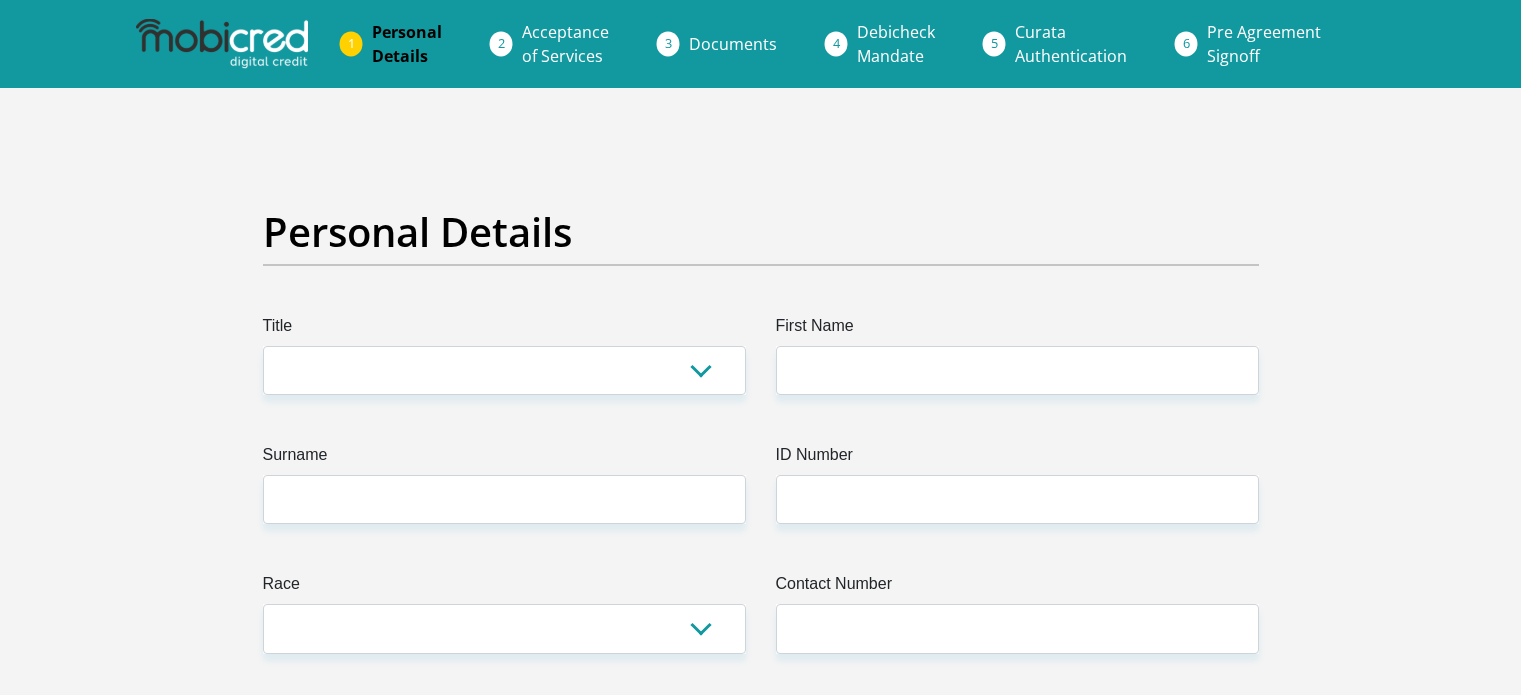 scroll, scrollTop: 0, scrollLeft: 0, axis: both 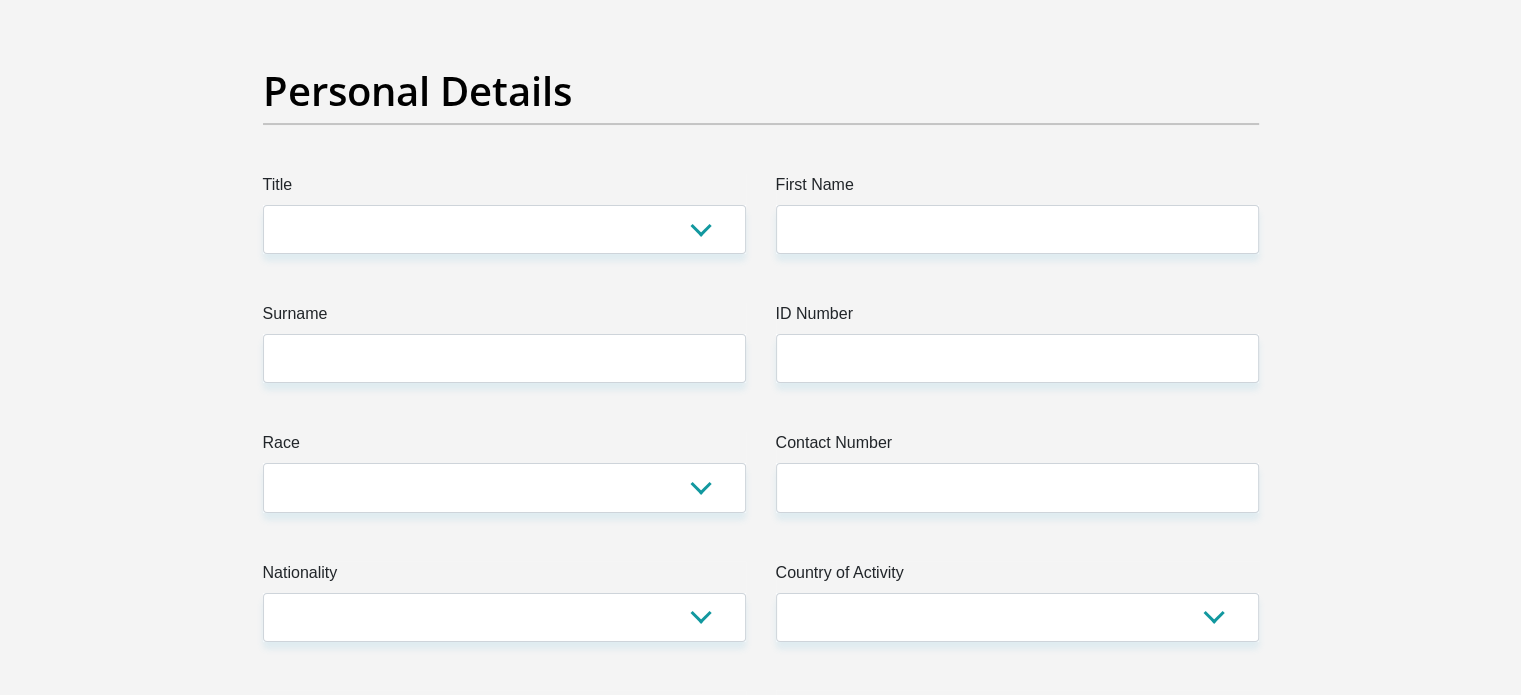drag, startPoint x: 1531, startPoint y: 54, endPoint x: 1501, endPoint y: 19, distance: 46.09772 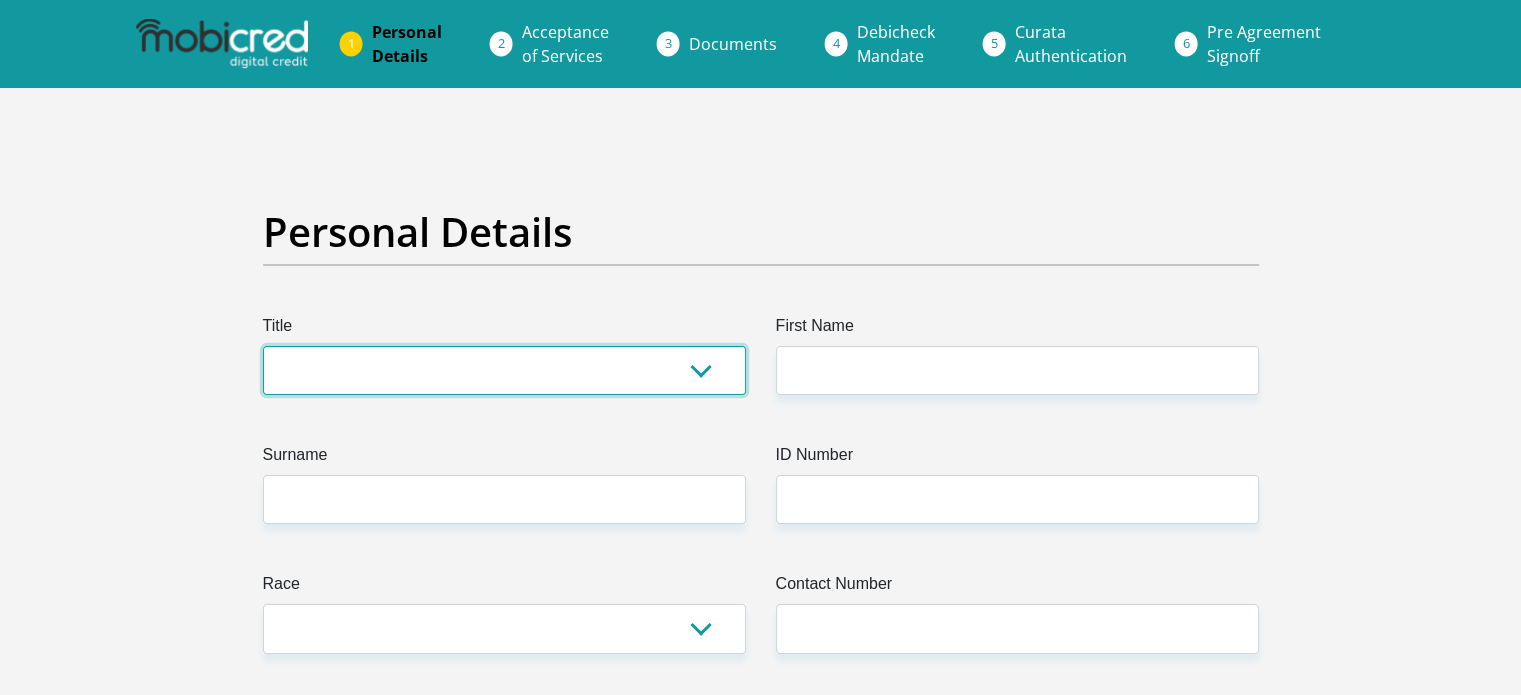 click on "Mr
Ms
Mrs
Dr
Other" at bounding box center (504, 370) 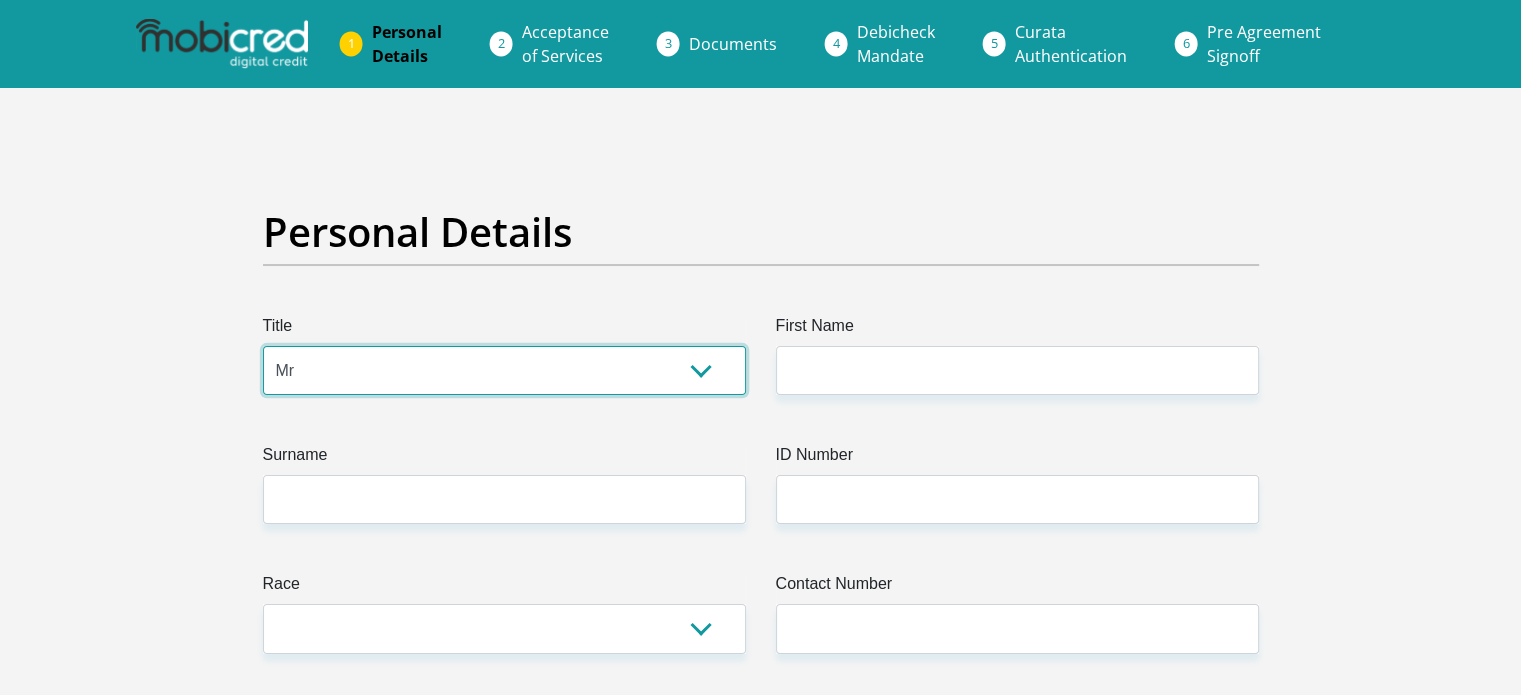 click on "Mr
Ms
Mrs
Dr
Other" at bounding box center (504, 370) 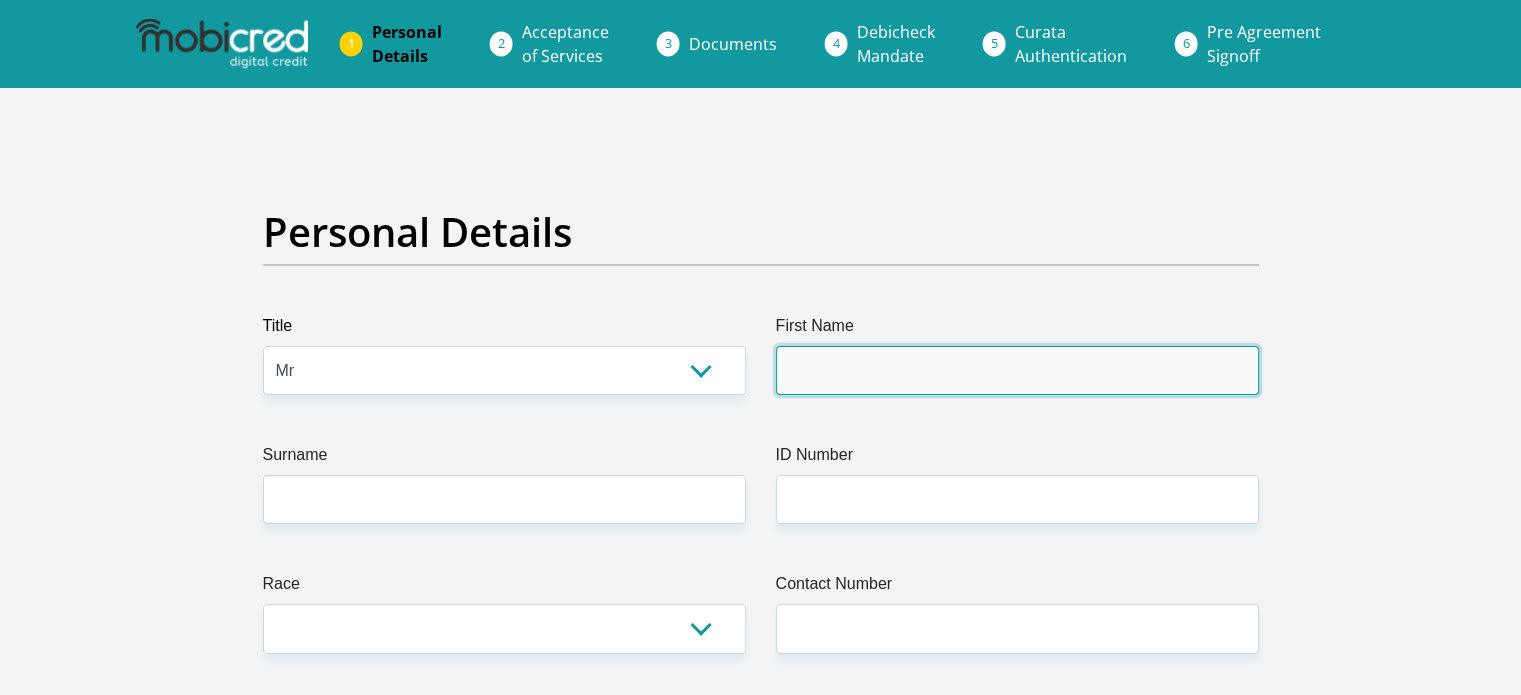click on "First Name" at bounding box center (1017, 370) 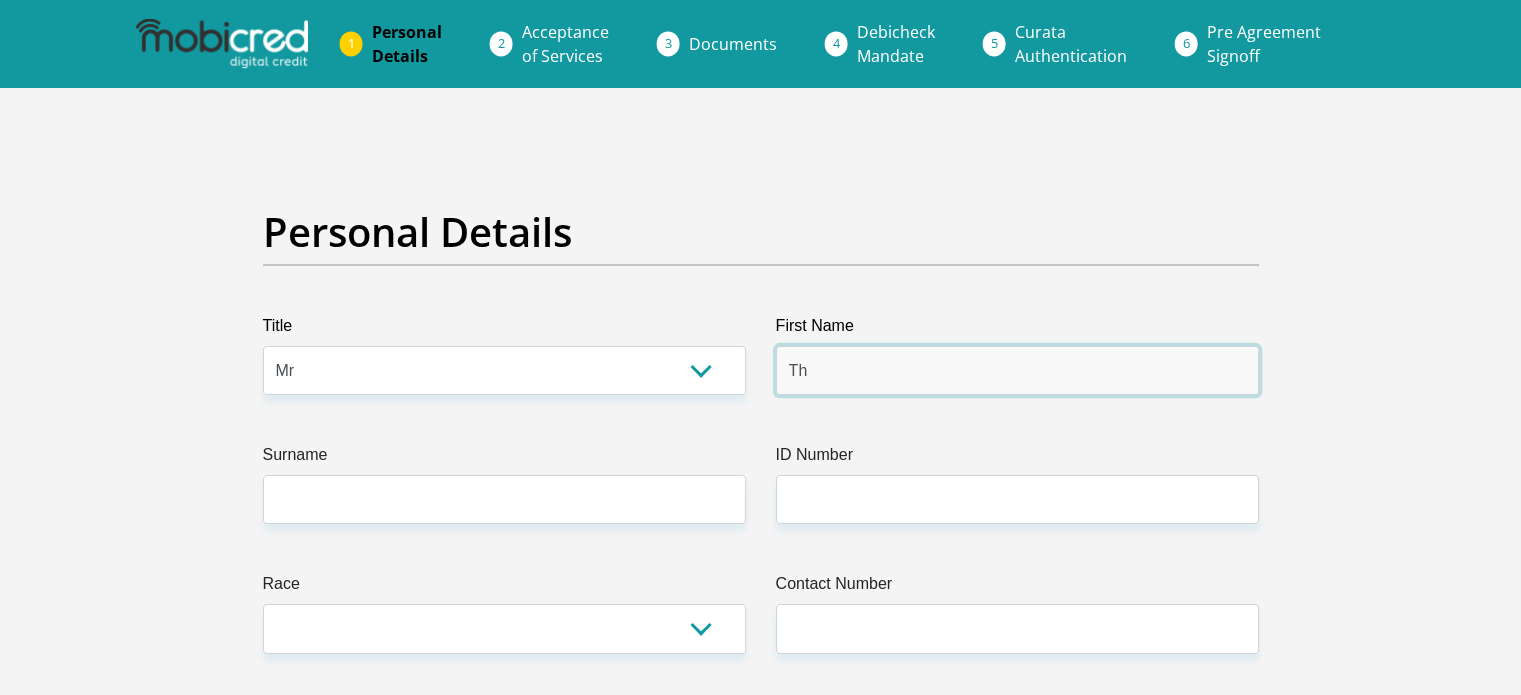 type on "T" 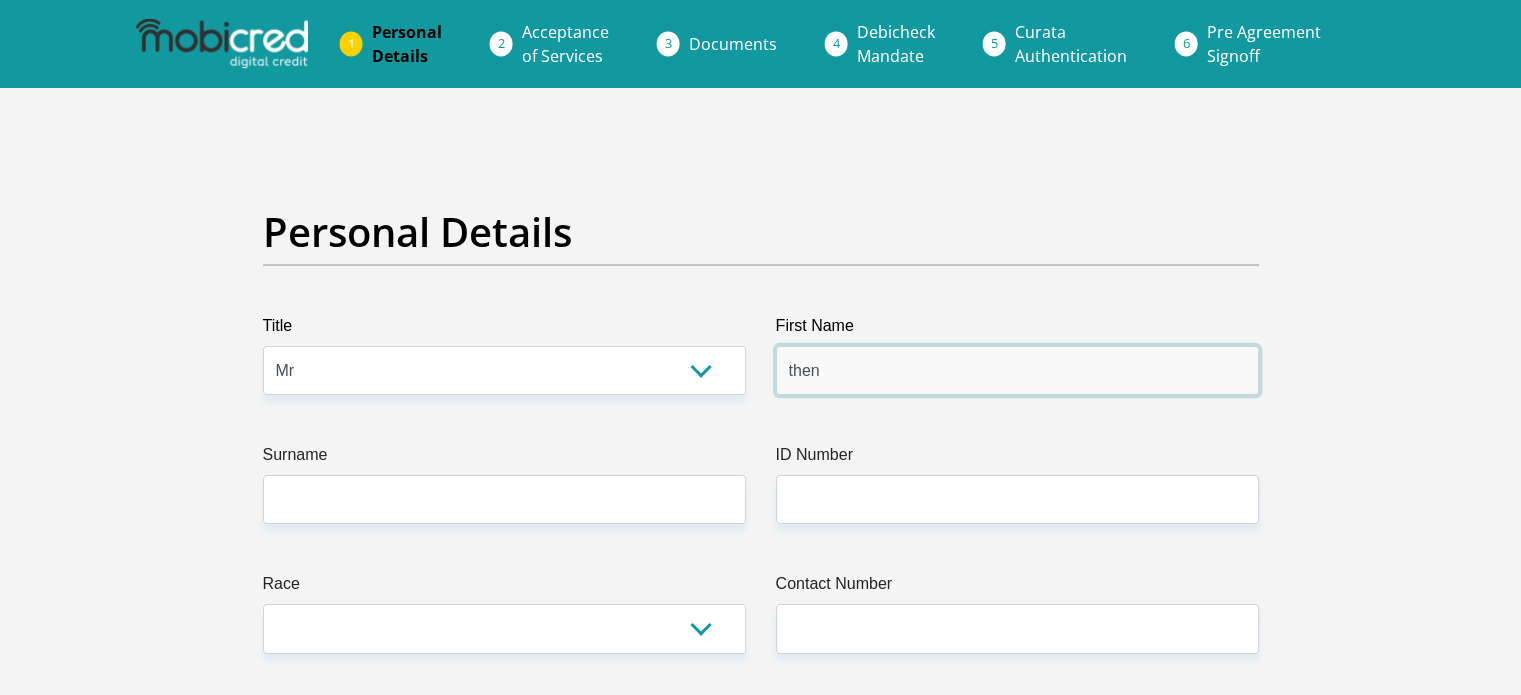 type on "THENDO" 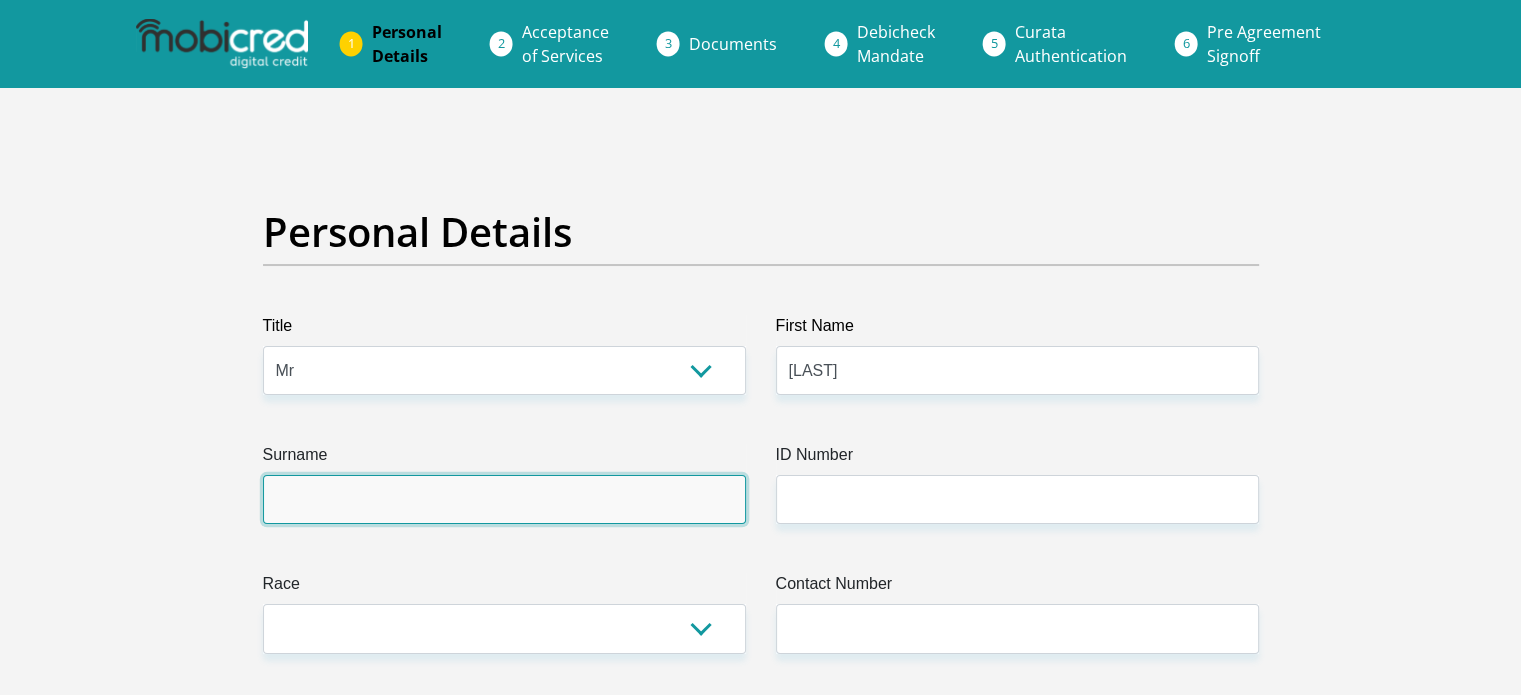 type on "KHAMELI" 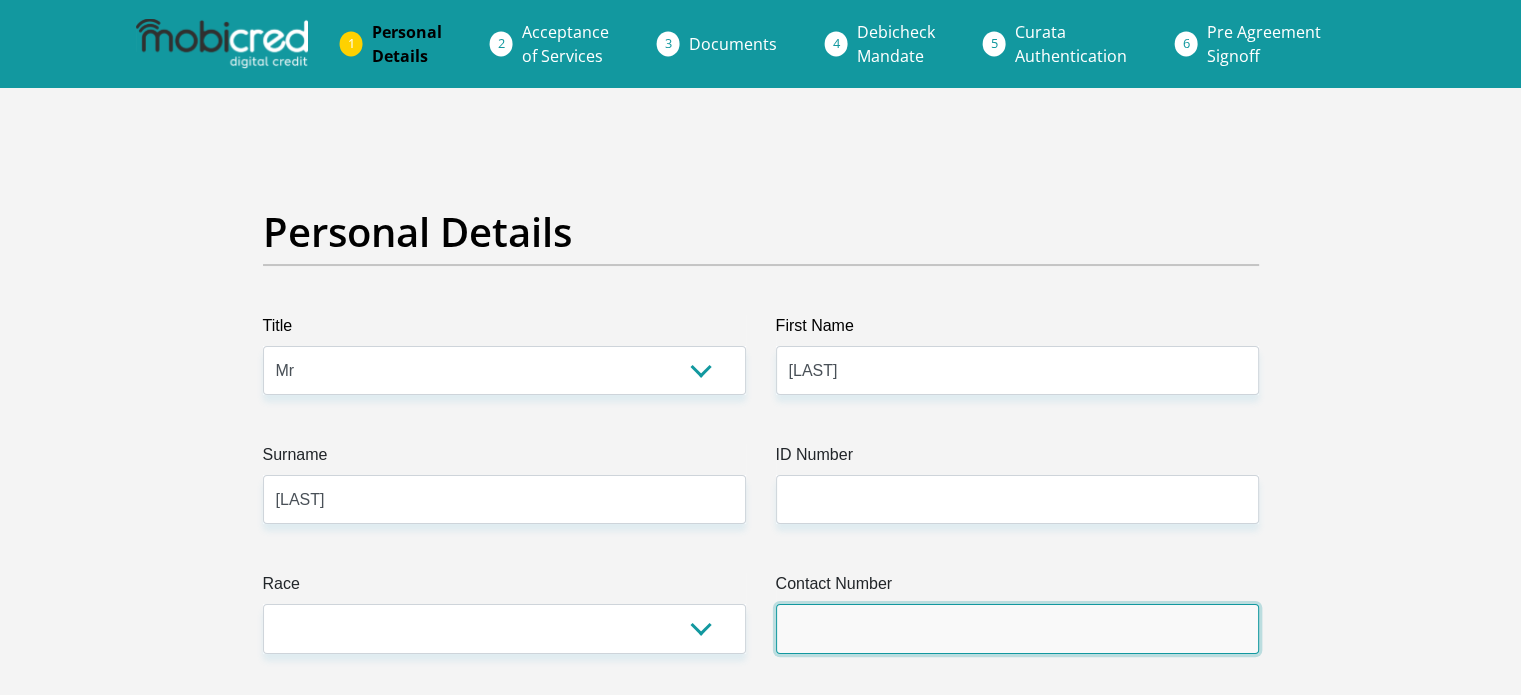 type on "0679299250" 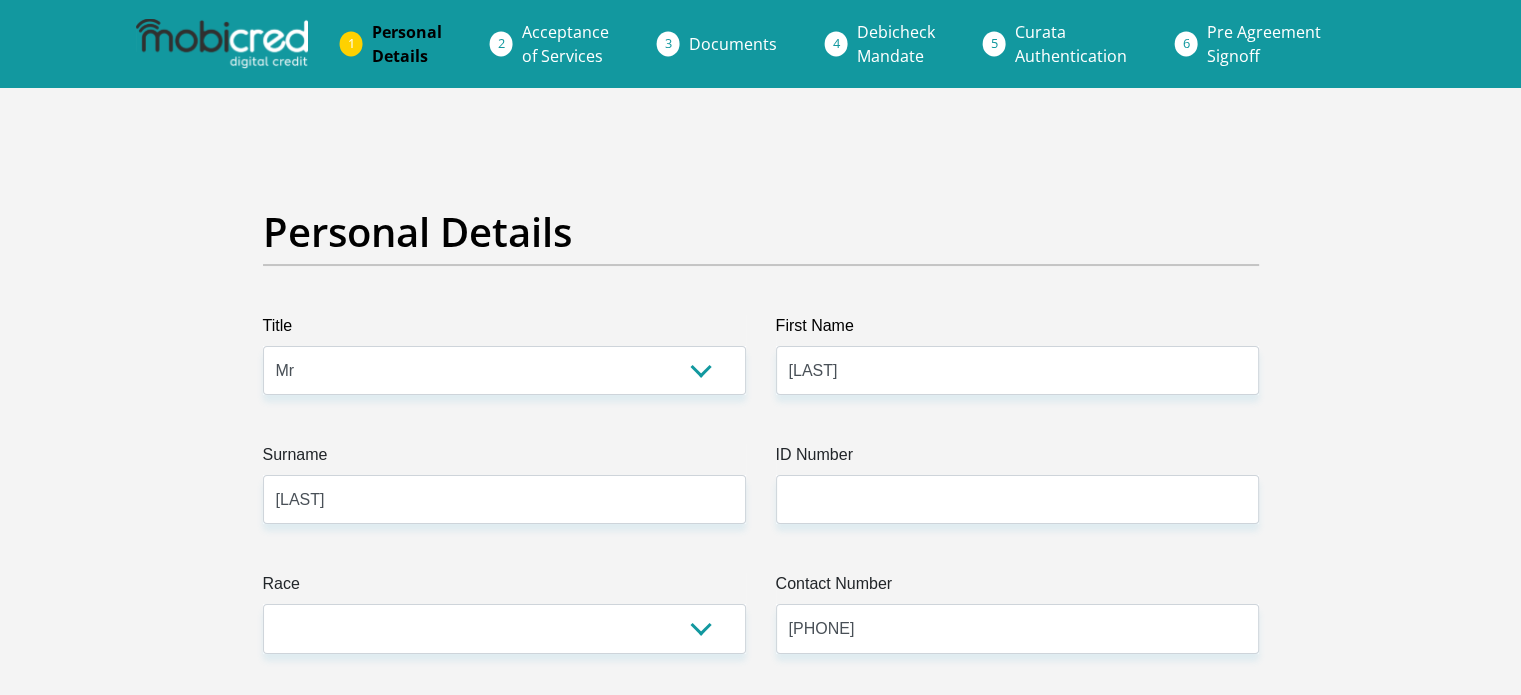select on "ZAF" 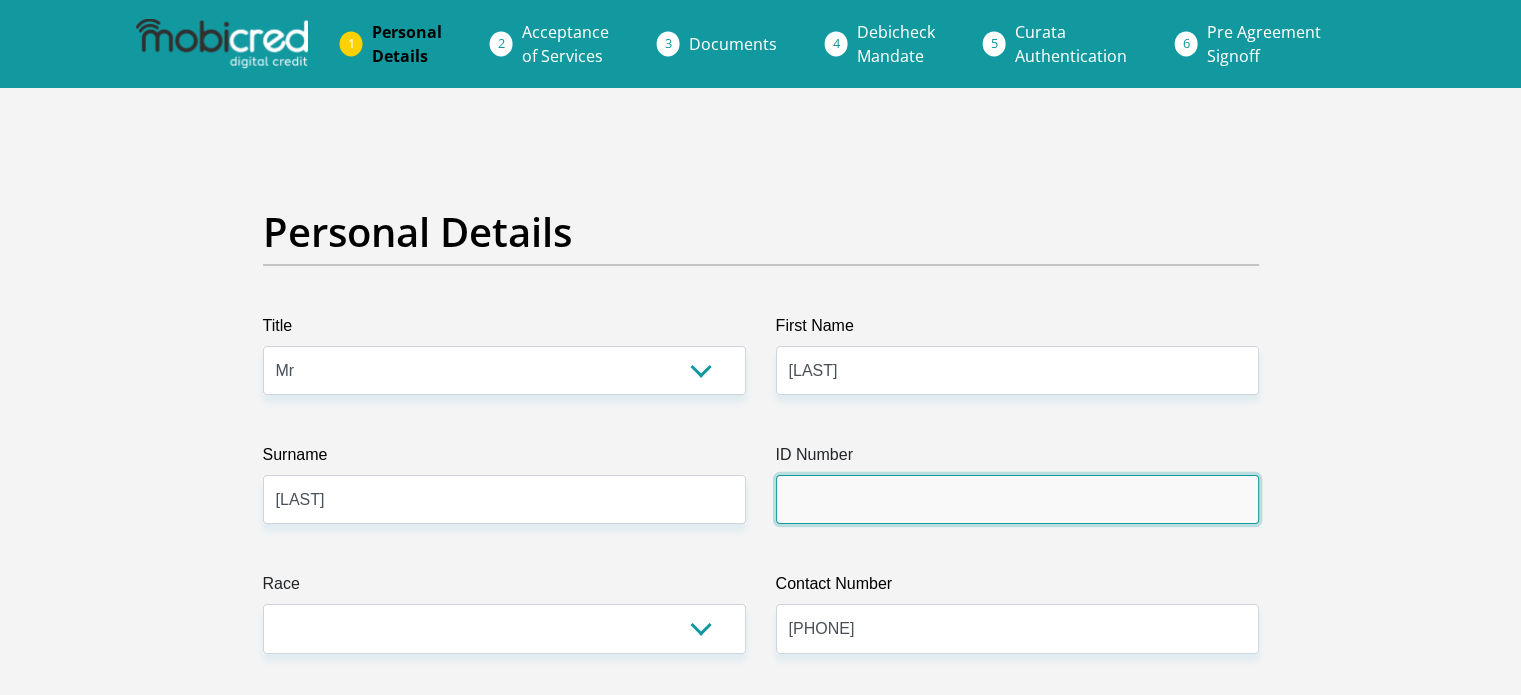 click on "ID Number" at bounding box center [1017, 499] 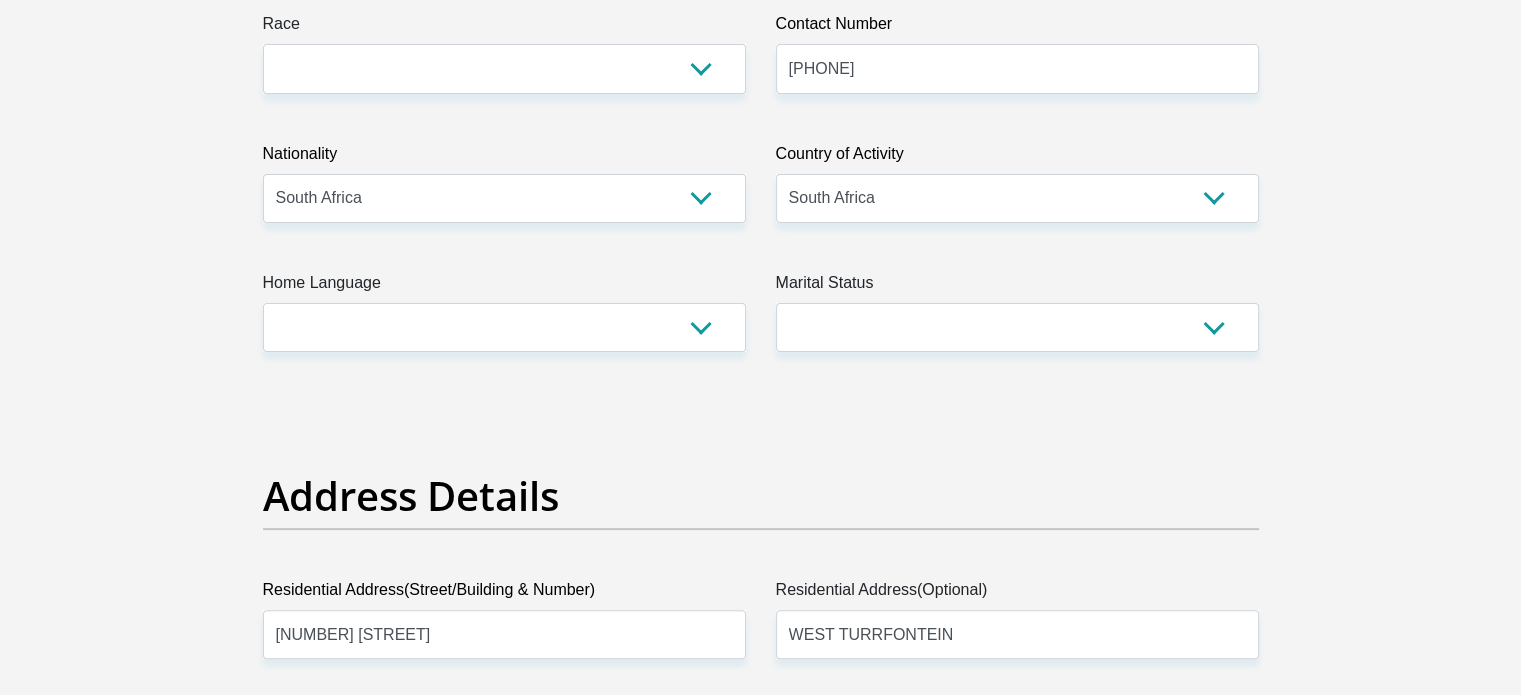 scroll, scrollTop: 612, scrollLeft: 0, axis: vertical 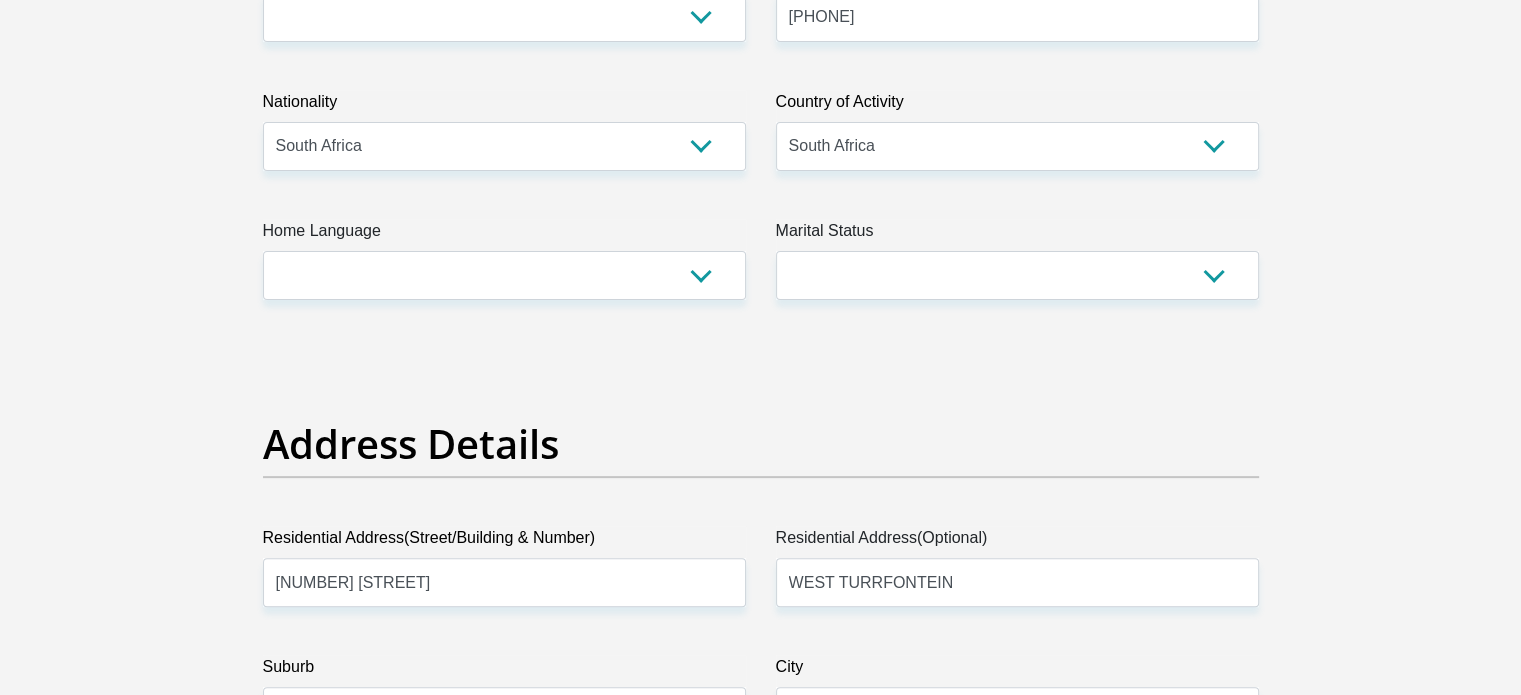 type on "[CREDIT CARD]" 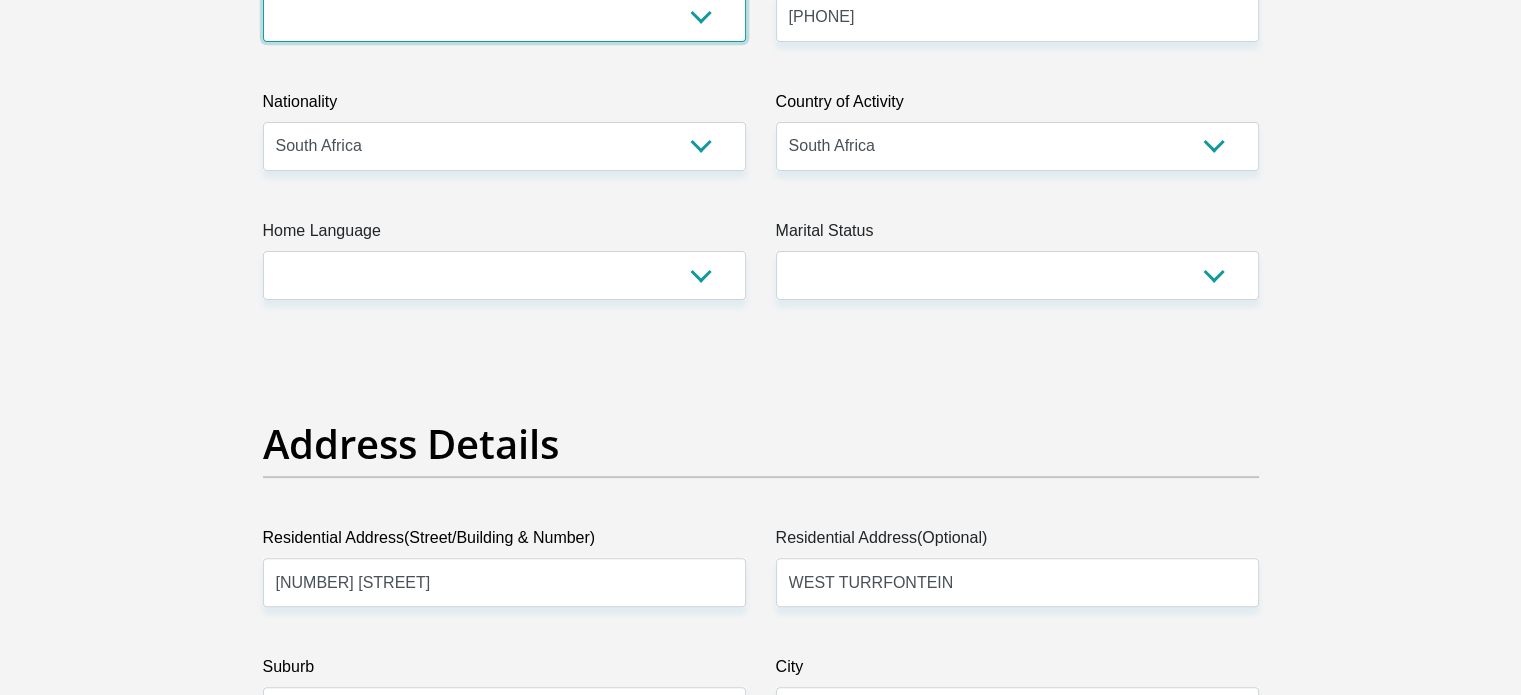 scroll, scrollTop: 604, scrollLeft: 0, axis: vertical 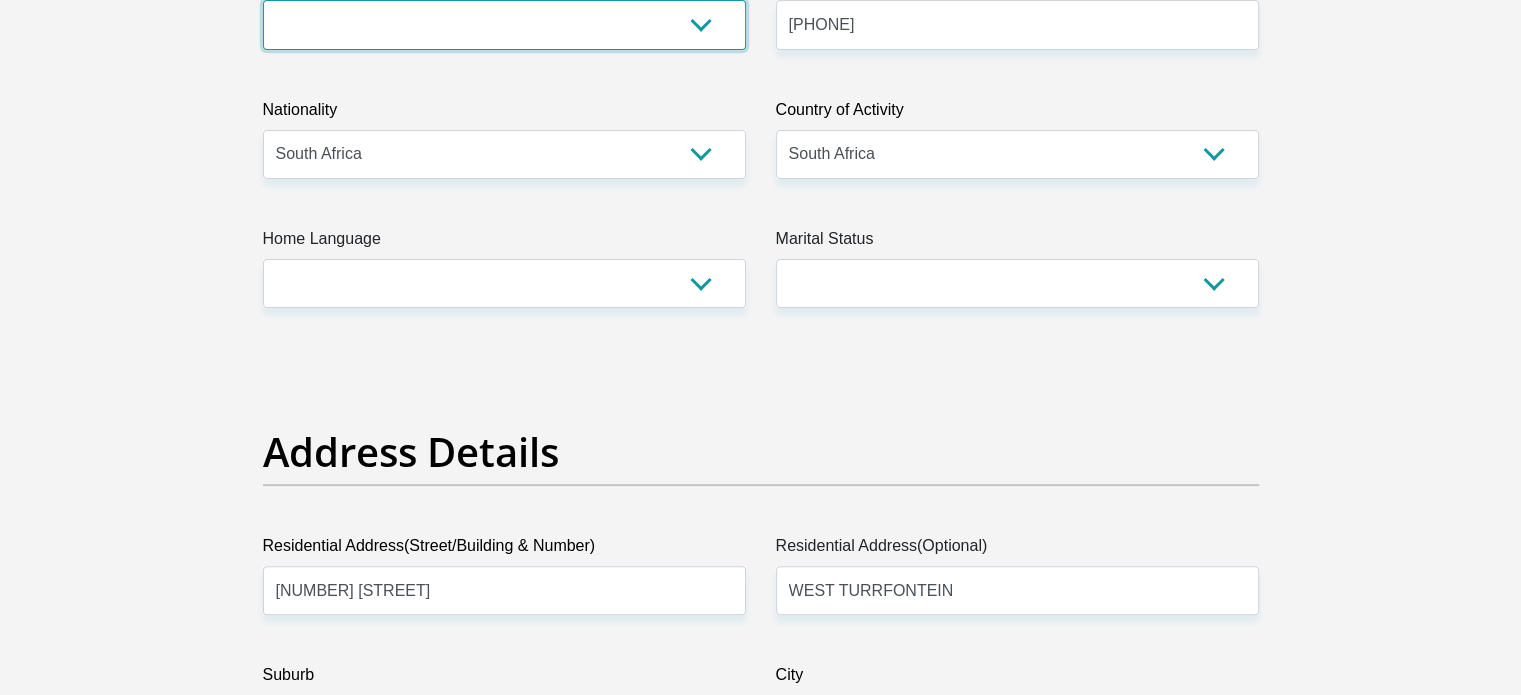 click on "Black
Coloured
Indian
White
Other" at bounding box center (504, 24) 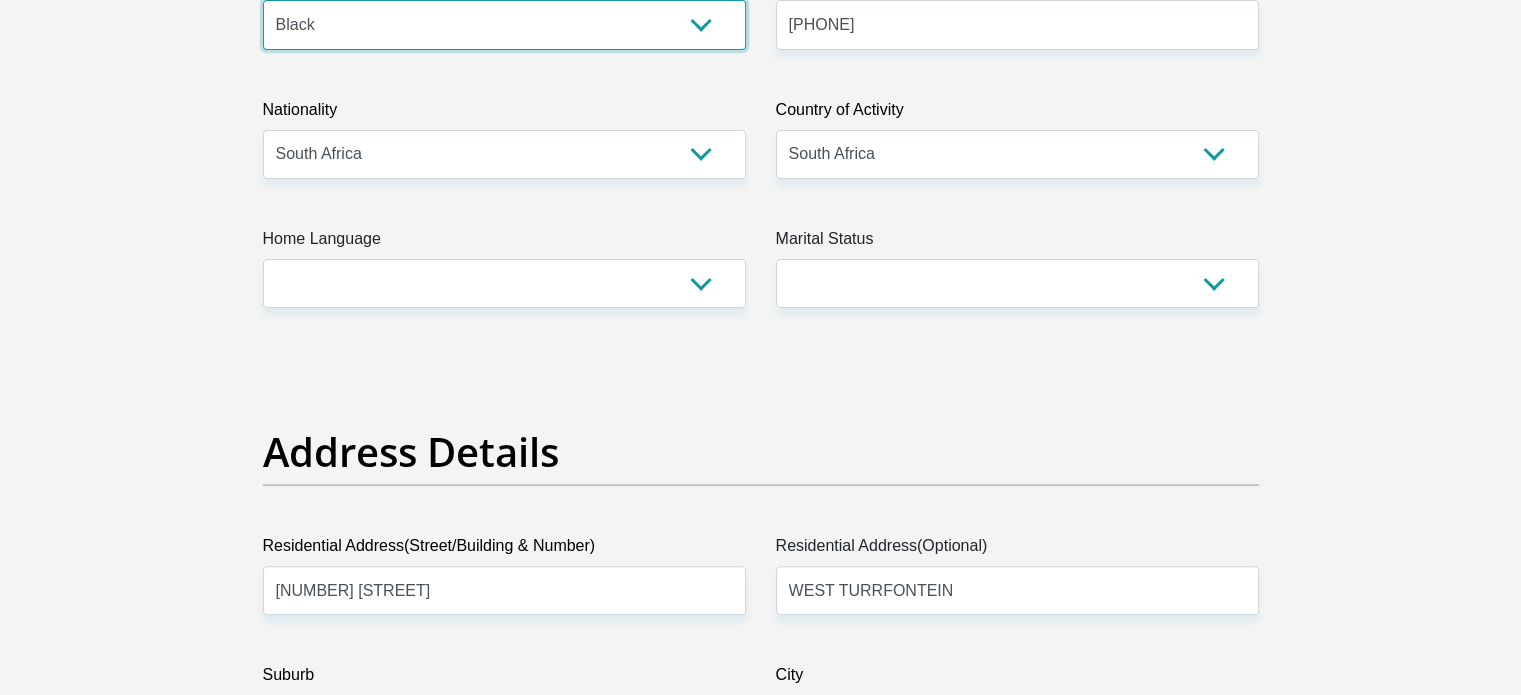 click on "Black
Coloured
Indian
White
Other" at bounding box center [504, 24] 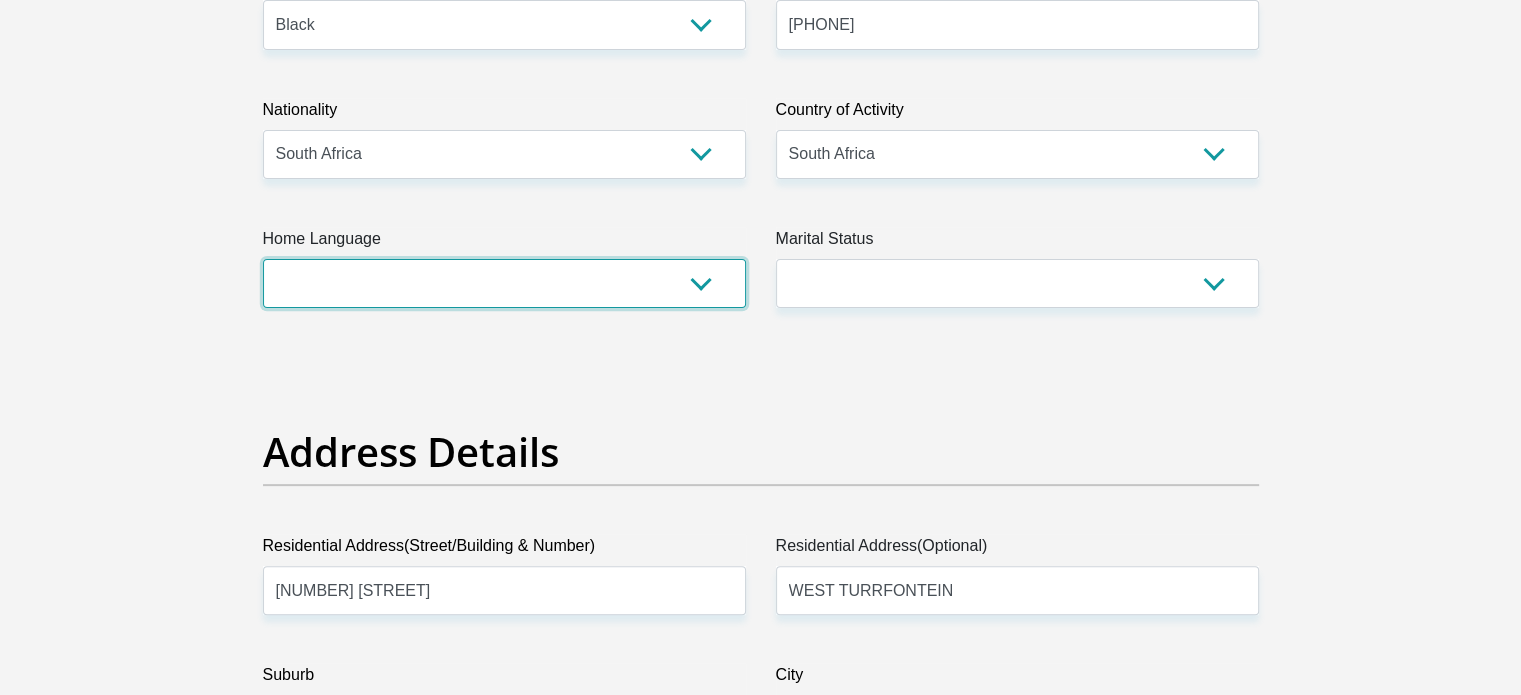 click on "Afrikaans
English
Sepedi
South Ndebele
Southern Sotho
Swati
Tsonga
Tswana
Venda
Xhosa
Zulu
Other" at bounding box center [504, 283] 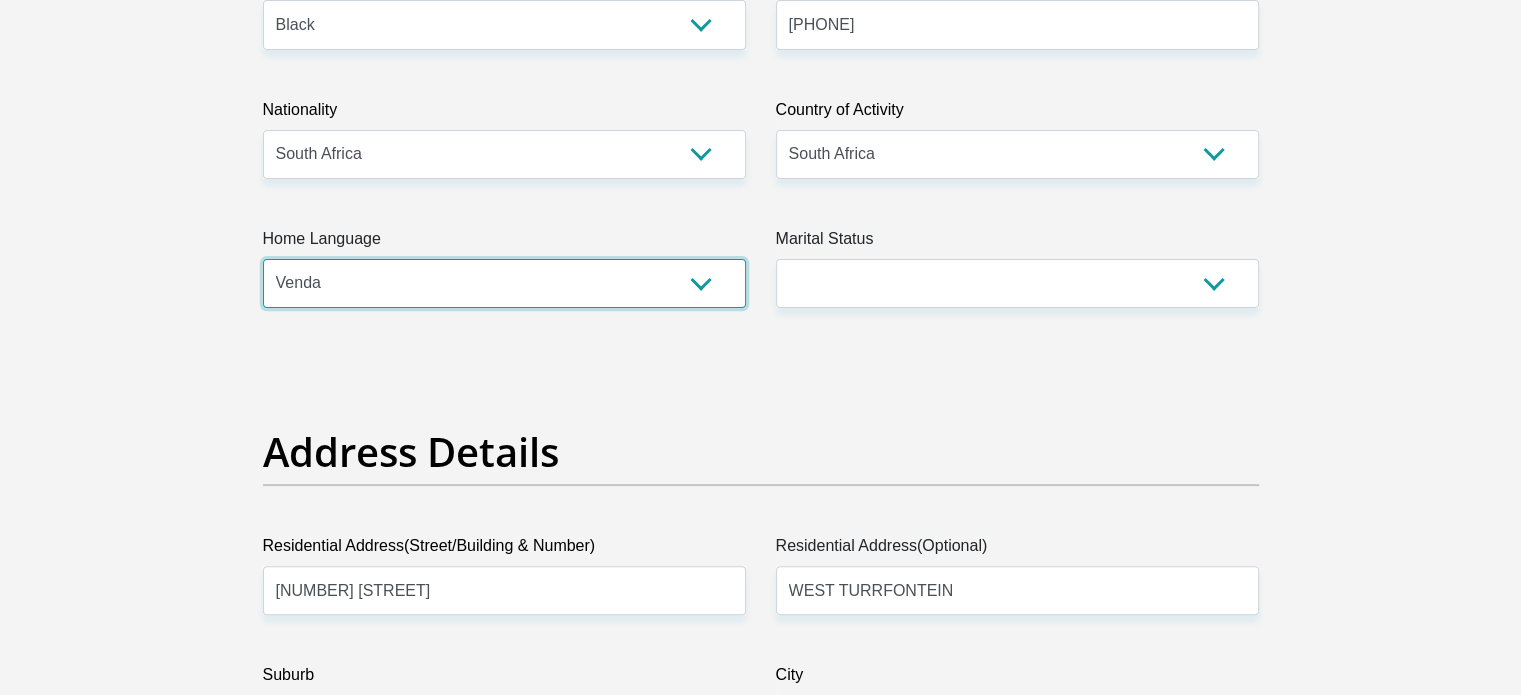 click on "Afrikaans
English
Sepedi
South Ndebele
Southern Sotho
Swati
Tsonga
Tswana
Venda
Xhosa
Zulu
Other" at bounding box center [504, 283] 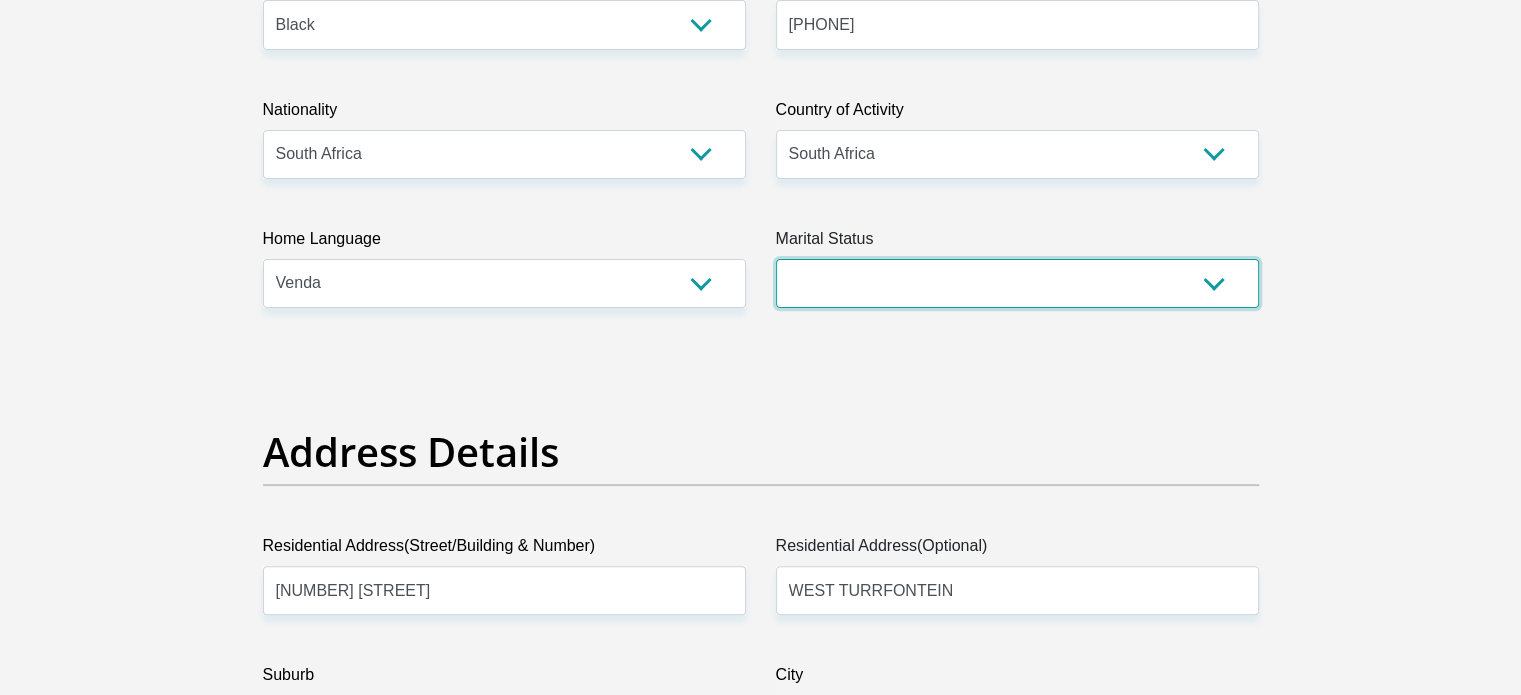 click on "Married ANC
Single
Divorced
Widowed
Married COP or Customary Law" at bounding box center (1017, 283) 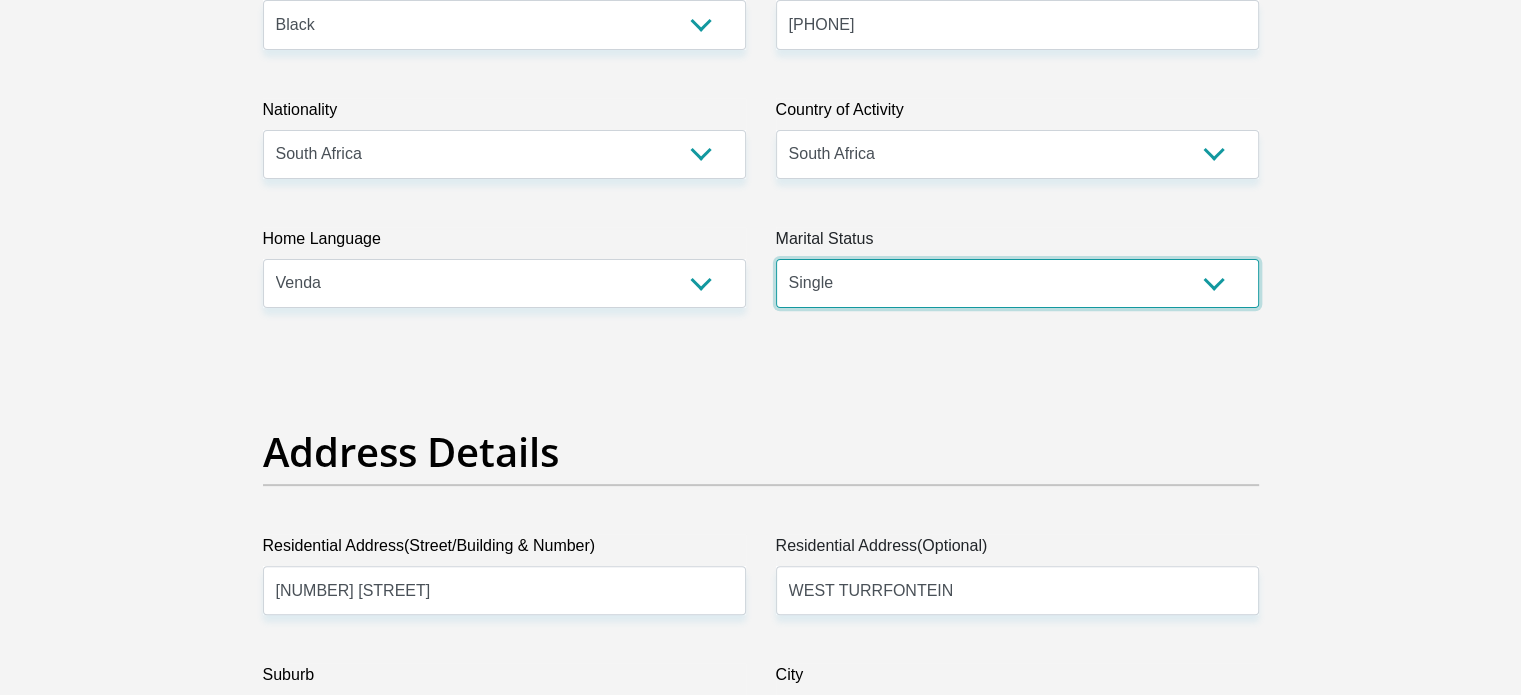 click on "Married ANC
Single
Divorced
Widowed
Married COP or Customary Law" at bounding box center (1017, 283) 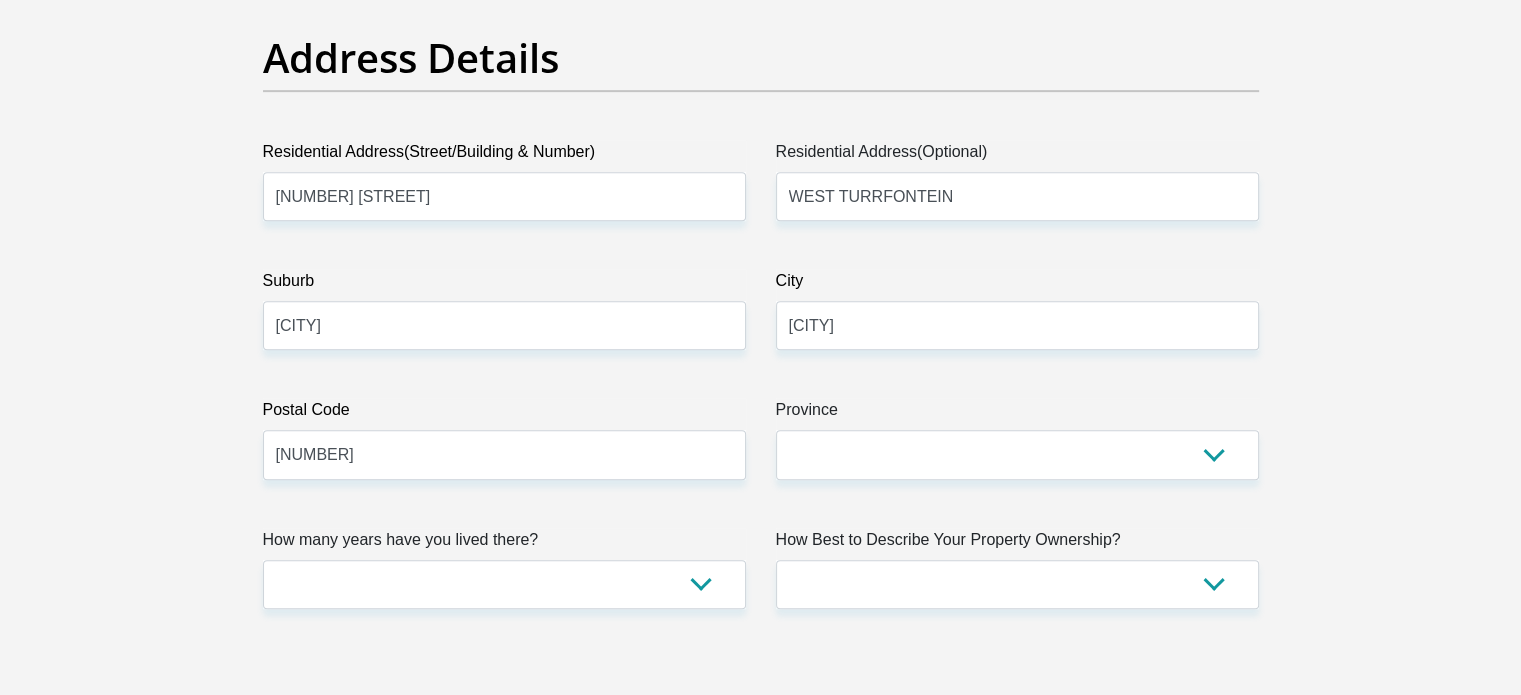 scroll, scrollTop: 1007, scrollLeft: 0, axis: vertical 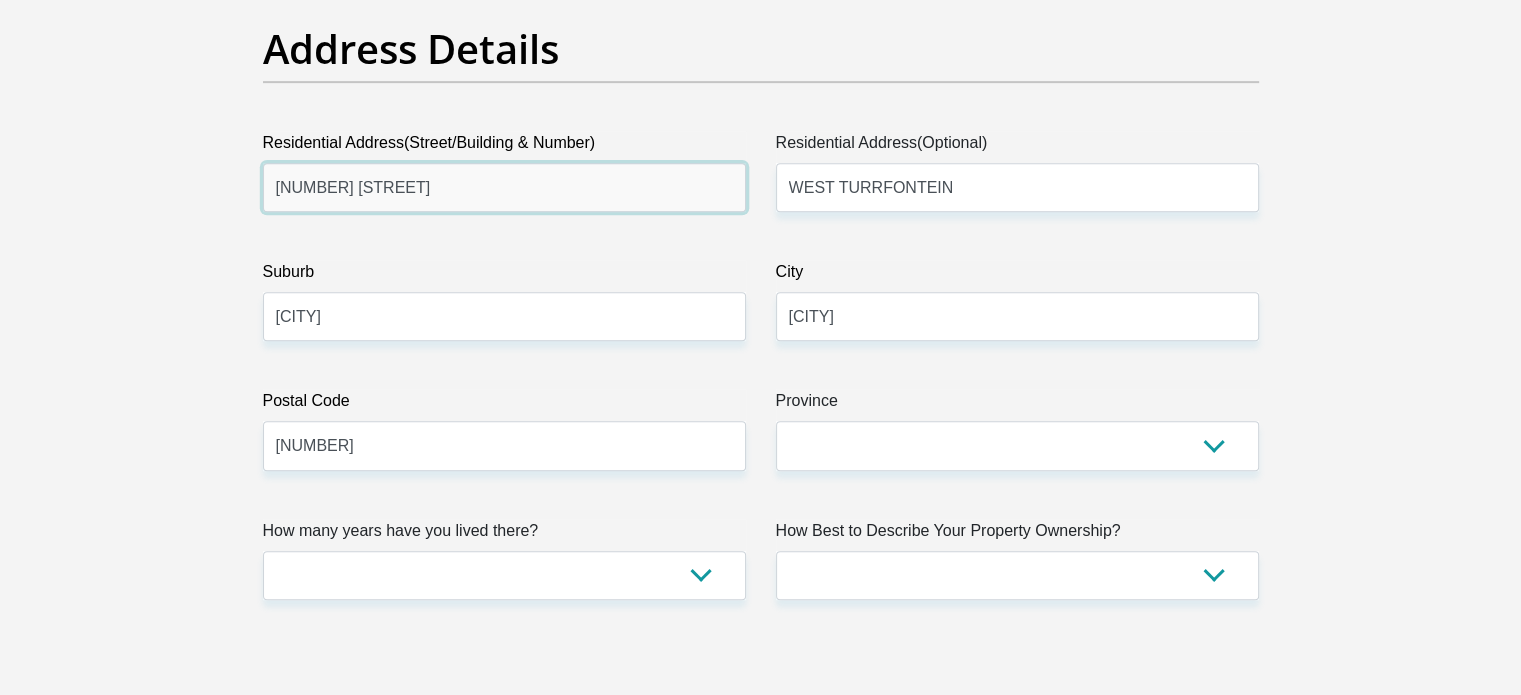 click on "29 SELLOUS DRIVE" at bounding box center (504, 187) 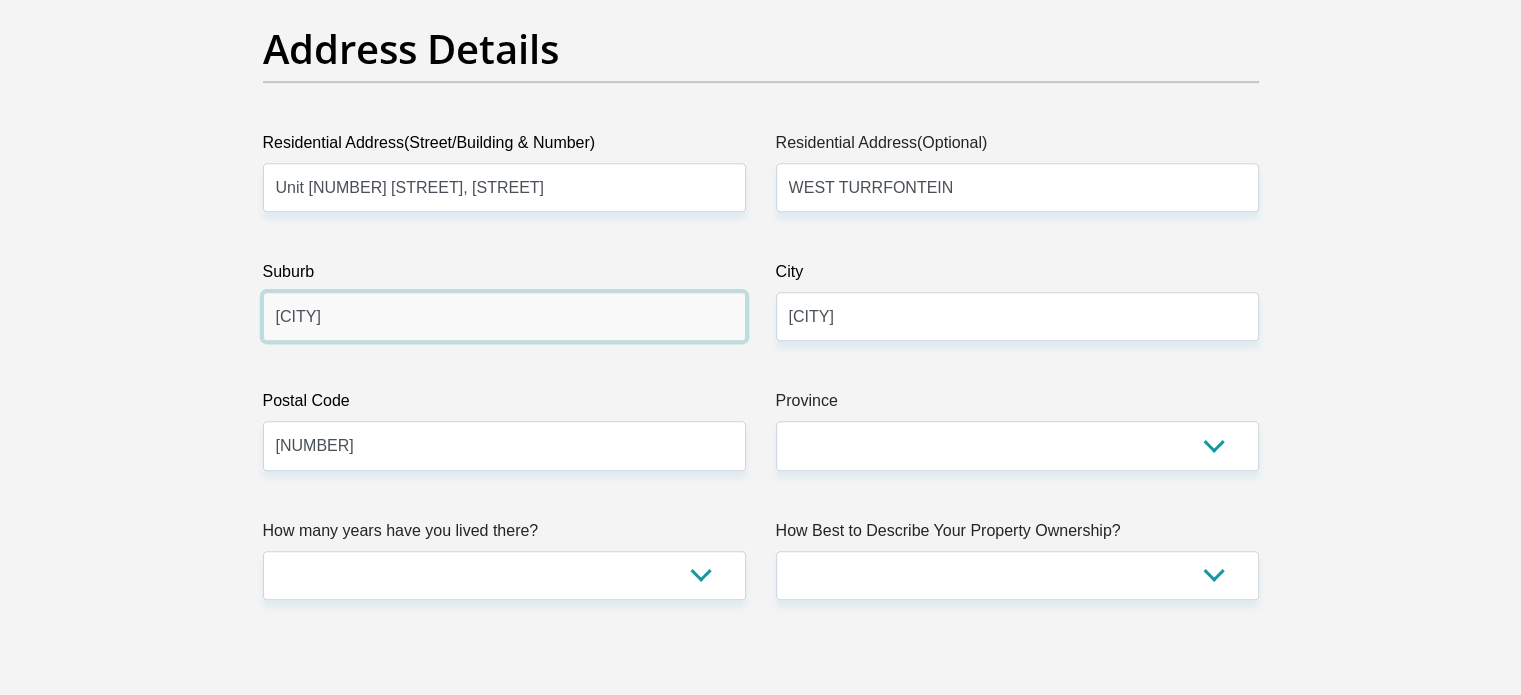 click on "JOHANNESBURG" at bounding box center [504, 316] 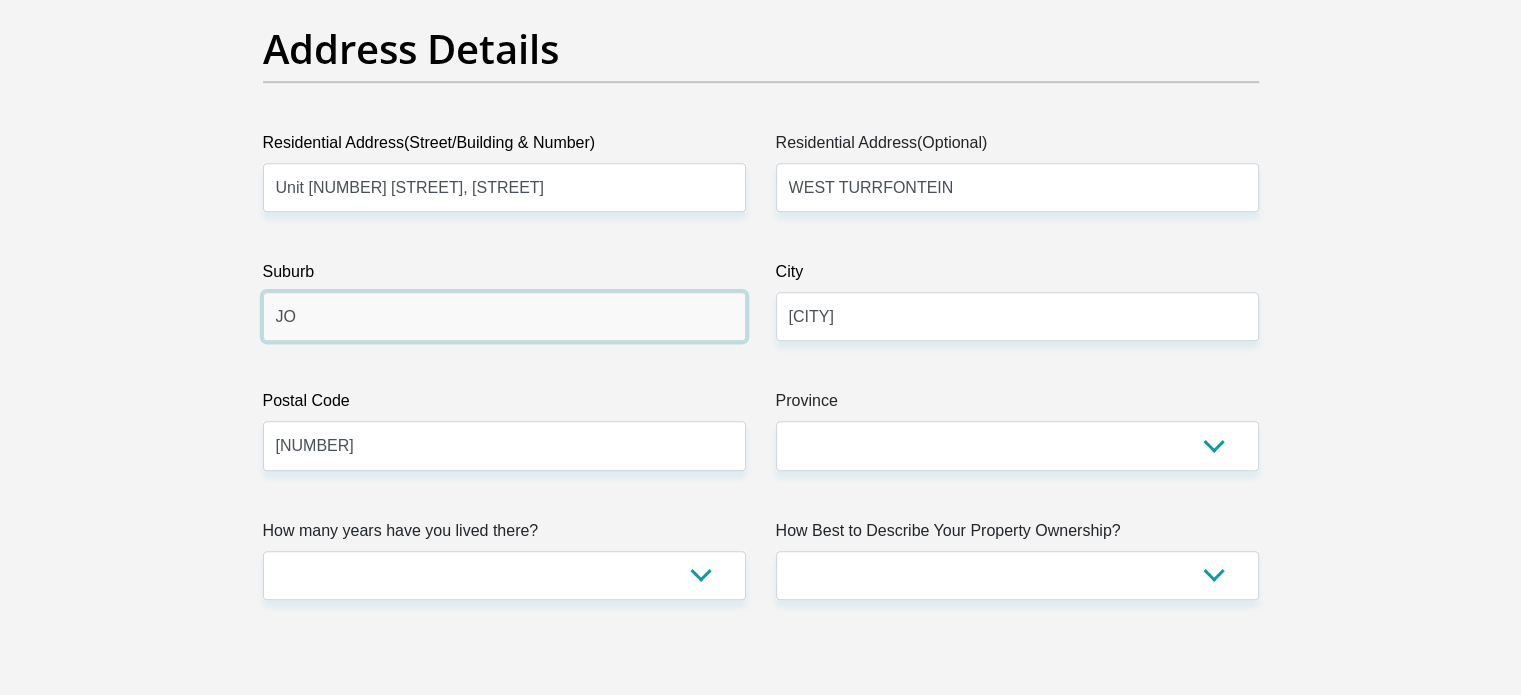 type on "J" 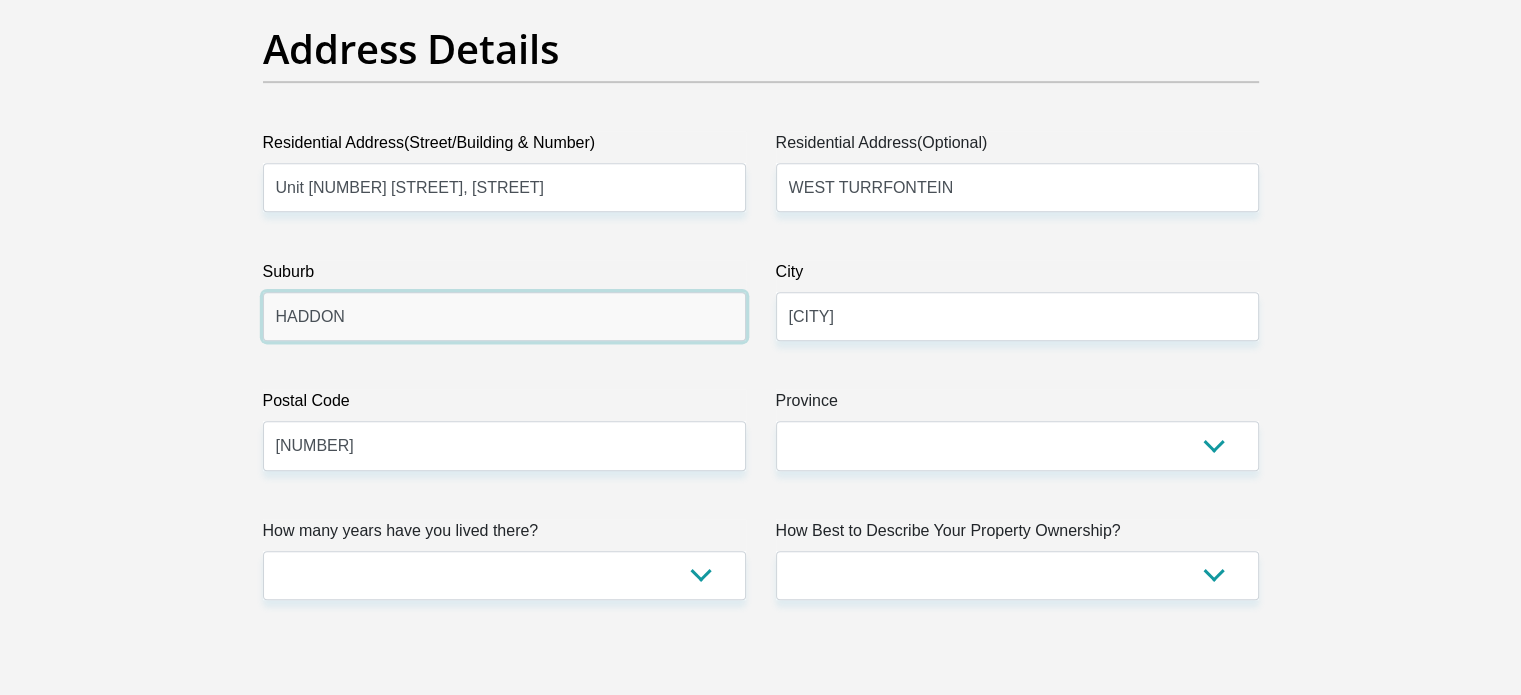 type on "HADDON" 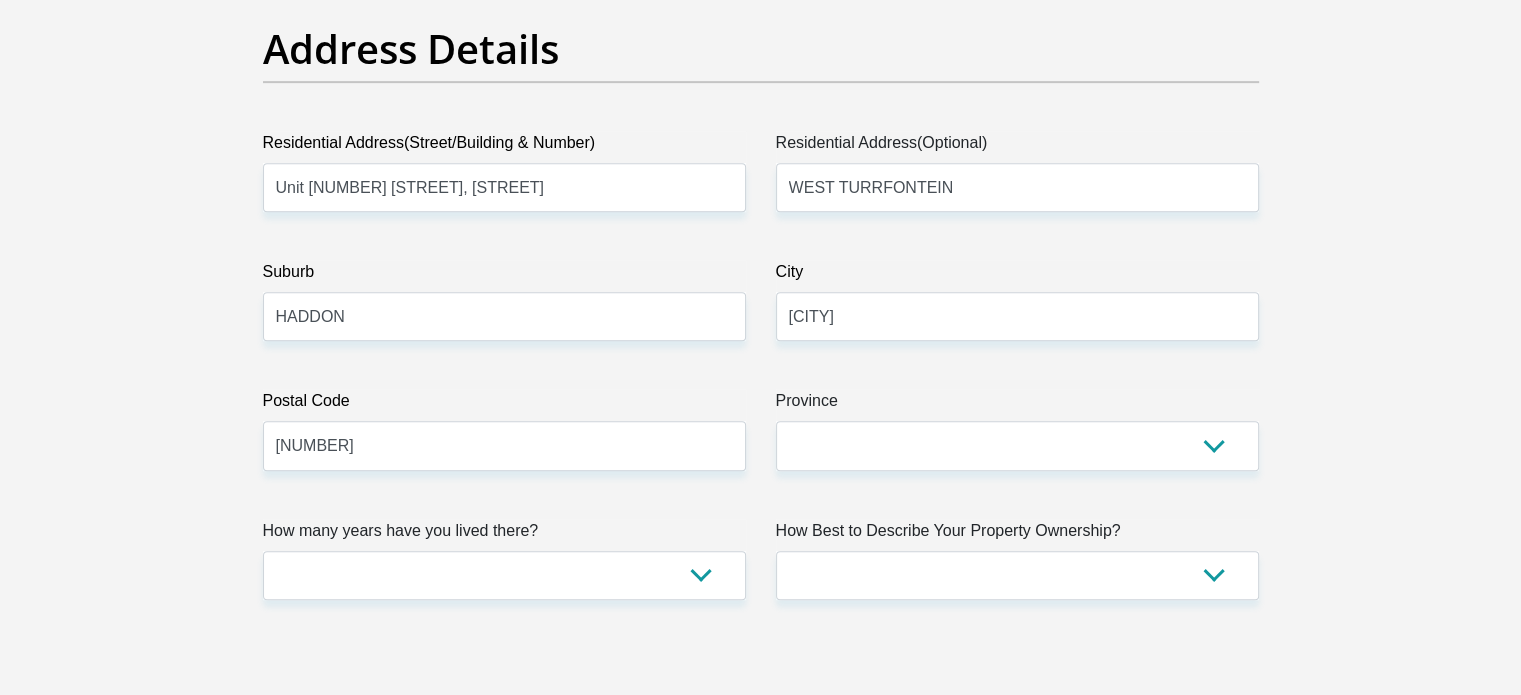 click on "Province" at bounding box center (1017, 405) 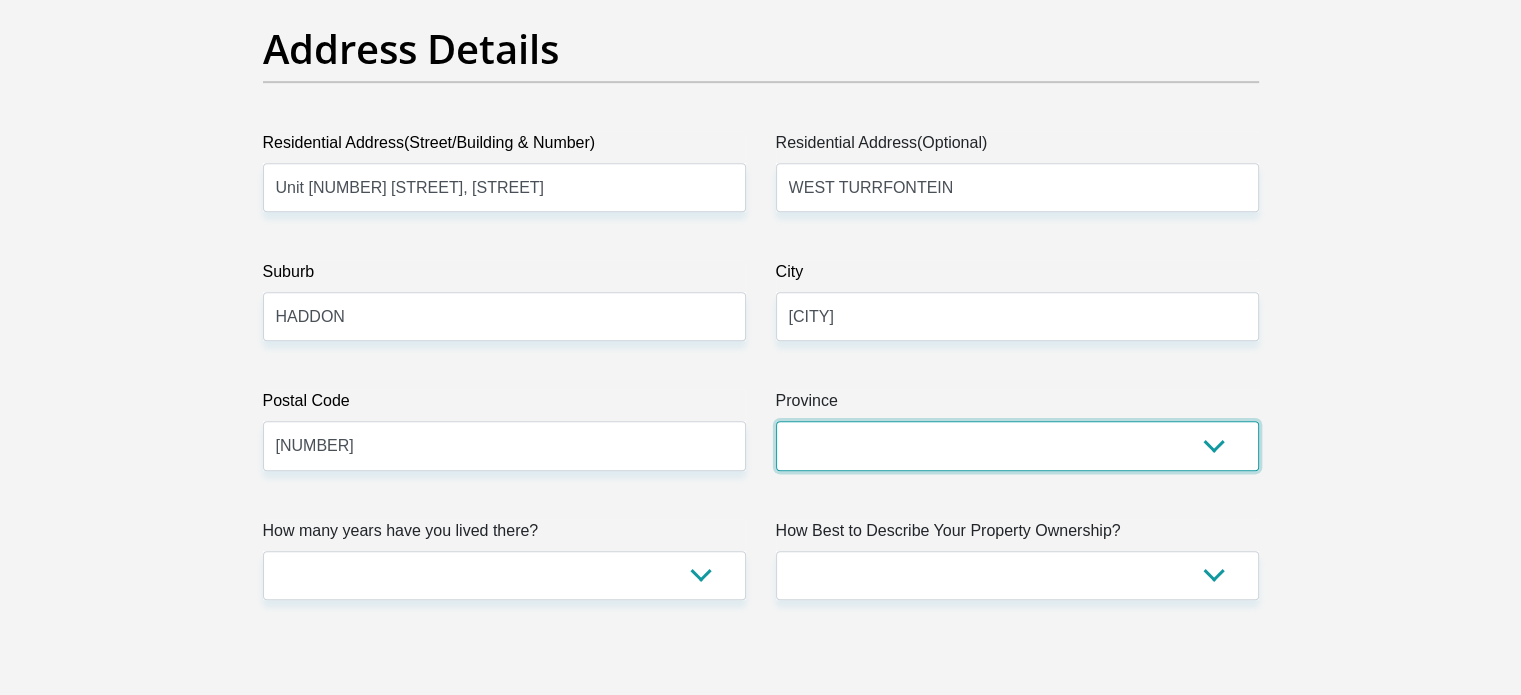 click on "Eastern Cape
Free State
Gauteng
KwaZulu-Natal
Limpopo
Mpumalanga
Northern Cape
North West
Western Cape" at bounding box center (1017, 445) 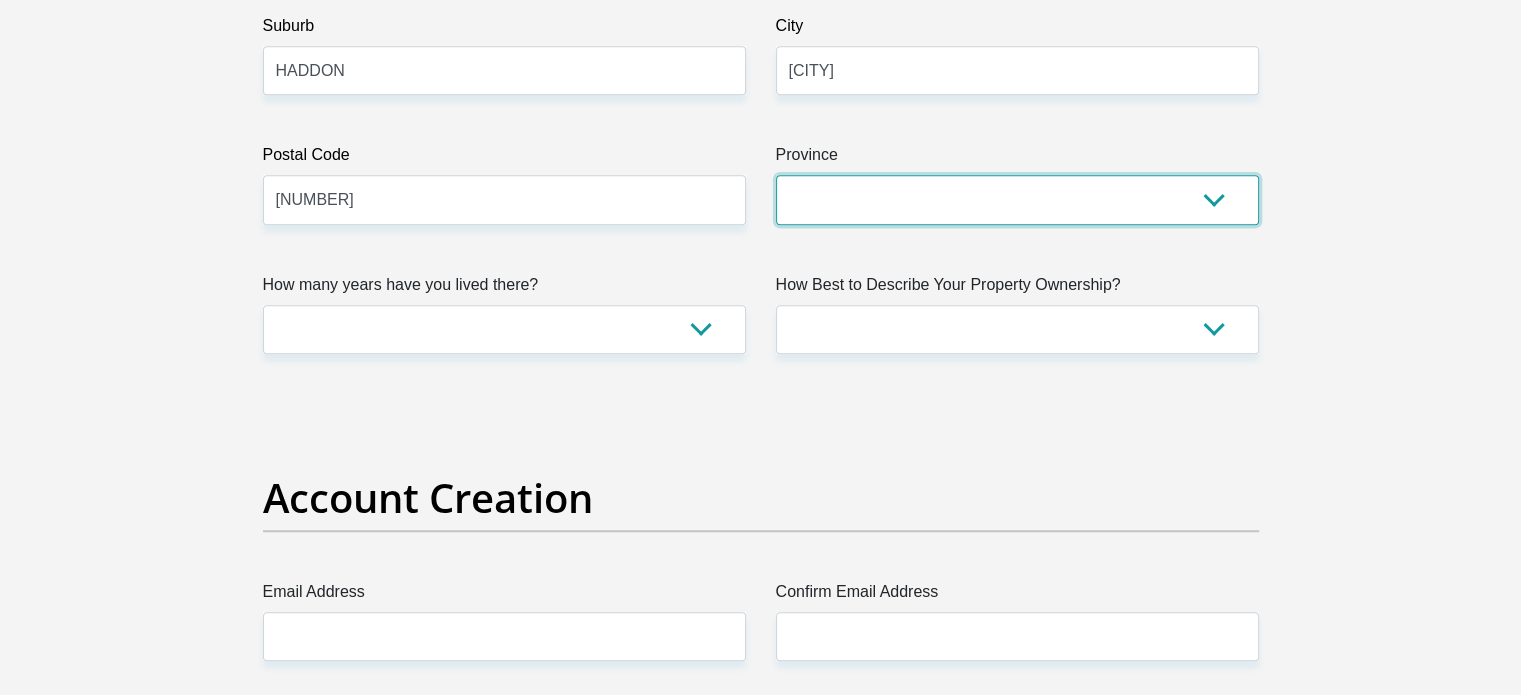 scroll, scrollTop: 1271, scrollLeft: 0, axis: vertical 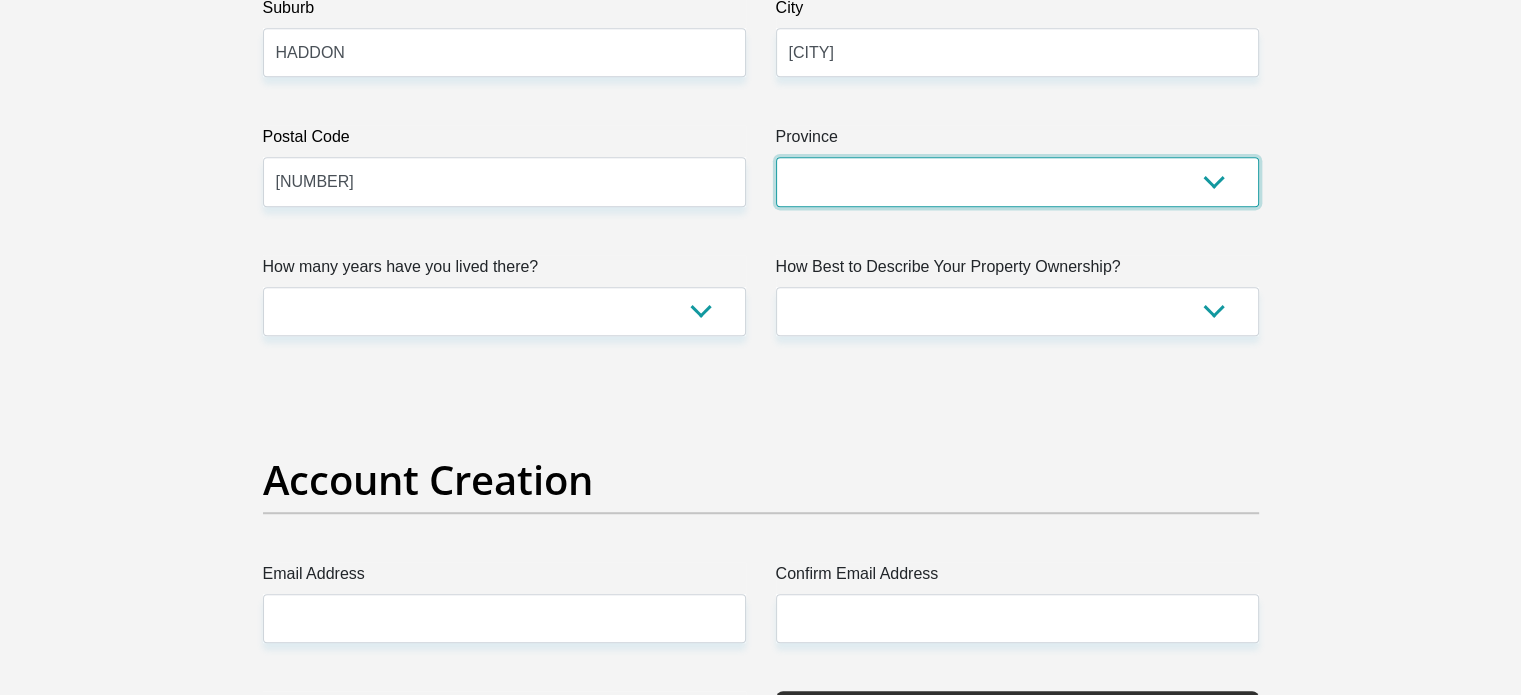 click on "Eastern Cape
Free State
Gauteng
KwaZulu-Natal
Limpopo
Mpumalanga
Northern Cape
North West
Western Cape" at bounding box center [1017, 181] 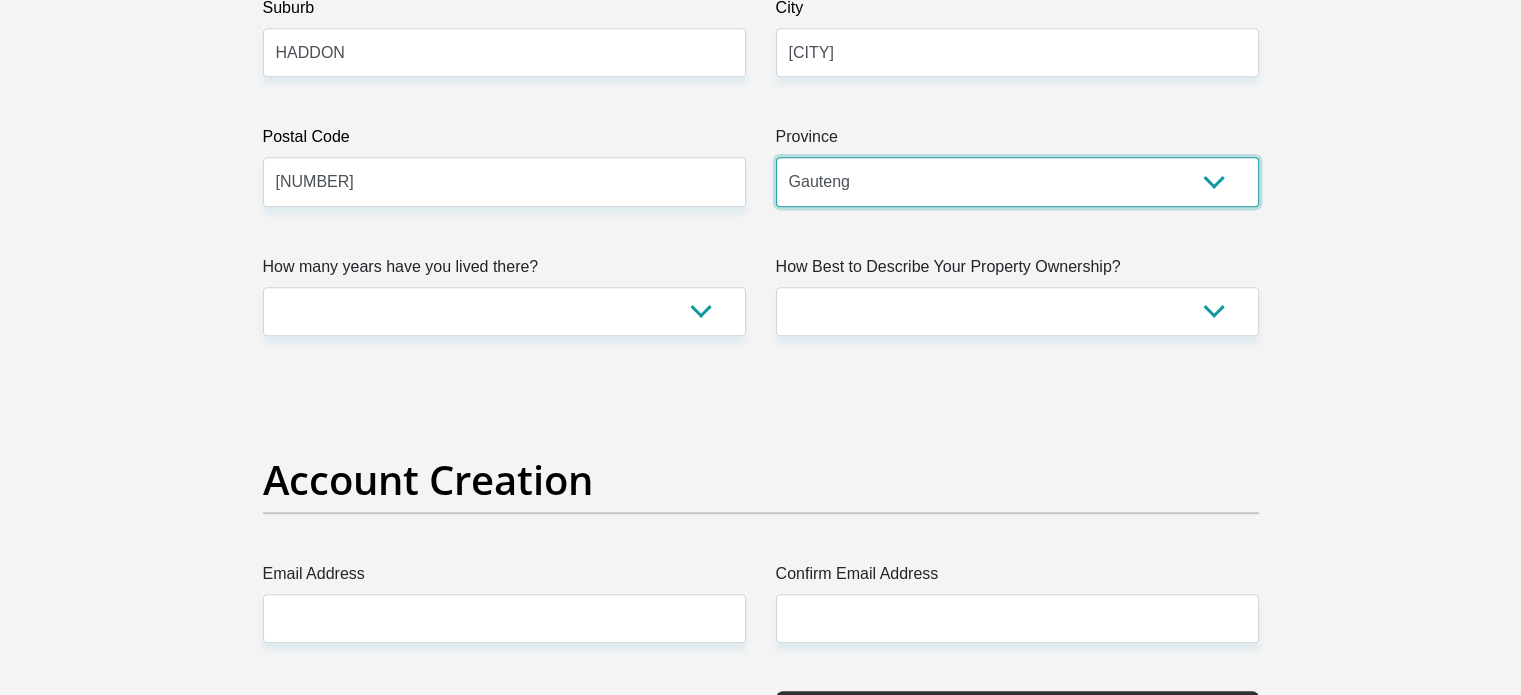 click on "Eastern Cape
Free State
Gauteng
KwaZulu-Natal
Limpopo
Mpumalanga
Northern Cape
North West
Western Cape" at bounding box center (1017, 181) 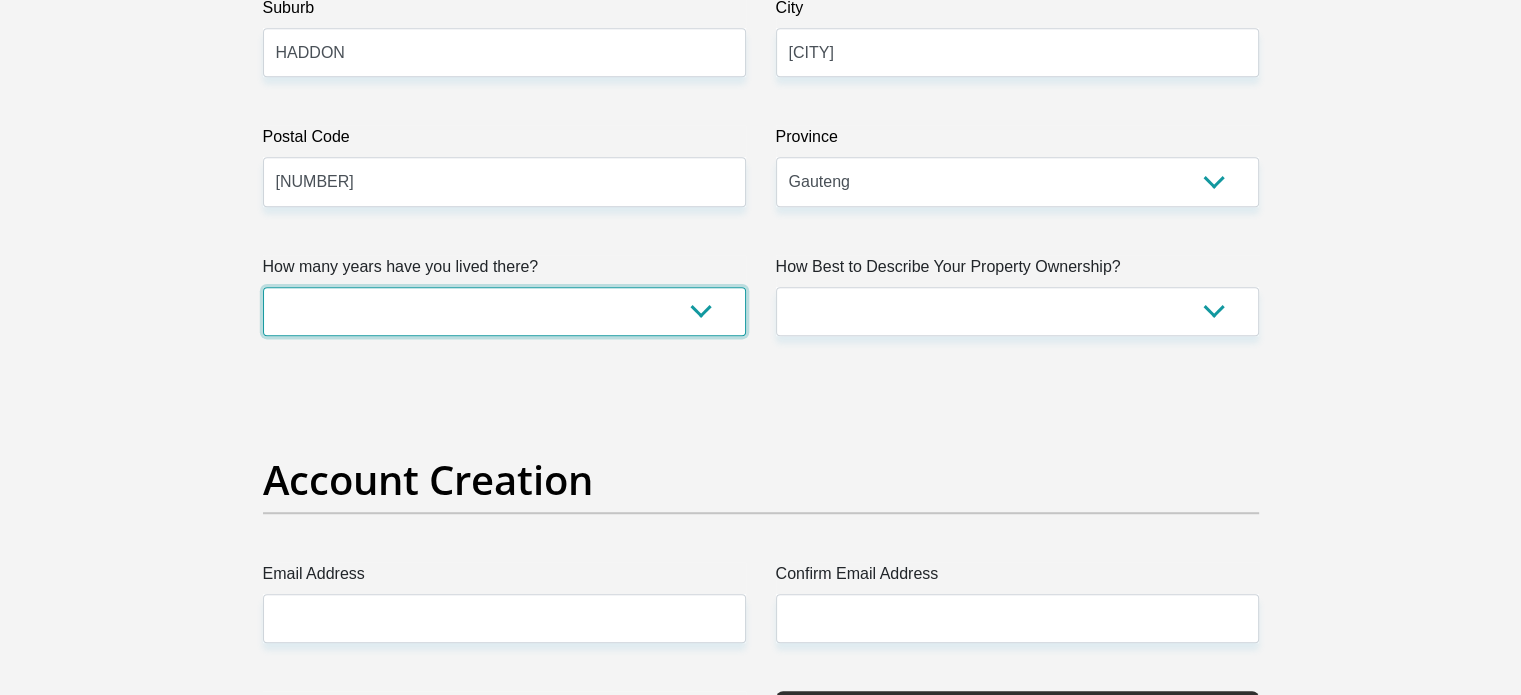 click on "less than 1 year
1-3 years
3-5 years
5+ years" at bounding box center (504, 311) 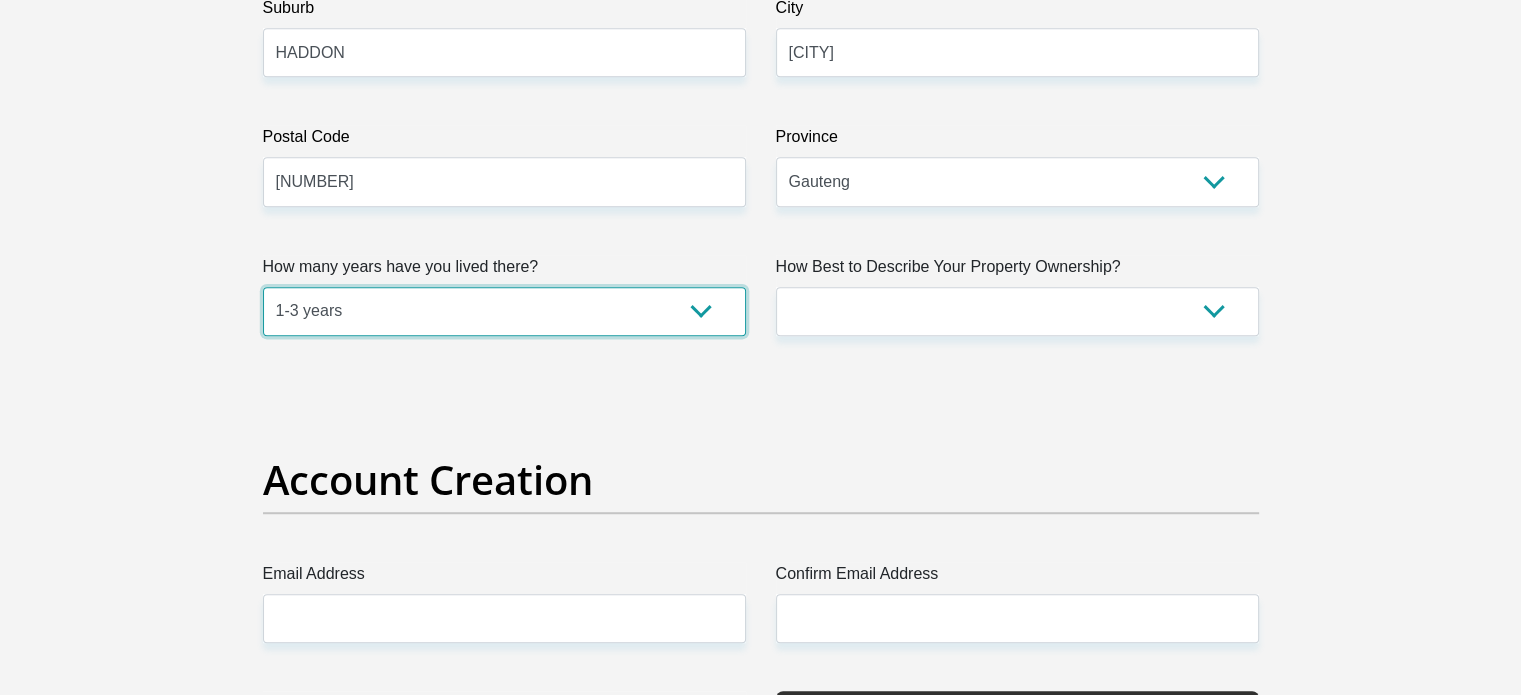 click on "less than 1 year
1-3 years
3-5 years
5+ years" at bounding box center [504, 311] 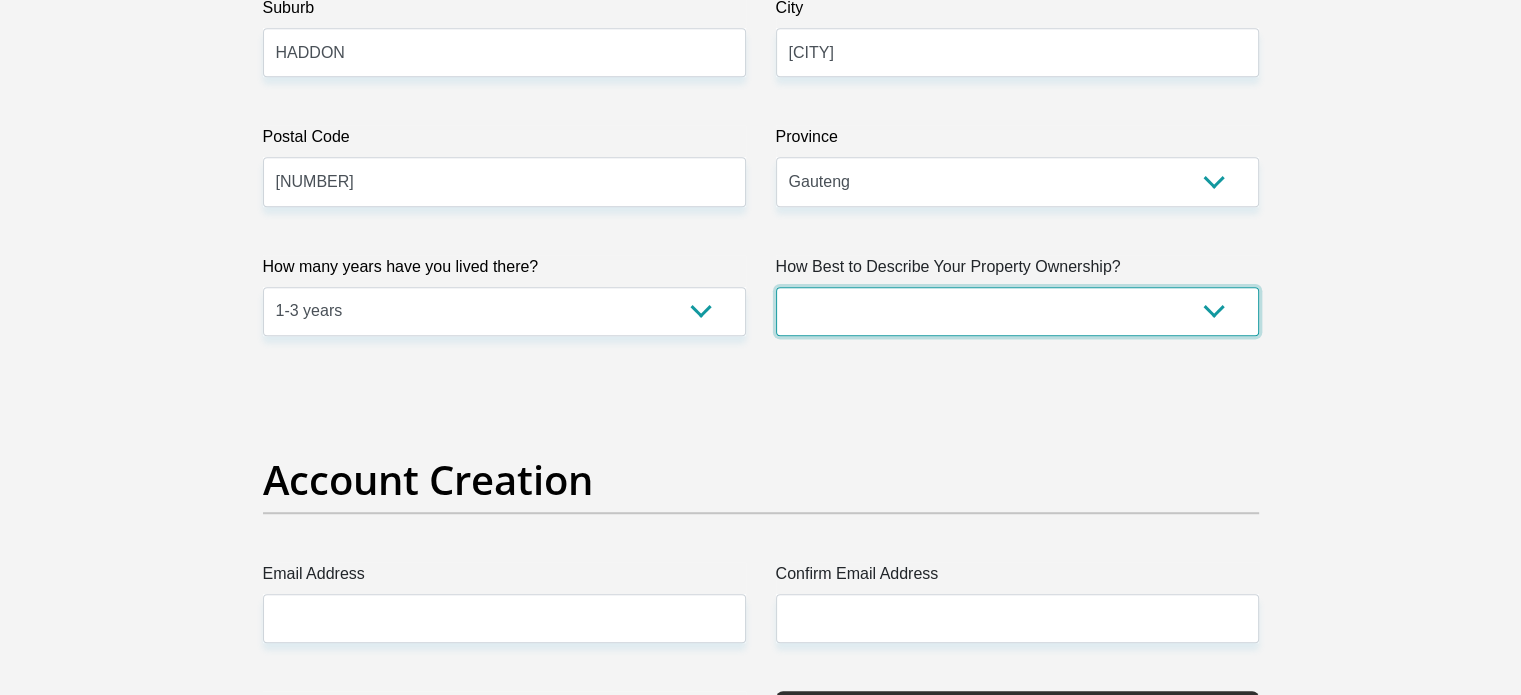 click on "Owned
Rented
Family Owned
Company Dwelling" at bounding box center [1017, 311] 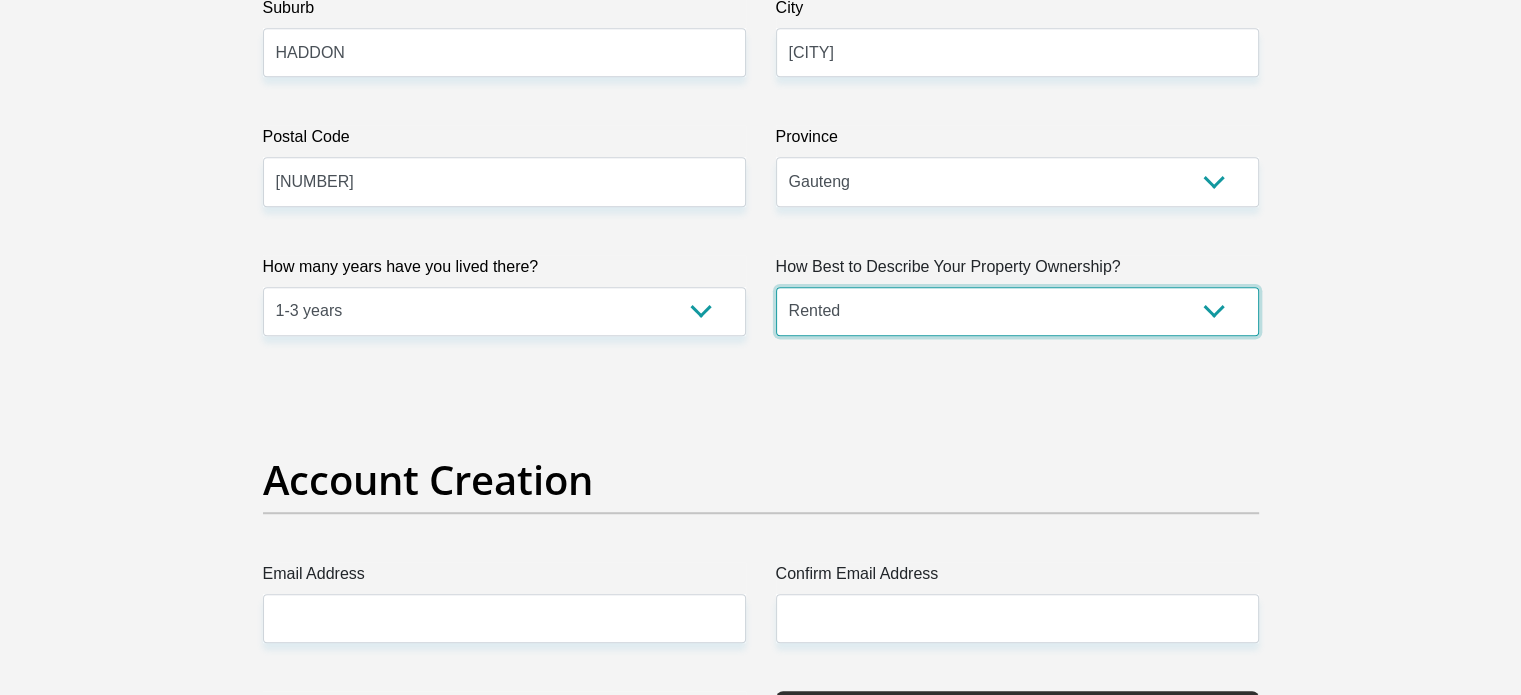 click on "Owned
Rented
Family Owned
Company Dwelling" at bounding box center (1017, 311) 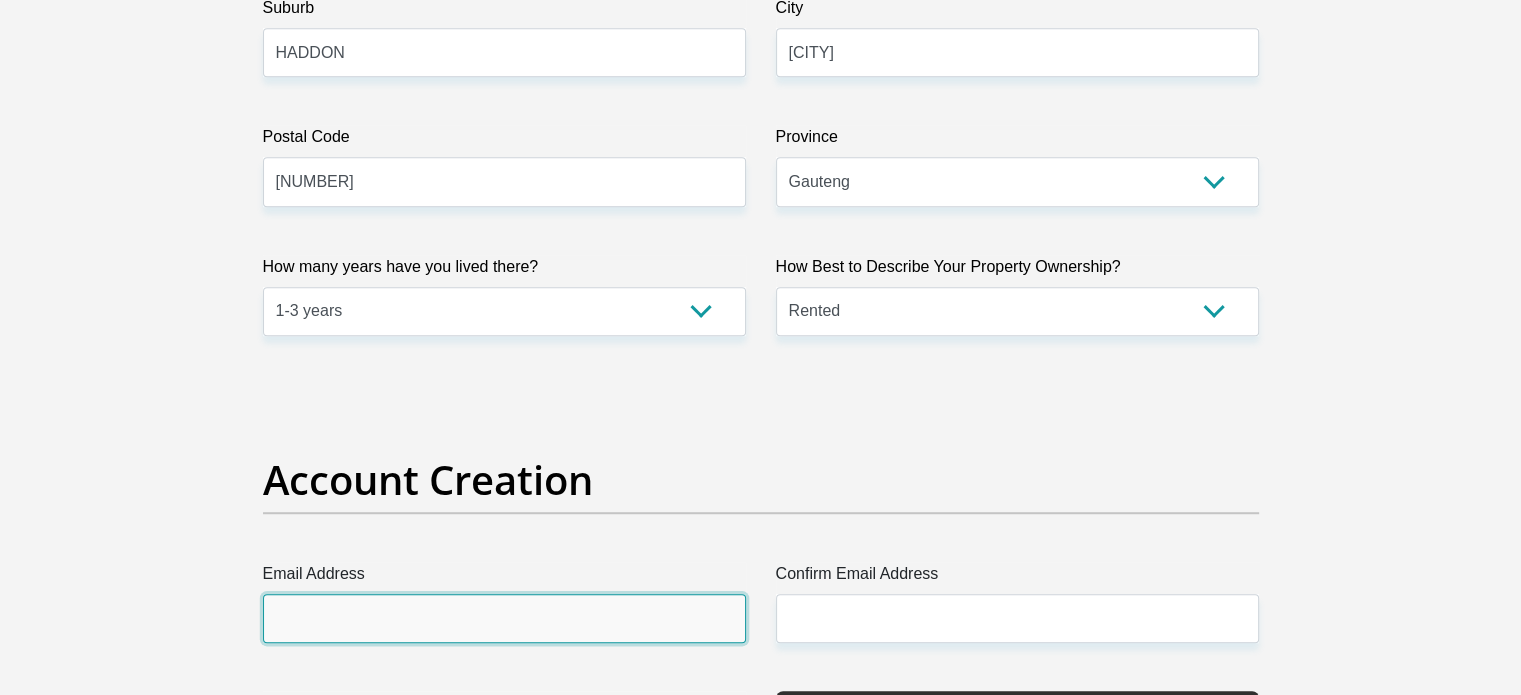 click on "Email Address" at bounding box center (504, 618) 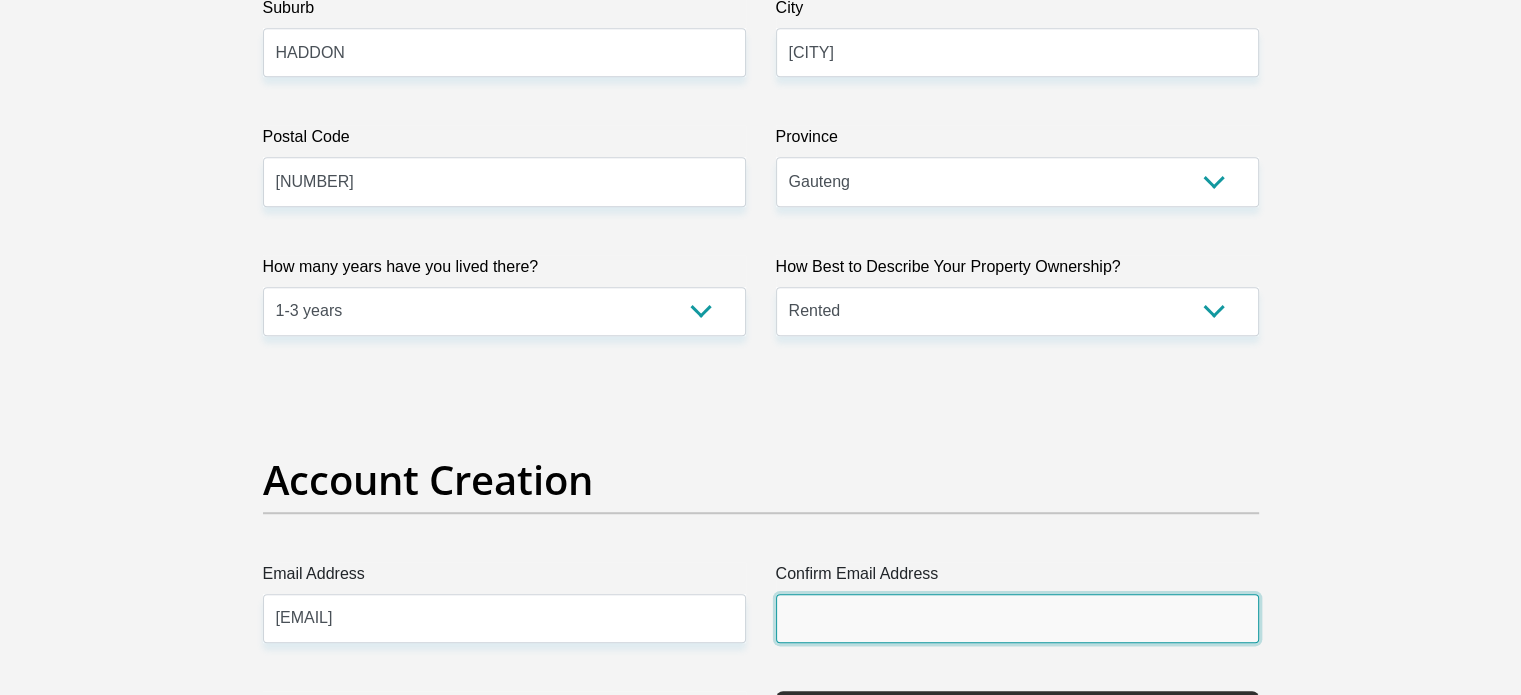 type on "tkhameli@gmail.com" 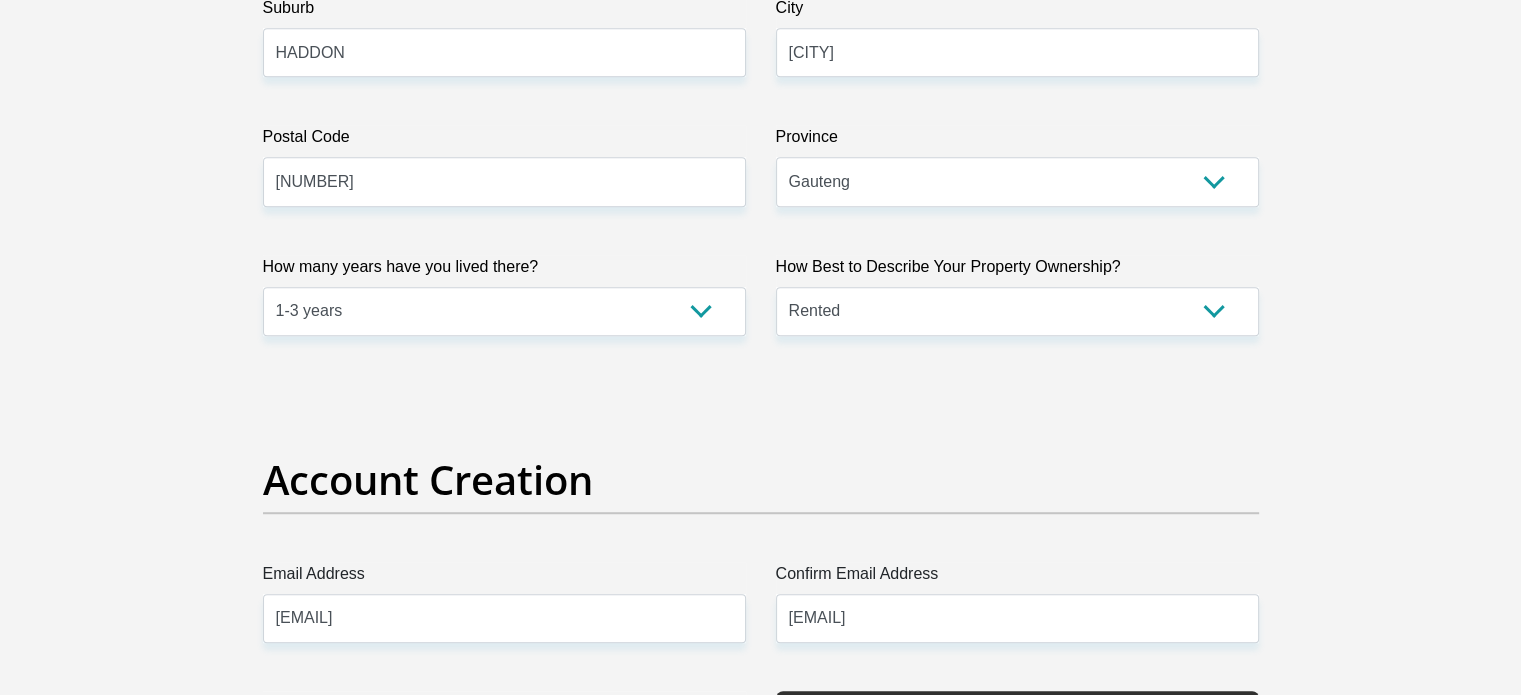 type 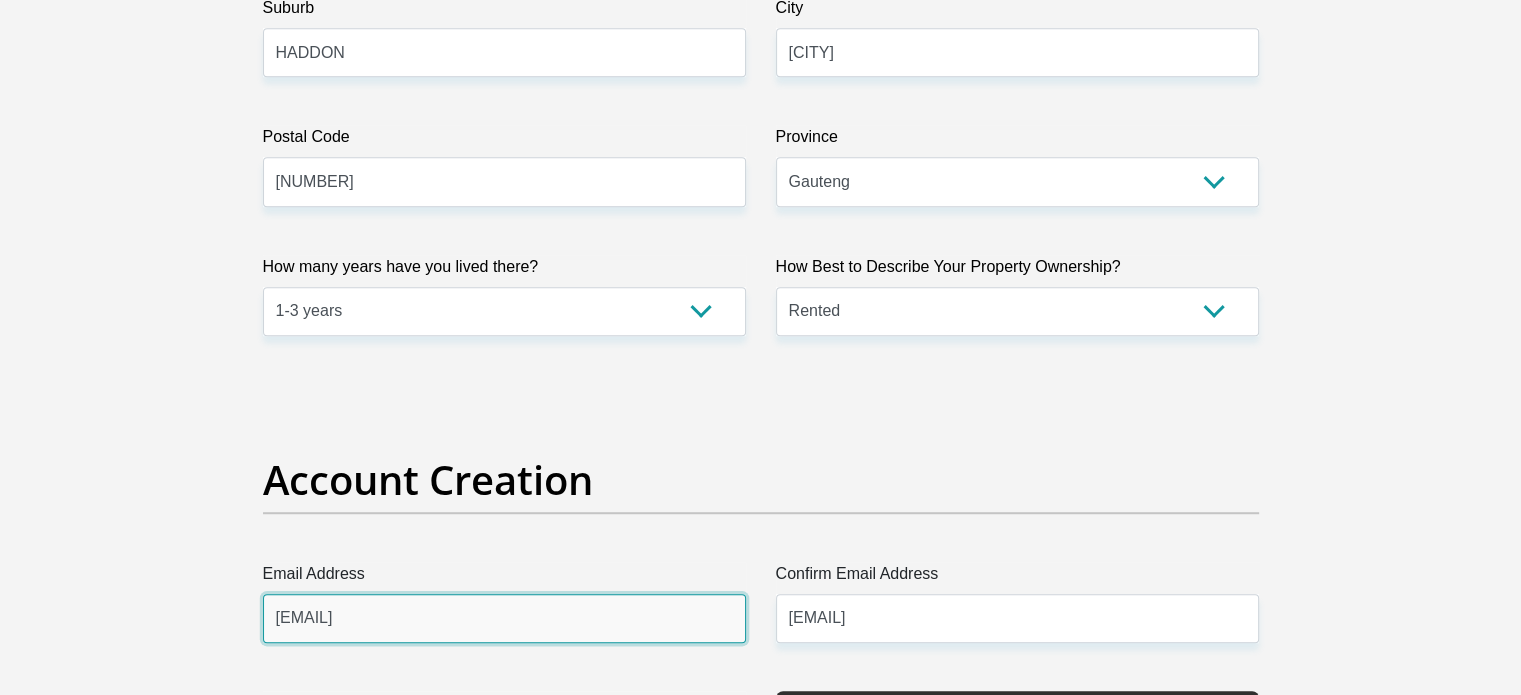 type 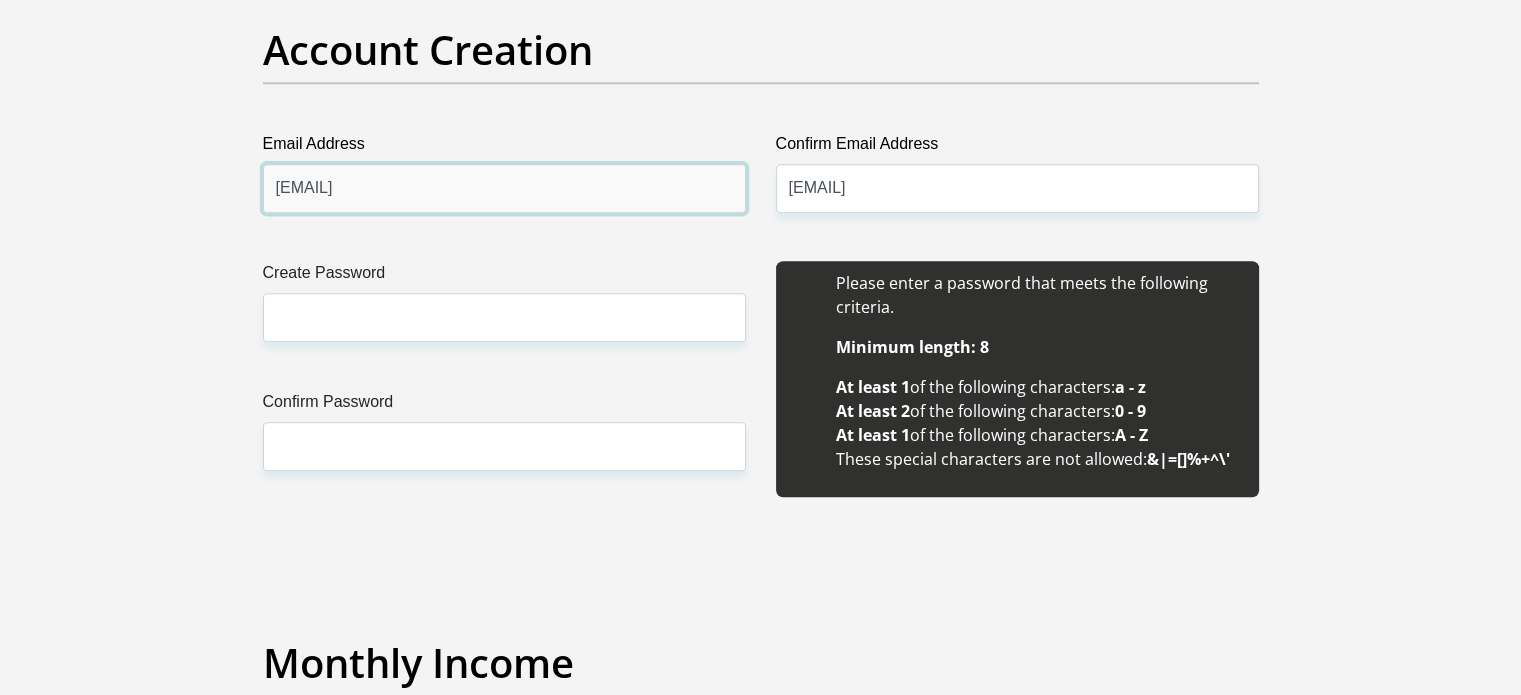 scroll, scrollTop: 1676, scrollLeft: 0, axis: vertical 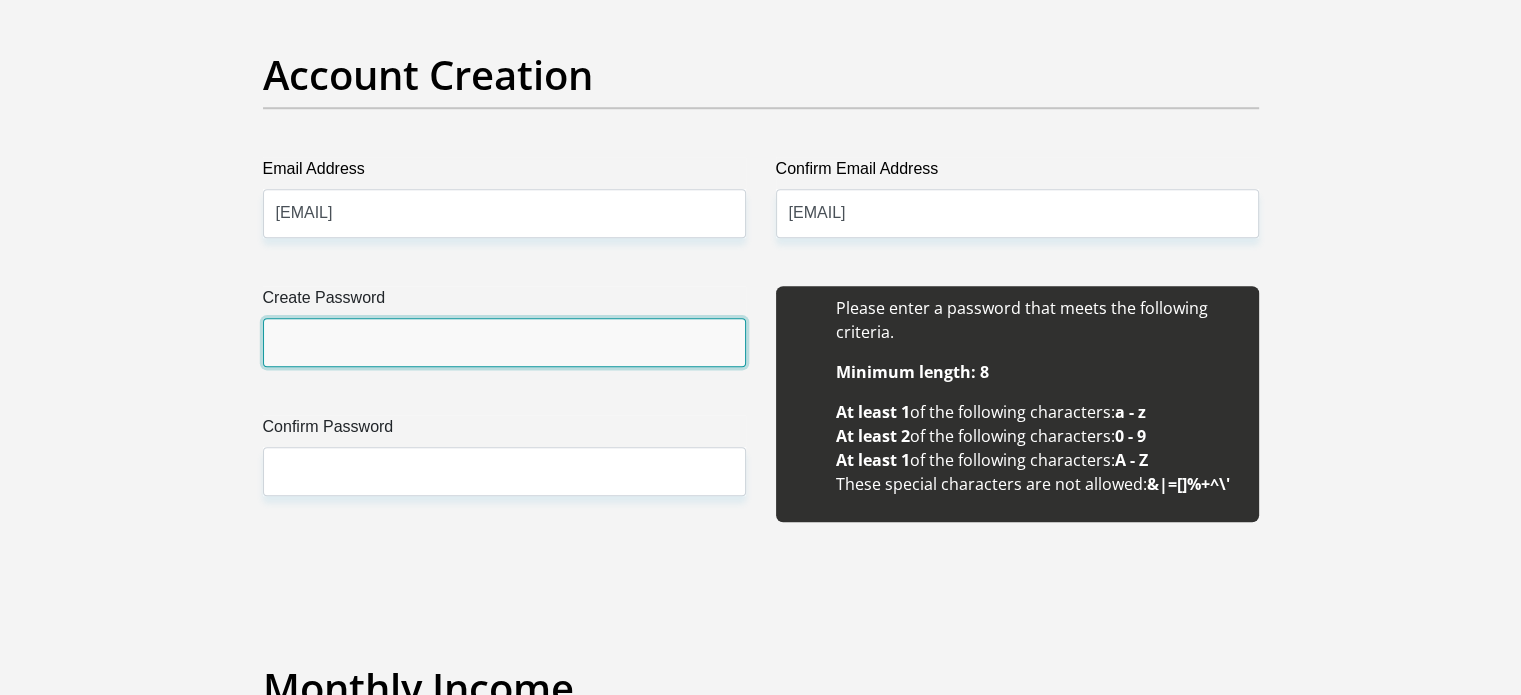 click on "Create Password" at bounding box center [504, 342] 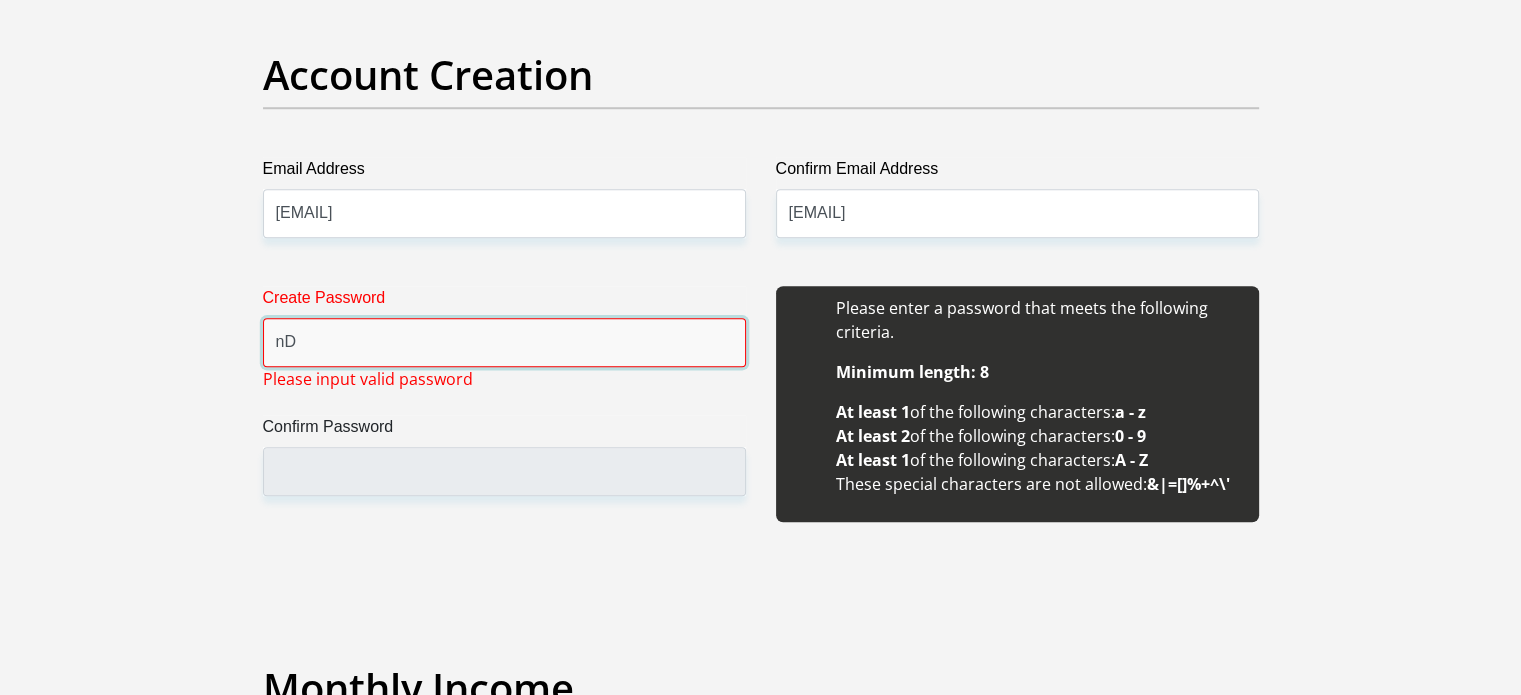 type on "n" 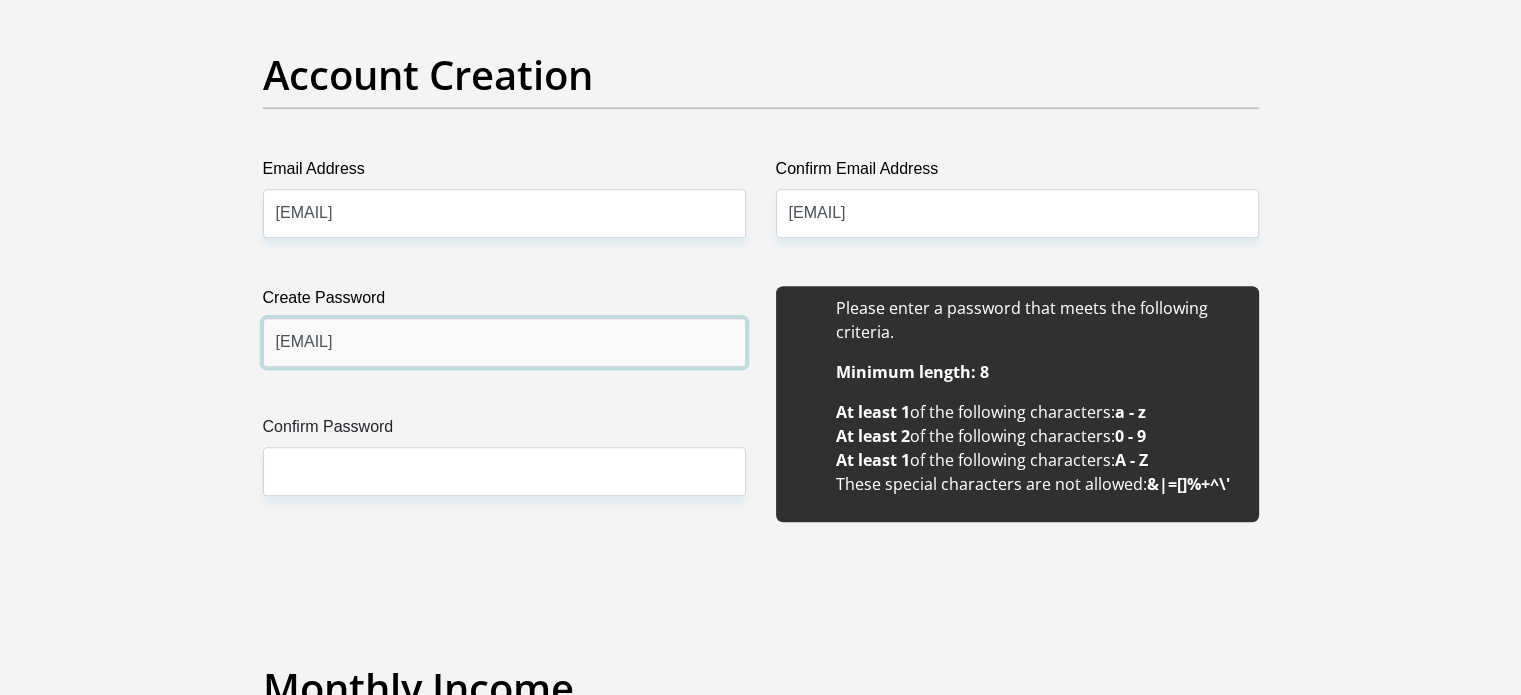 type on "Nduvho@2013" 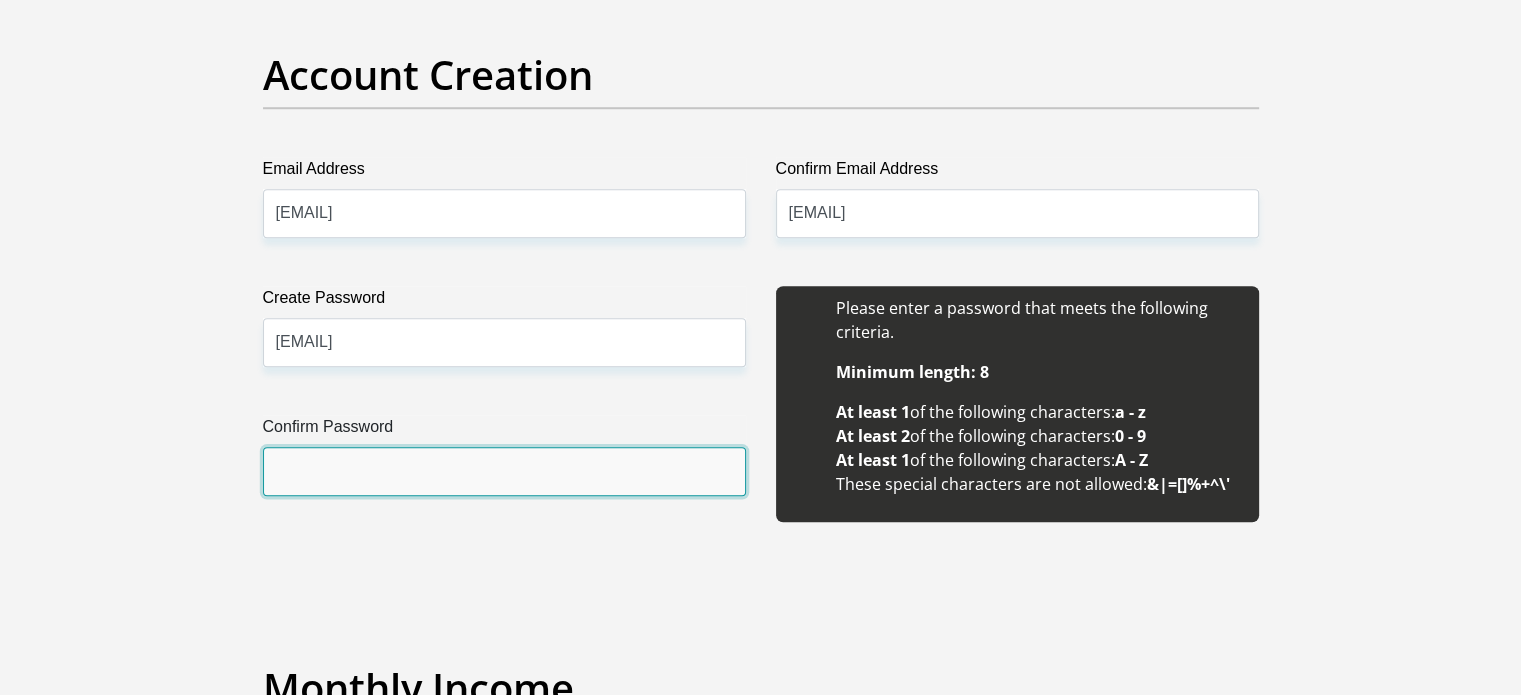 click on "Confirm Password" at bounding box center (504, 471) 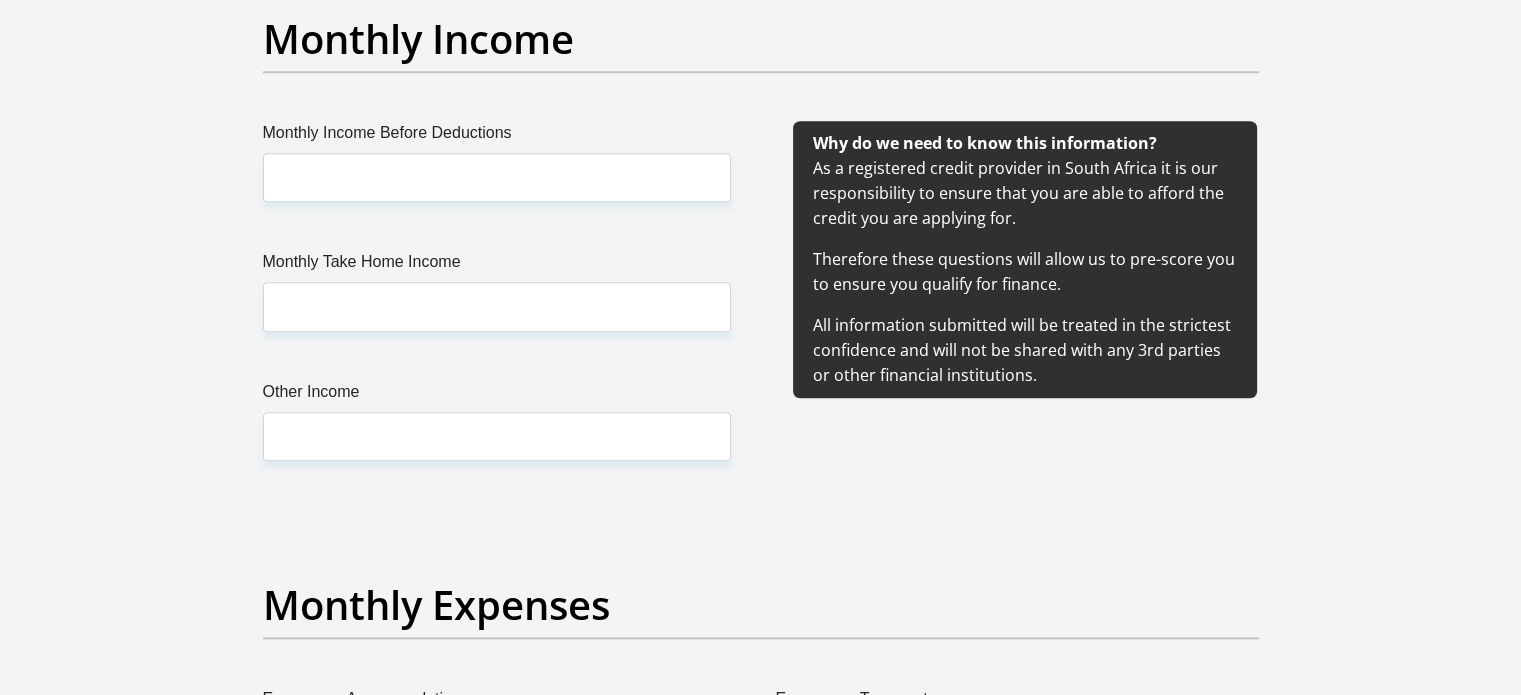 scroll, scrollTop: 2333, scrollLeft: 0, axis: vertical 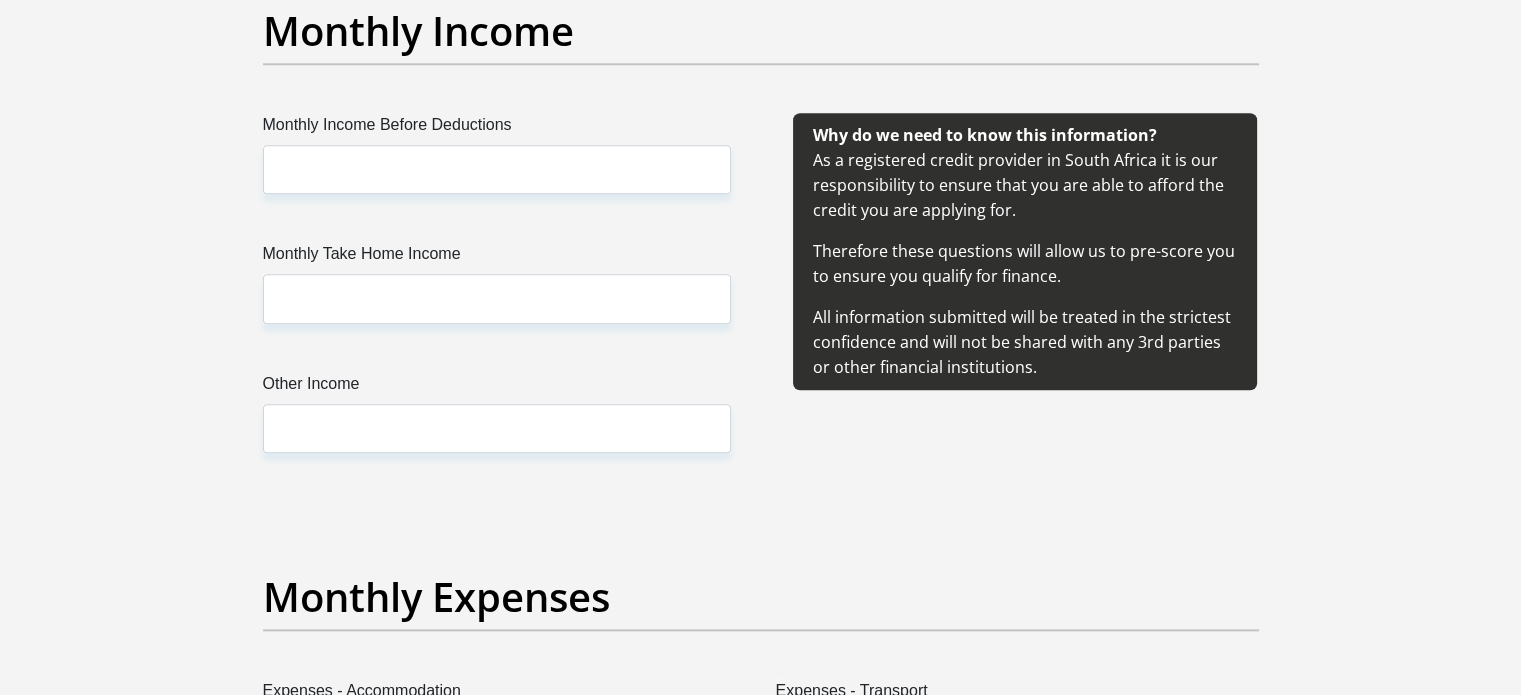 type on "Nduvho@2013" 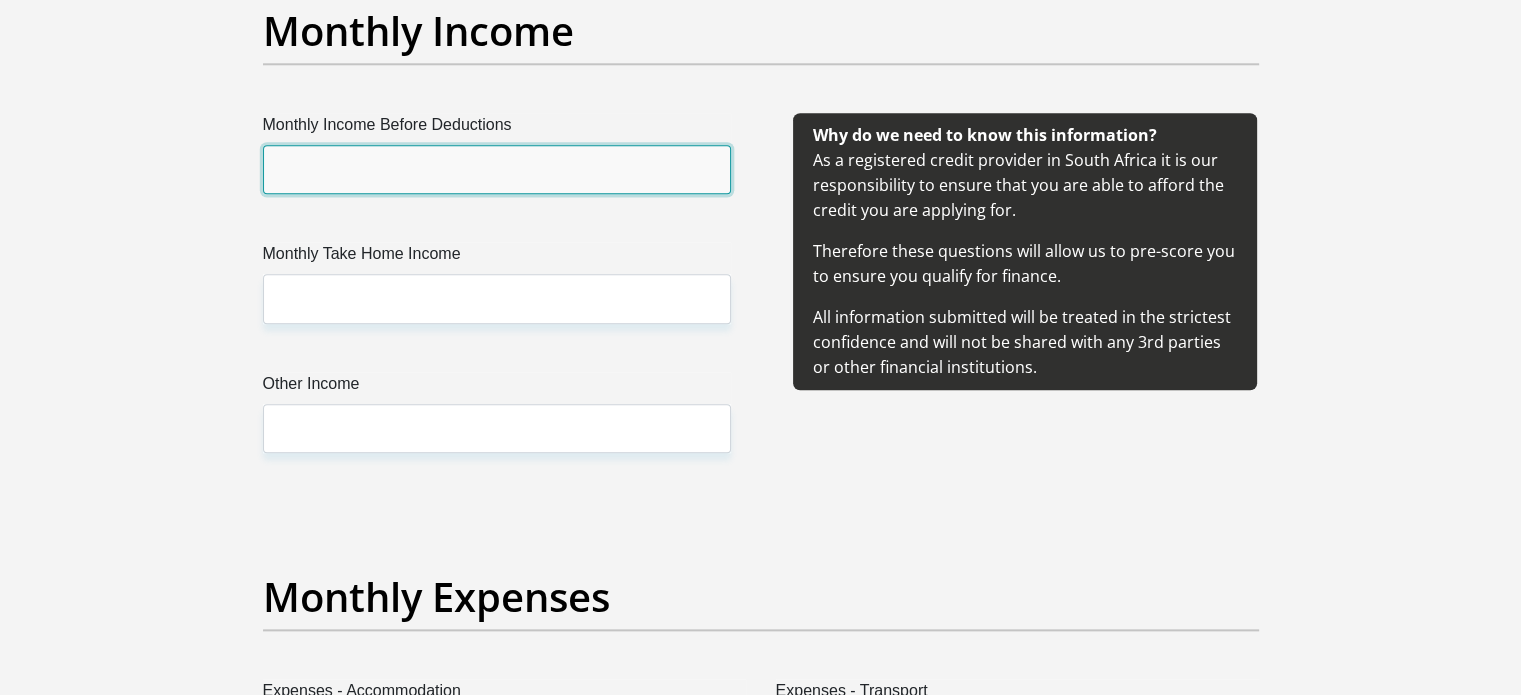 click on "Monthly Income Before Deductions" at bounding box center [497, 169] 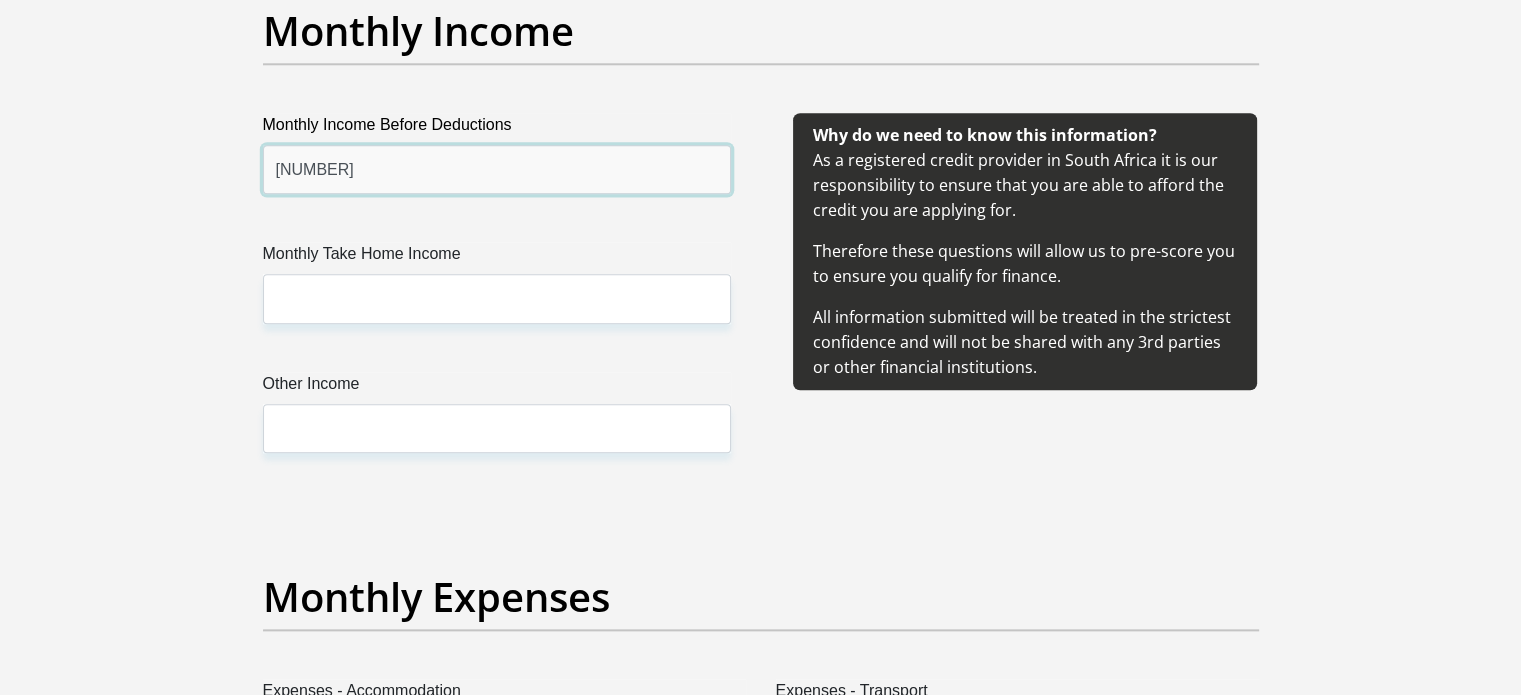 type on "14500" 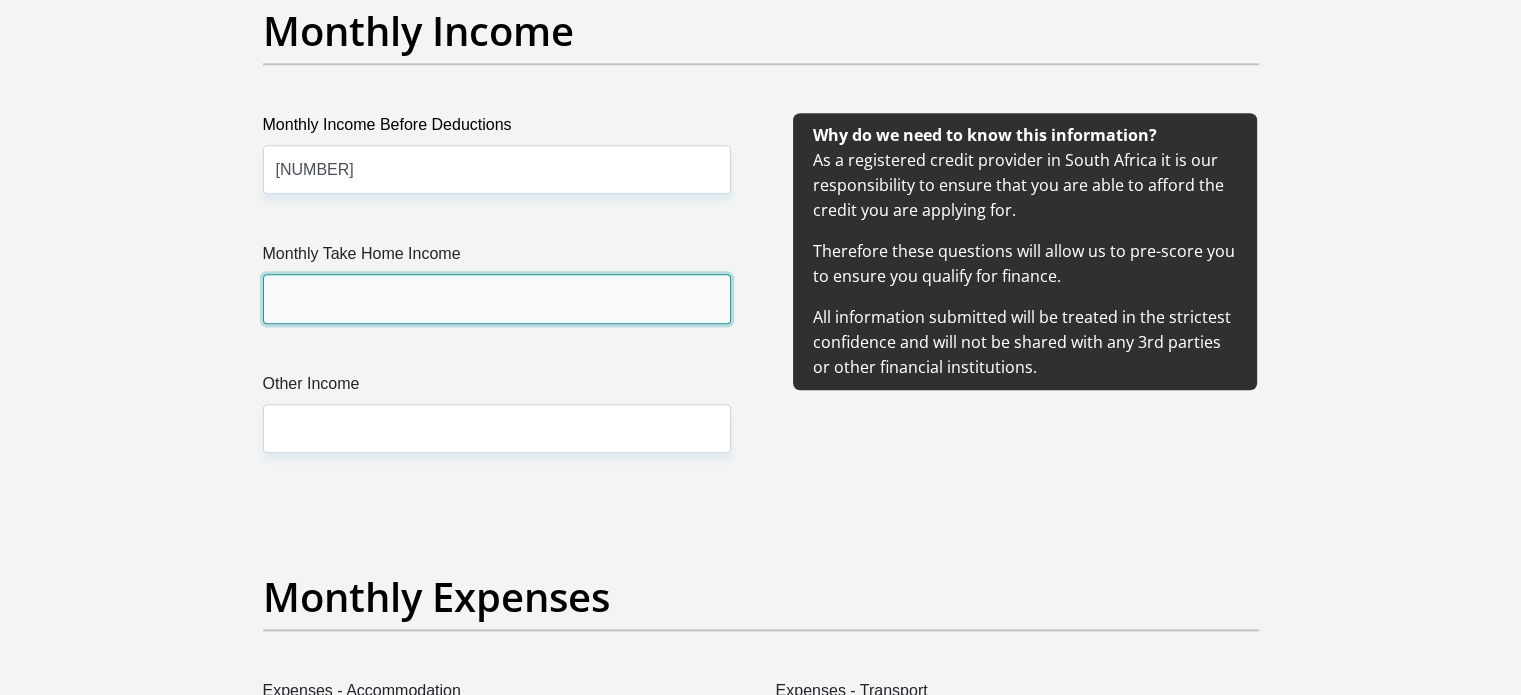 click on "Monthly Take Home Income" at bounding box center [497, 298] 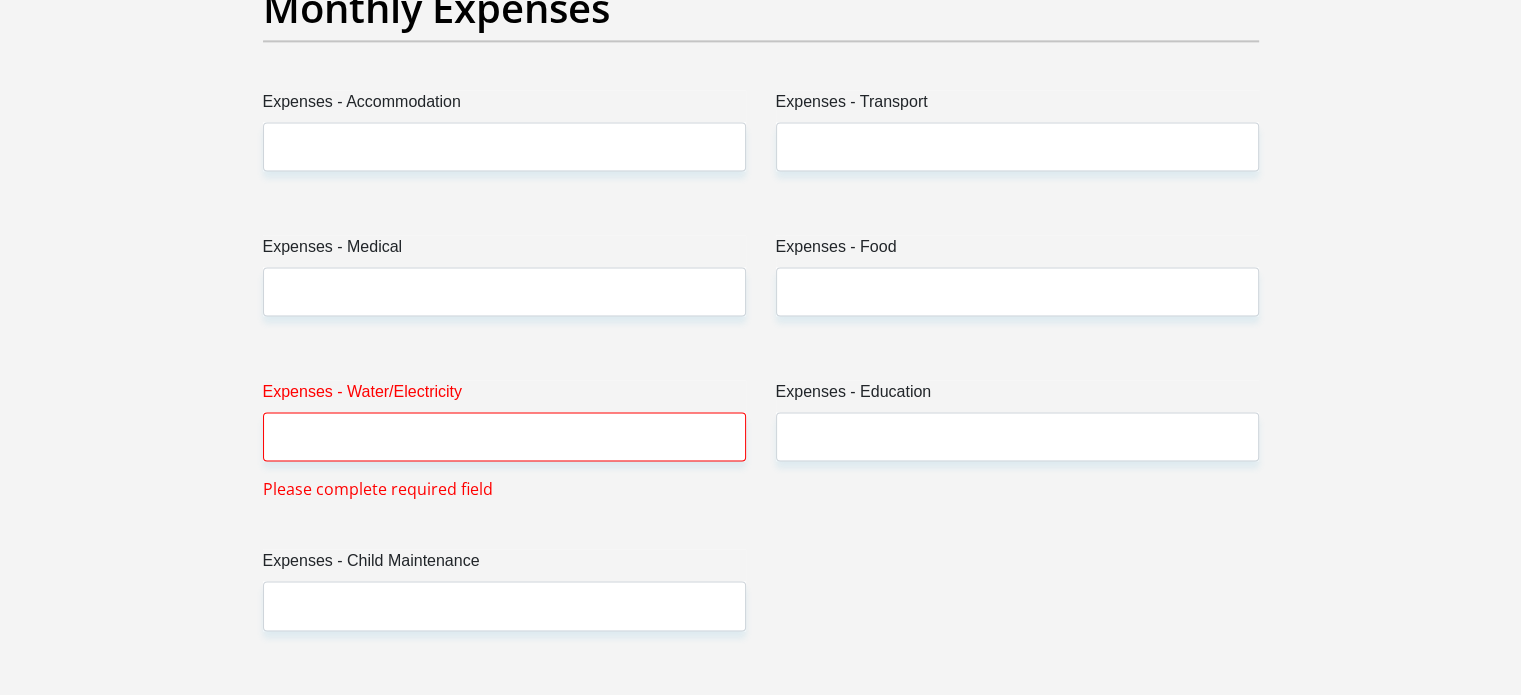 scroll, scrollTop: 2931, scrollLeft: 0, axis: vertical 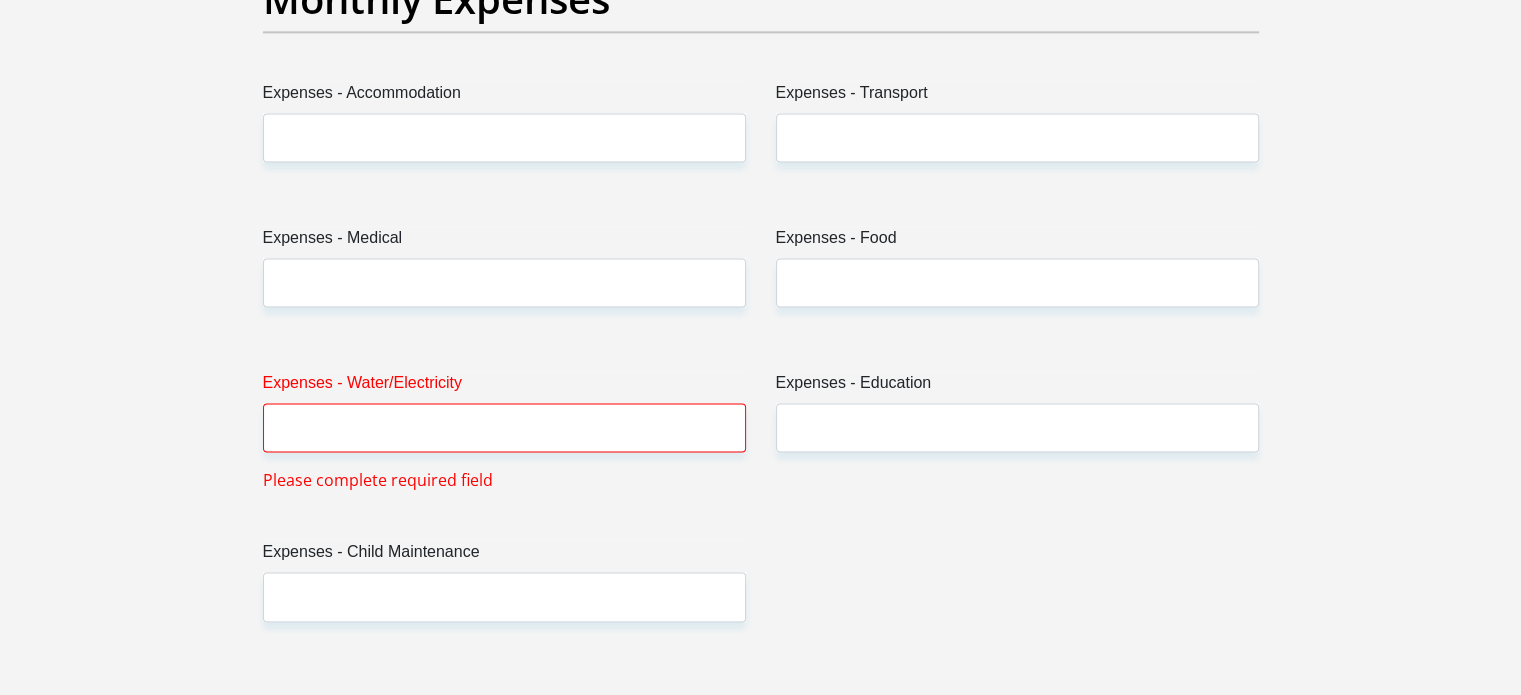 type on "13375" 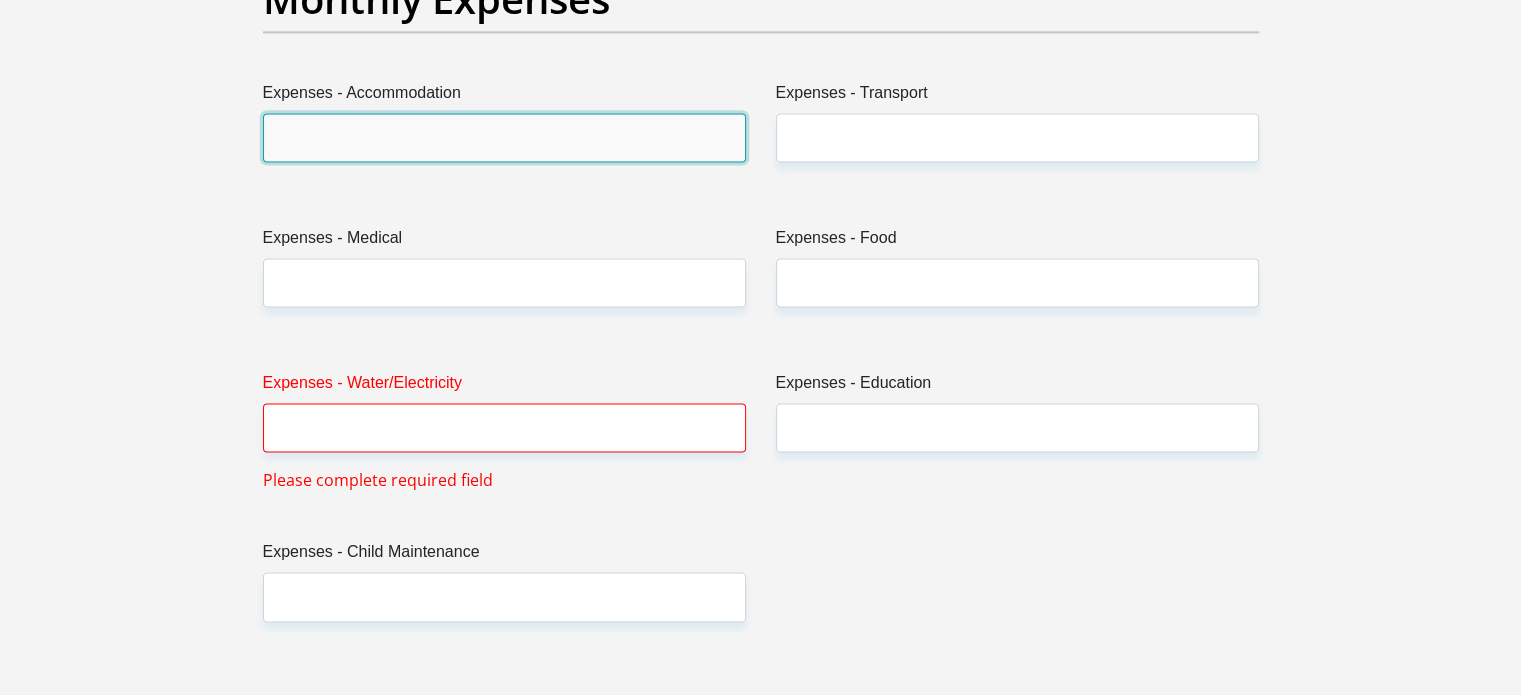click on "Expenses - Accommodation" at bounding box center [504, 137] 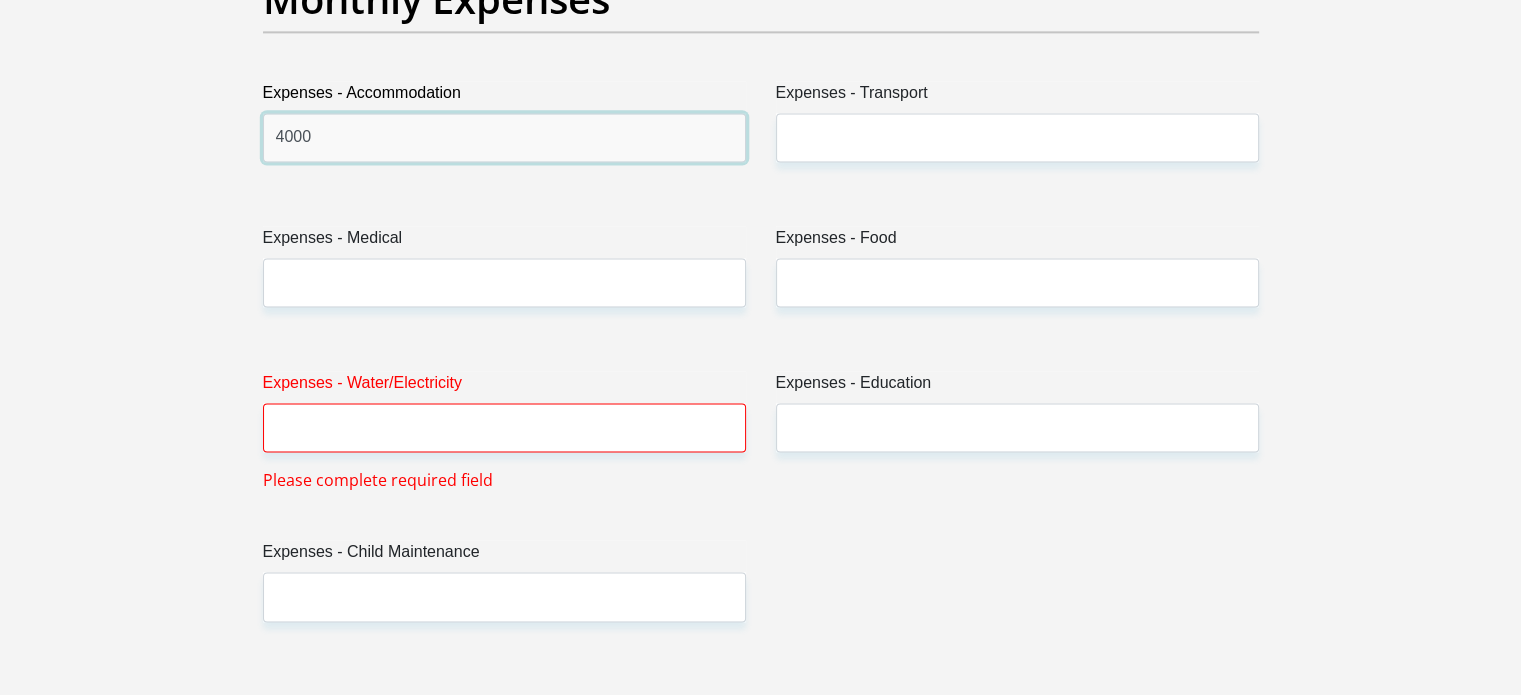 type on "4000" 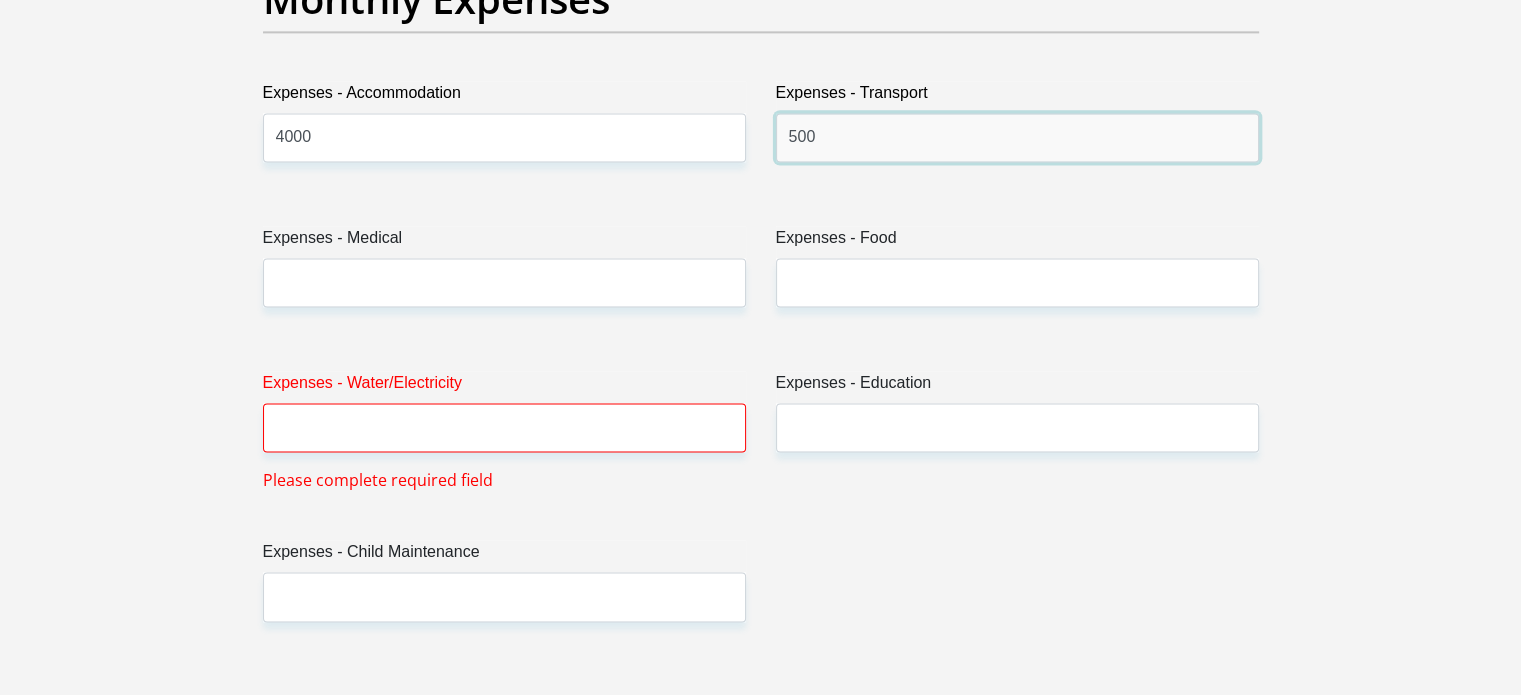 type on "500" 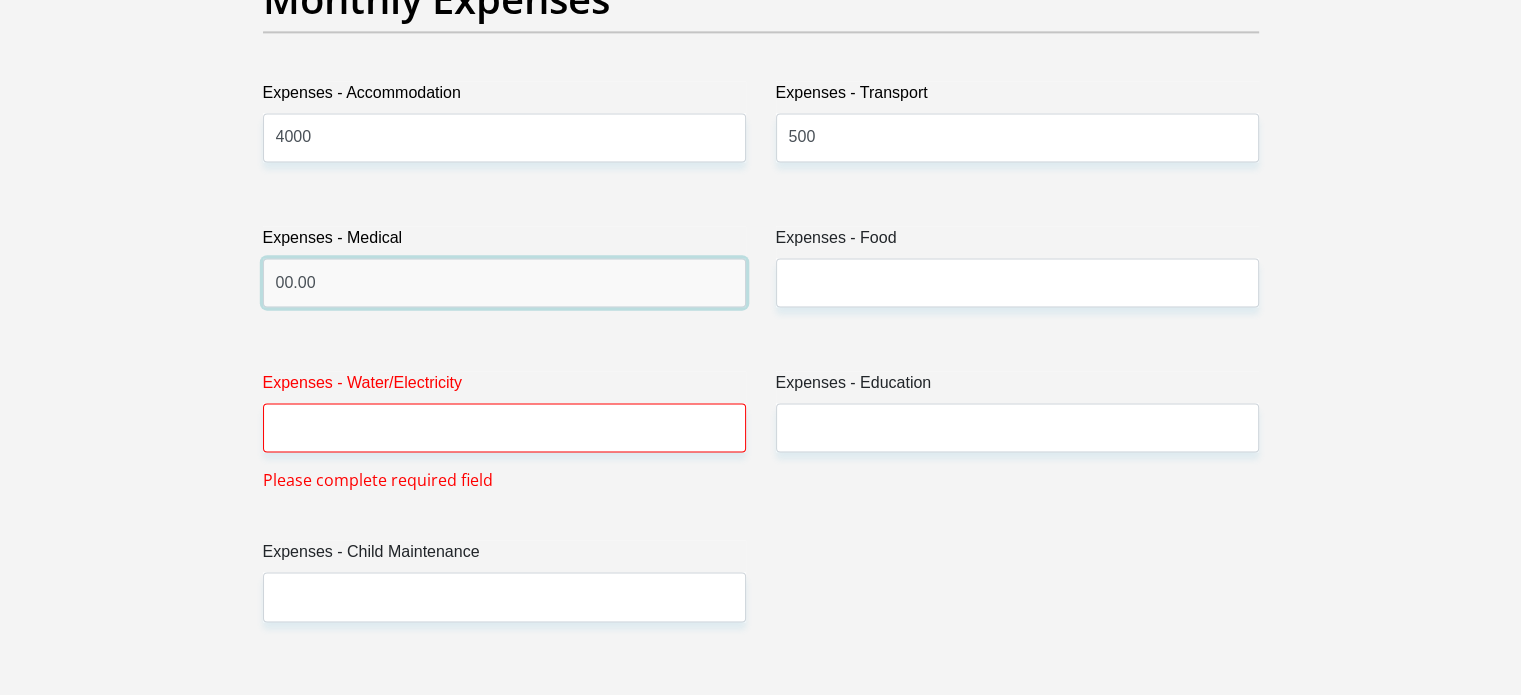 type on "00.00" 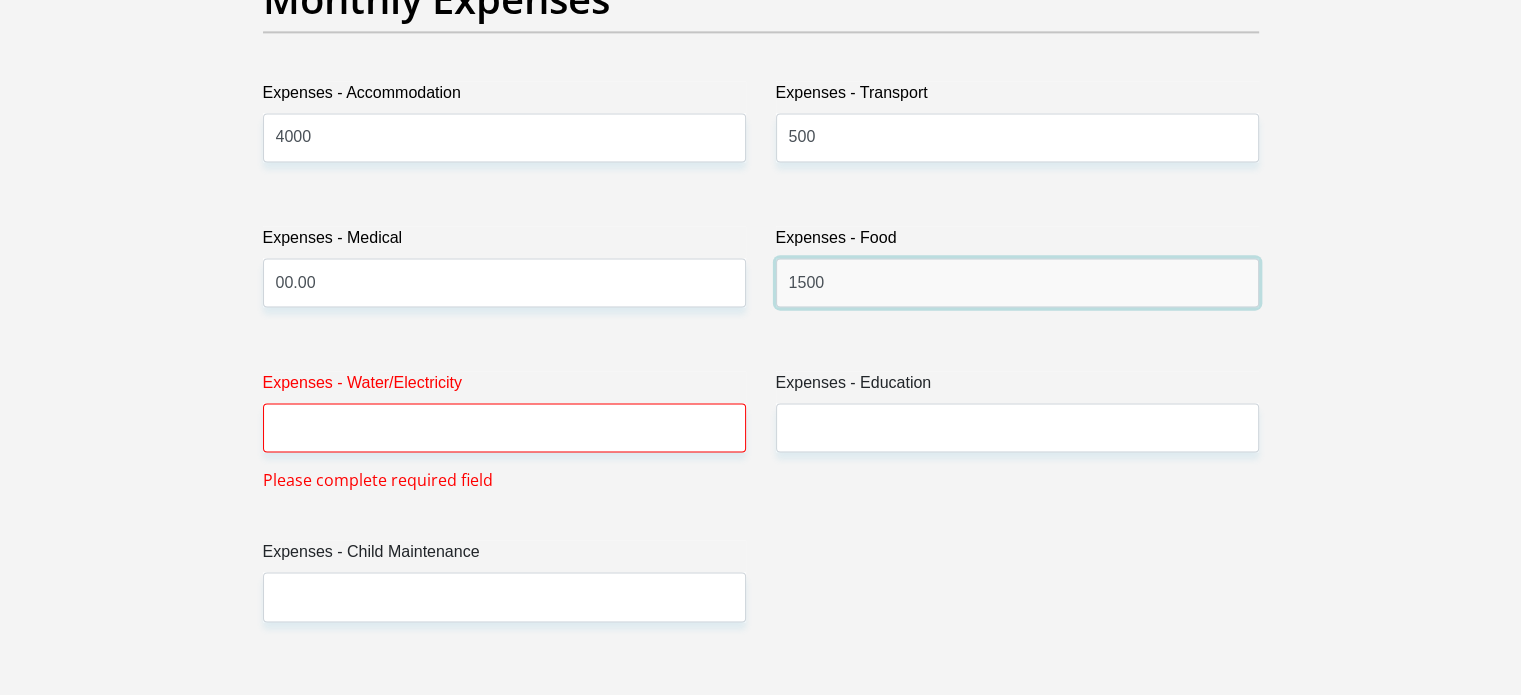 type on "1500" 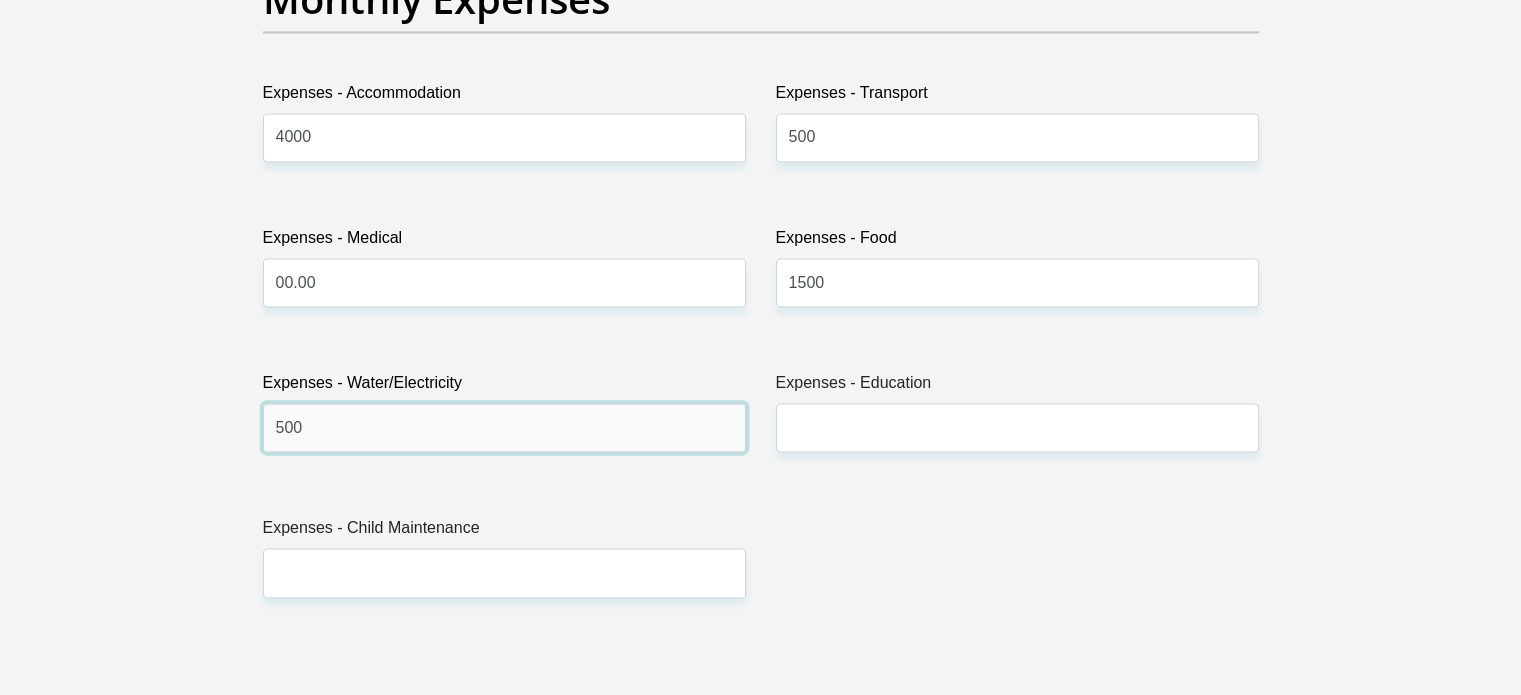 type on "500" 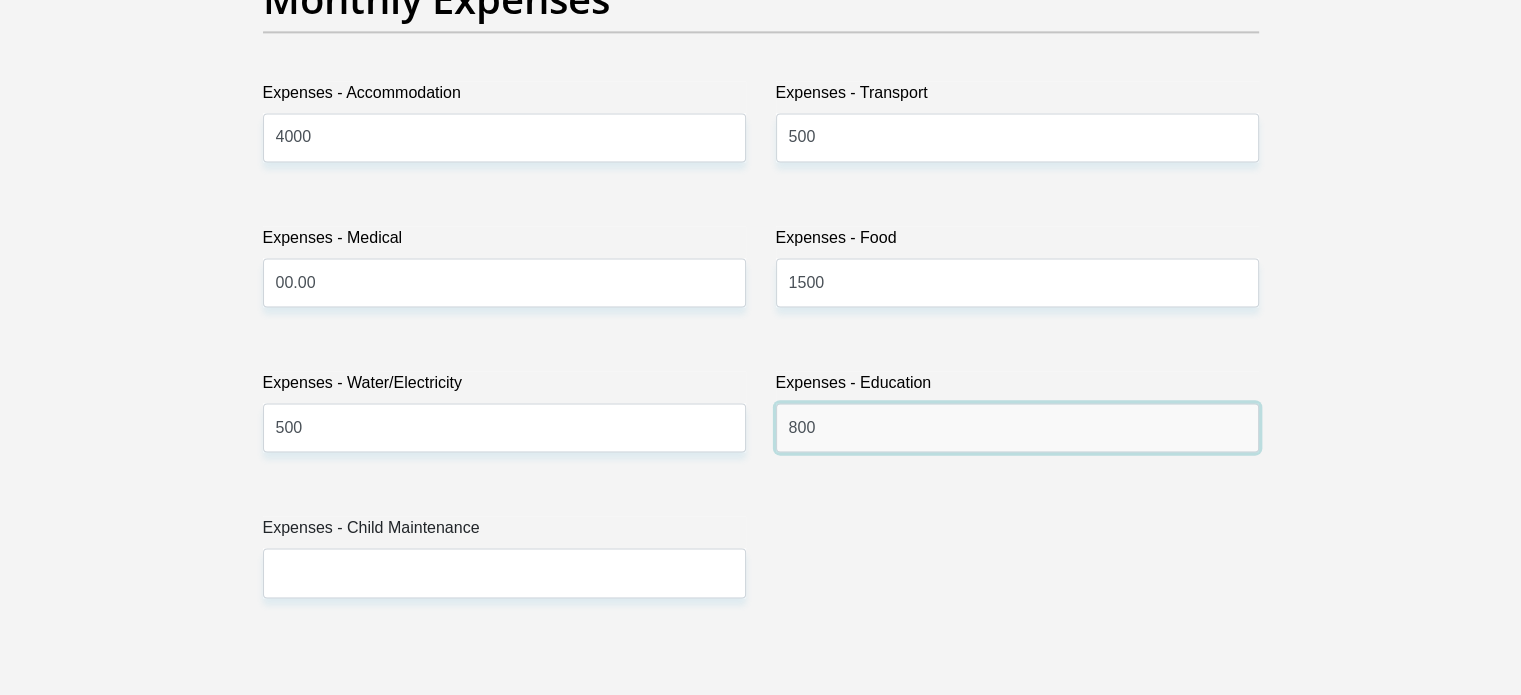 type on "800" 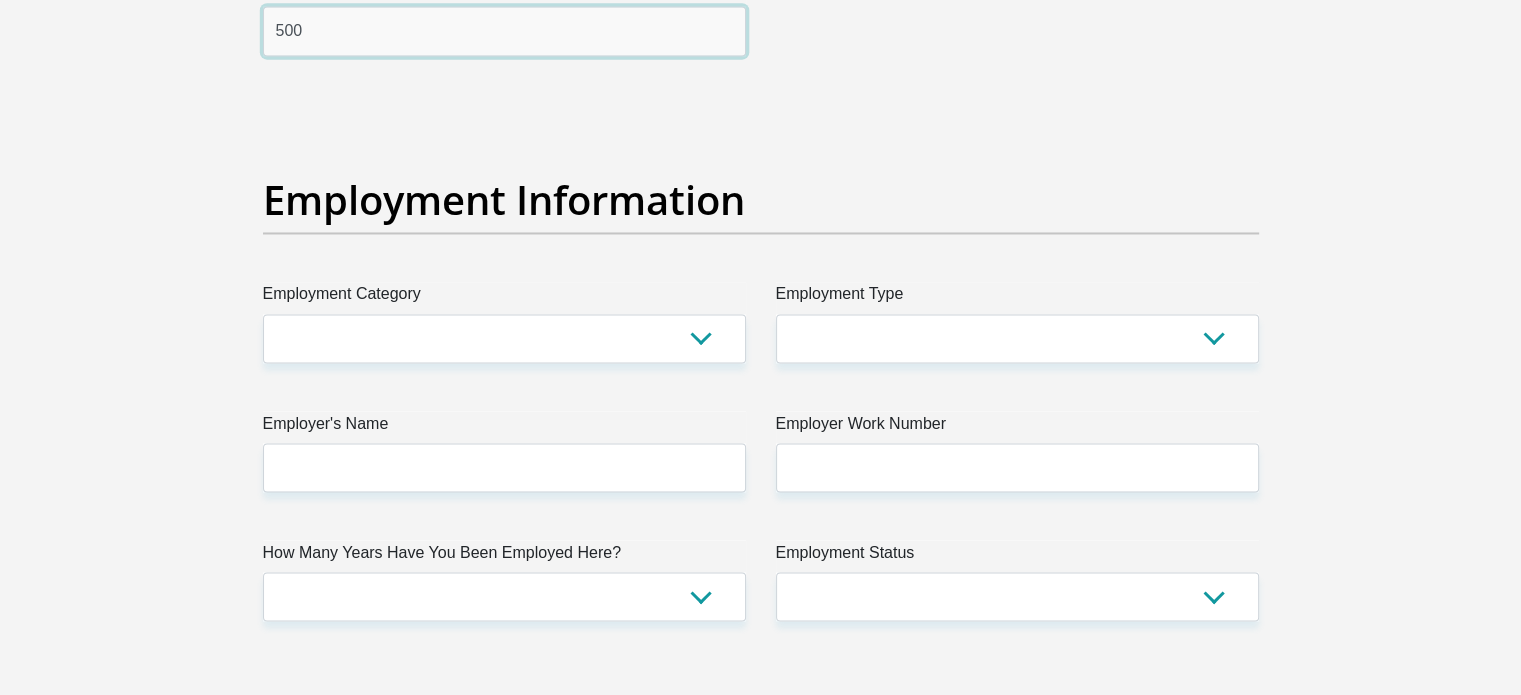 scroll, scrollTop: 3482, scrollLeft: 0, axis: vertical 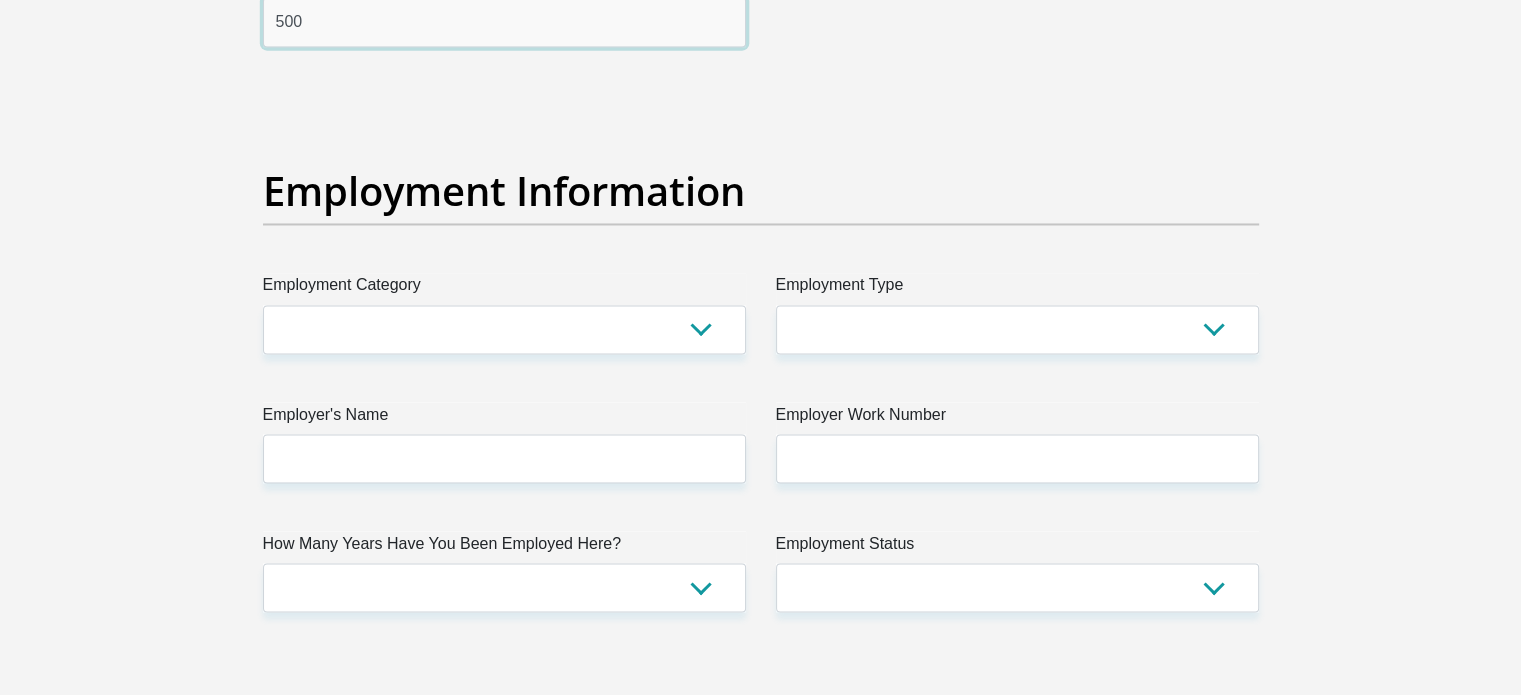 type on "500" 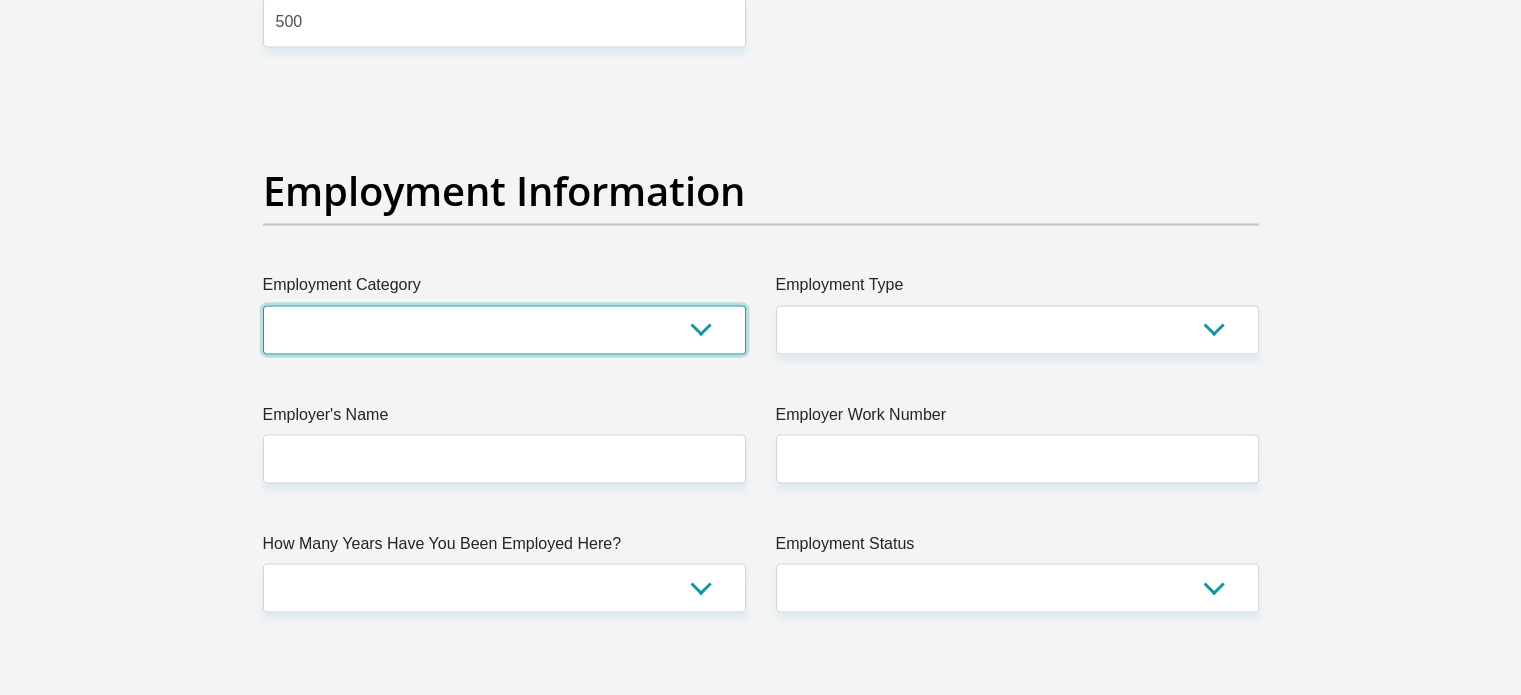 click on "AGRICULTURE
ALCOHOL & TOBACCO
CONSTRUCTION MATERIALS
METALLURGY
EQUIPMENT FOR RENEWABLE ENERGY
SPECIALIZED CONTRACTORS
CAR
GAMING (INCL. INTERNET
OTHER WHOLESALE
UNLICENSED PHARMACEUTICALS
CURRENCY EXCHANGE HOUSES
OTHER FINANCIAL INSTITUTIONS & INSURANCE
REAL ESTATE AGENTS
OIL & GAS
OTHER MATERIALS (E.G. IRON ORE)
PRECIOUS STONES & PRECIOUS METALS
POLITICAL ORGANIZATIONS
RELIGIOUS ORGANIZATIONS(NOT SECTS)
ACTI. HAVING BUSINESS DEAL WITH PUBLIC ADMINISTRATION
LAUNDROMATS" at bounding box center (504, 329) 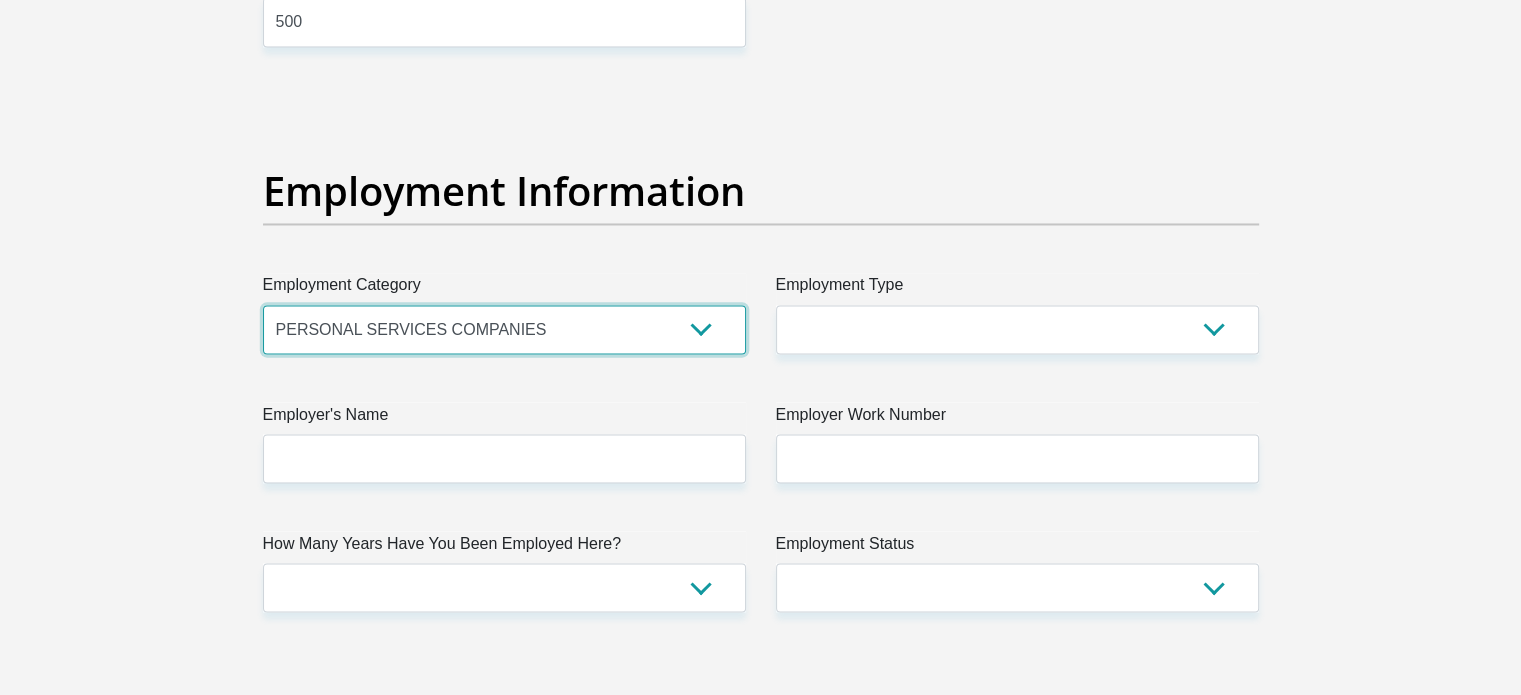 click on "AGRICULTURE
ALCOHOL & TOBACCO
CONSTRUCTION MATERIALS
METALLURGY
EQUIPMENT FOR RENEWABLE ENERGY
SPECIALIZED CONTRACTORS
CAR
GAMING (INCL. INTERNET
OTHER WHOLESALE
UNLICENSED PHARMACEUTICALS
CURRENCY EXCHANGE HOUSES
OTHER FINANCIAL INSTITUTIONS & INSURANCE
REAL ESTATE AGENTS
OIL & GAS
OTHER MATERIALS (E.G. IRON ORE)
PRECIOUS STONES & PRECIOUS METALS
POLITICAL ORGANIZATIONS
RELIGIOUS ORGANIZATIONS(NOT SECTS)
ACTI. HAVING BUSINESS DEAL WITH PUBLIC ADMINISTRATION
LAUNDROMATS" at bounding box center [504, 329] 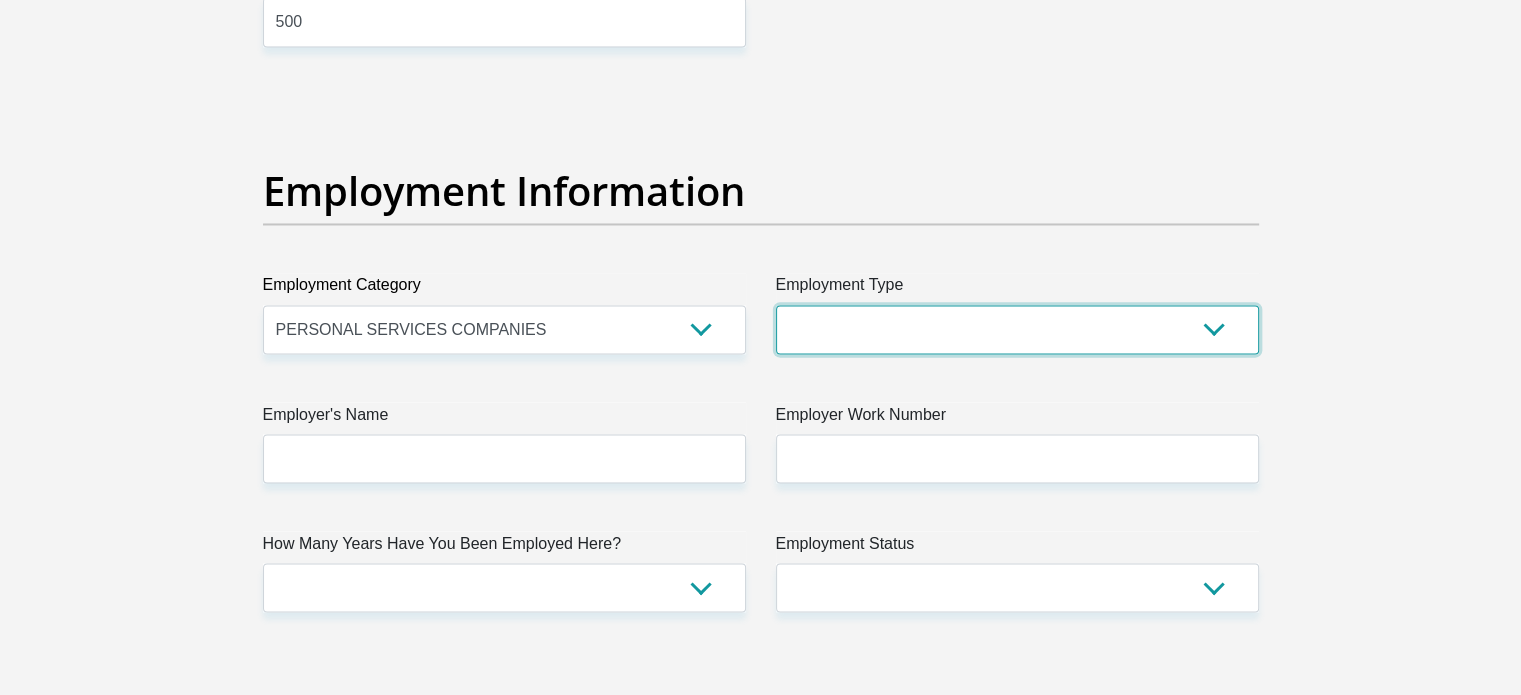 click on "College/Lecturer
Craft Seller
Creative
Driver
Executive
Farmer
Forces - Non Commissioned
Forces - Officer
Hawker
Housewife
Labourer
Licenced Professional
Manager
Miner
Non Licenced Professional
Office Staff/Clerk
Outside Worker
Pensioner
Permanent Teacher
Production/Manufacturing
Sales
Self-Employed
Semi-Professional Worker
Service Industry  Social Worker  Student" at bounding box center (1017, 329) 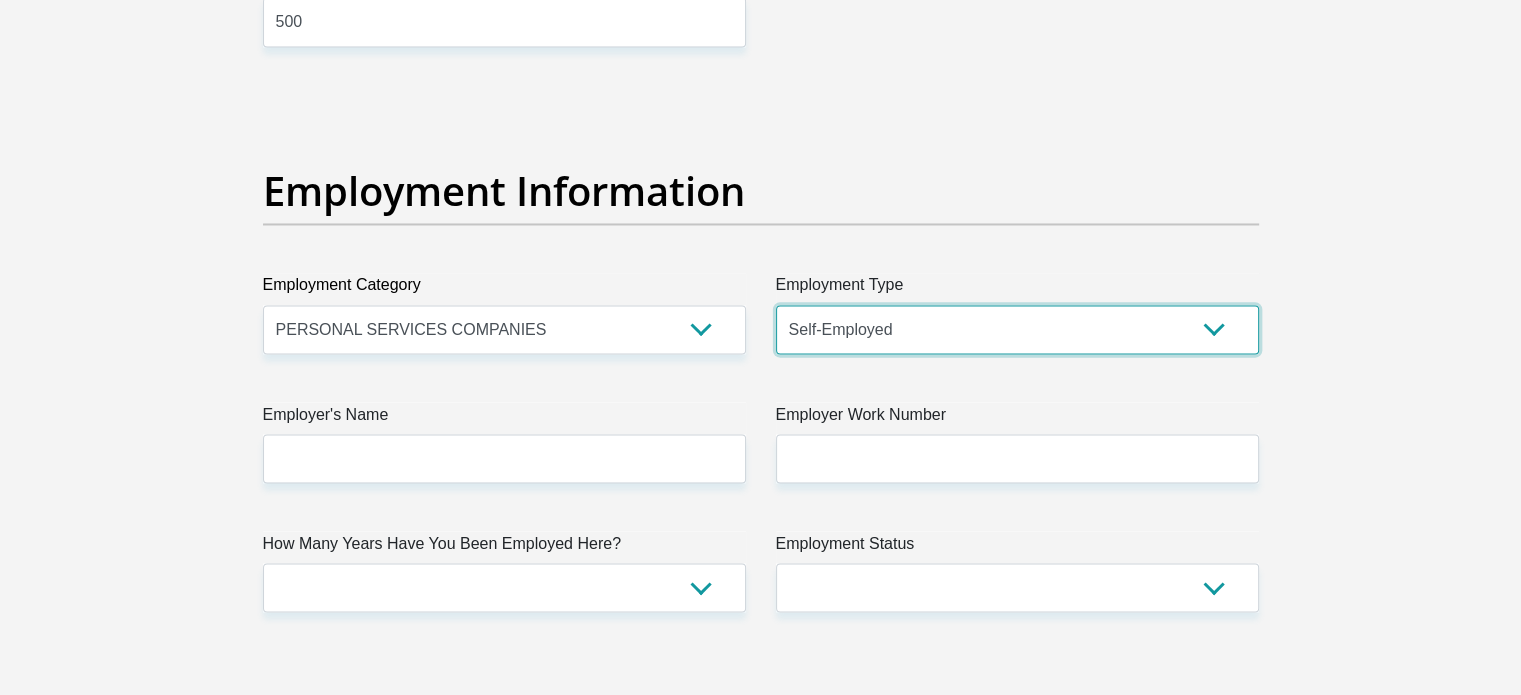 click on "College/Lecturer
Craft Seller
Creative
Driver
Executive
Farmer
Forces - Non Commissioned
Forces - Officer
Hawker
Housewife
Labourer
Licenced Professional
Manager
Miner
Non Licenced Professional
Office Staff/Clerk
Outside Worker
Pensioner
Permanent Teacher
Production/Manufacturing
Sales
Self-Employed
Semi-Professional Worker
Service Industry  Social Worker  Student" at bounding box center (1017, 329) 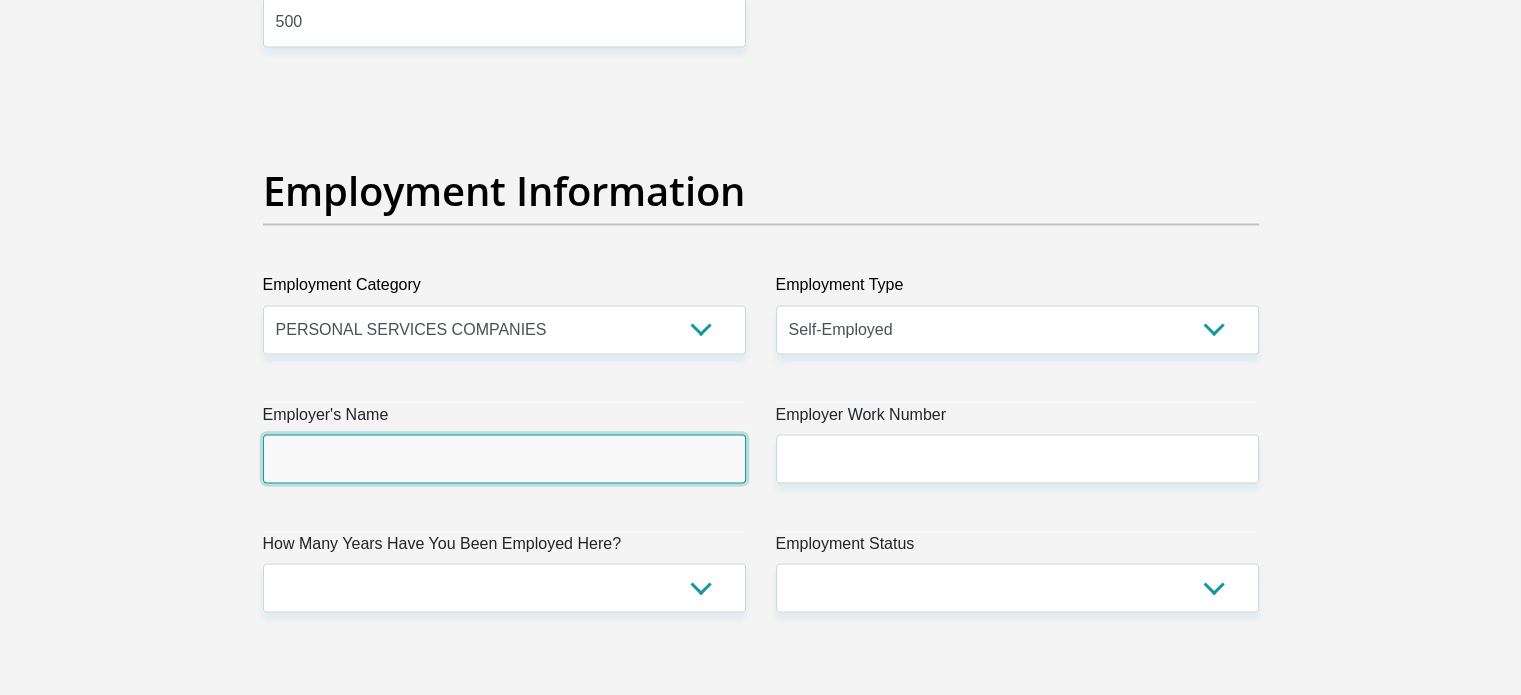 click on "Employer's Name" at bounding box center (504, 458) 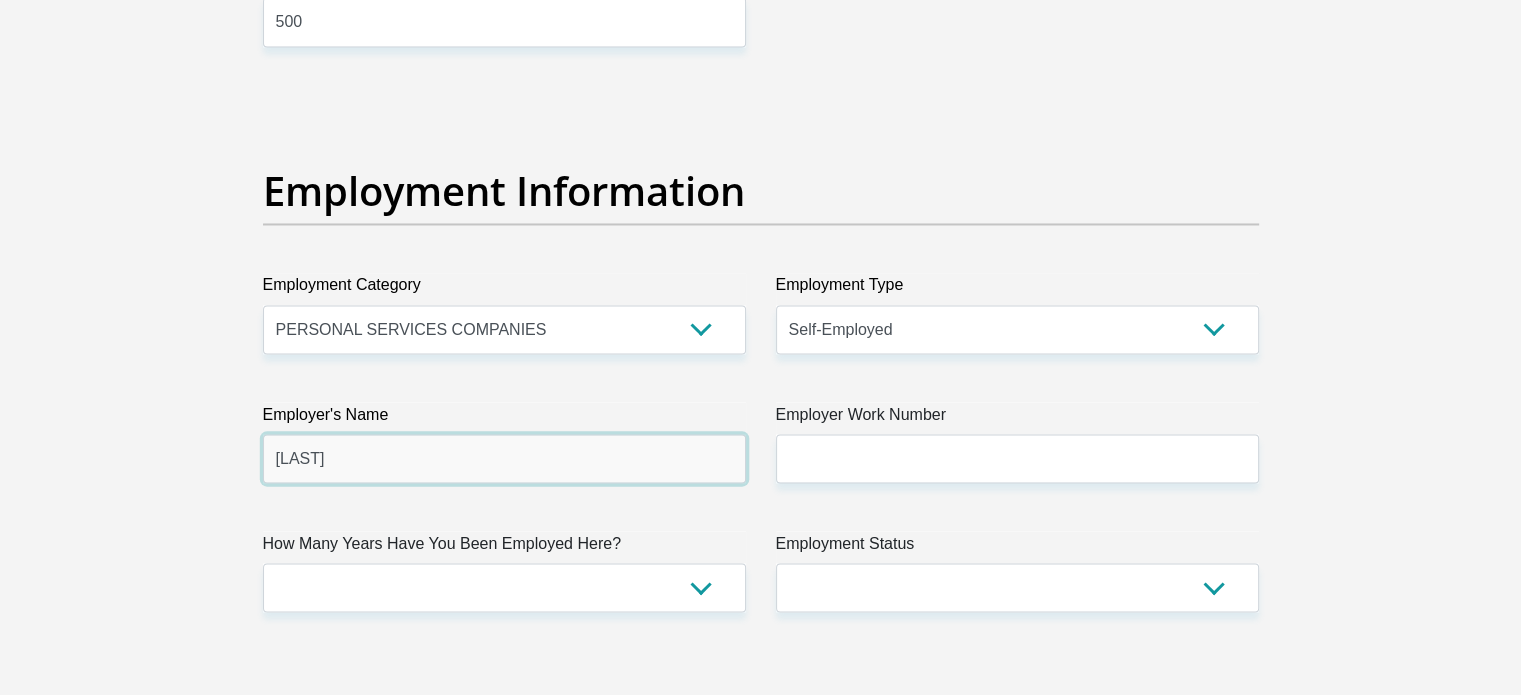 type on "RaulingaNtsiandaKhameliinc" 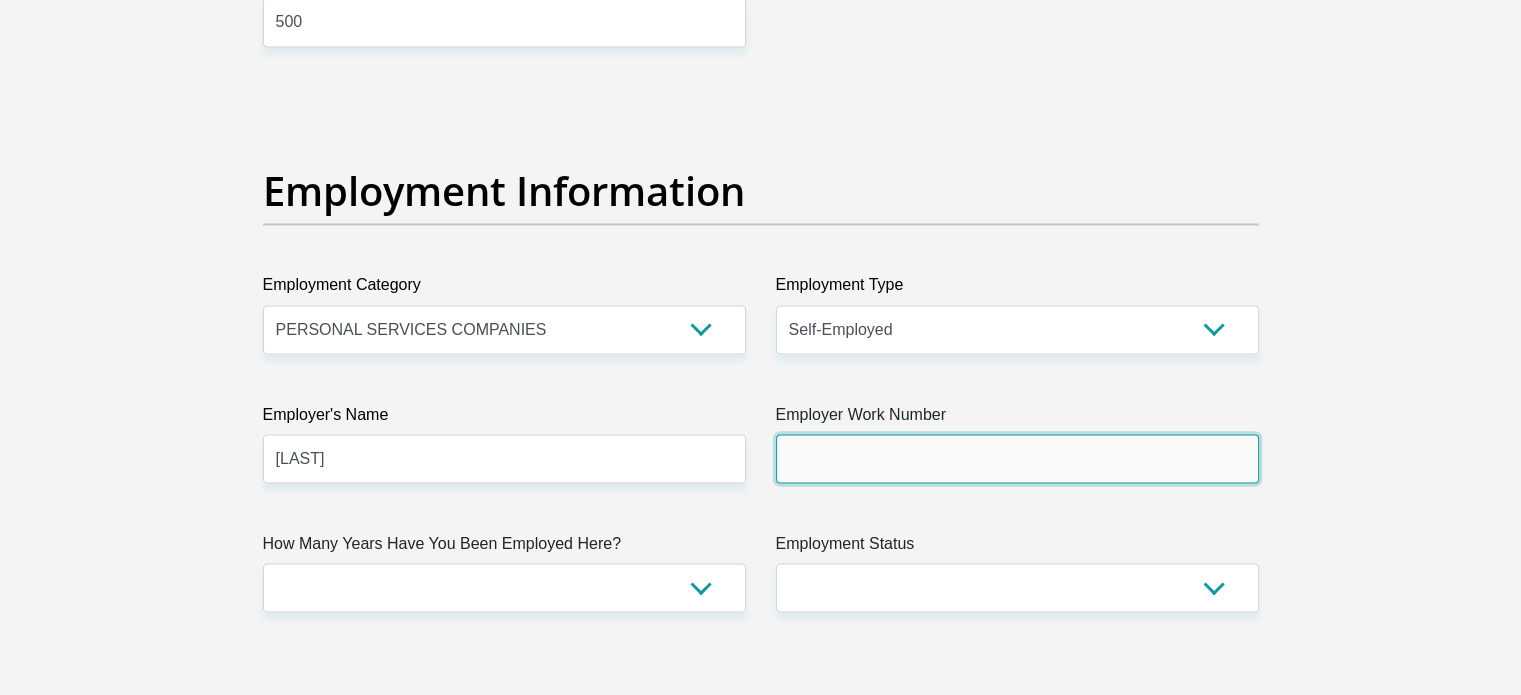 click on "Employer Work Number" at bounding box center [1017, 458] 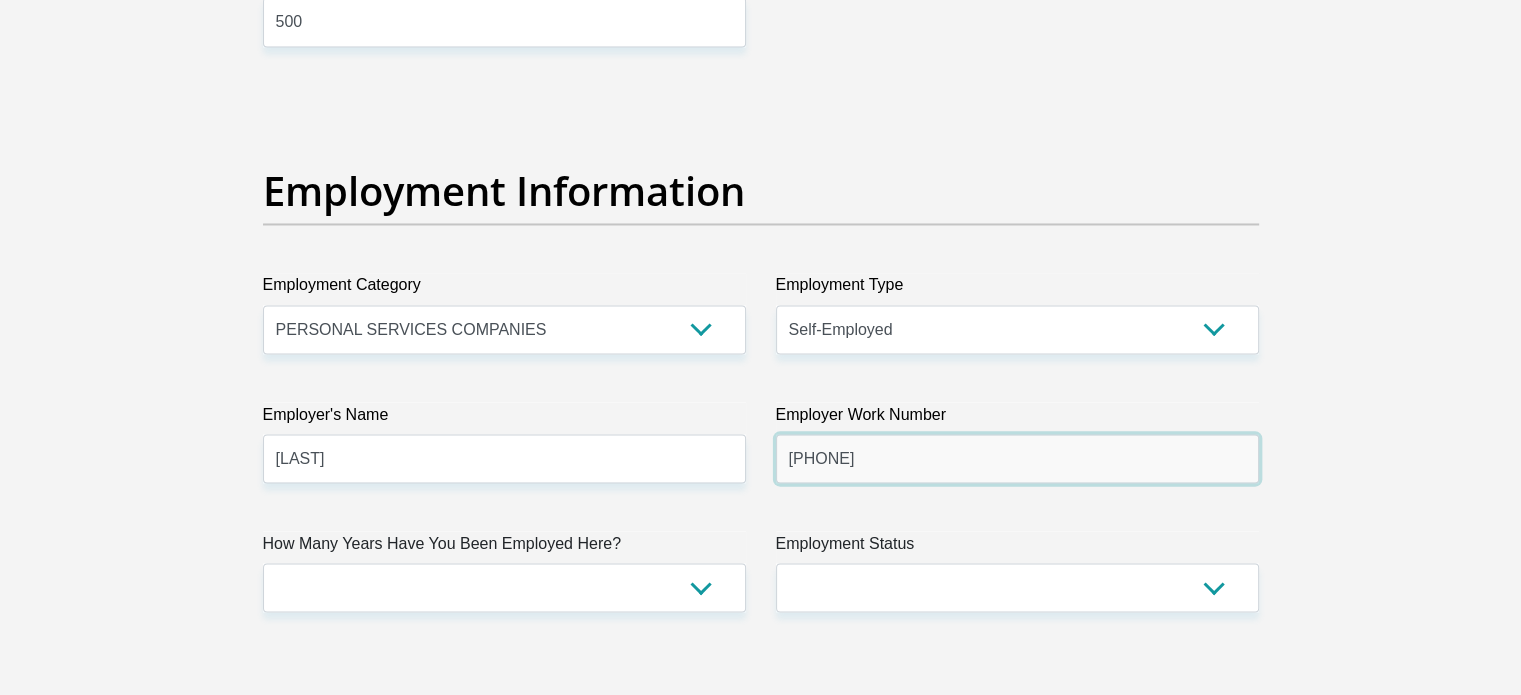 type on "0115933294" 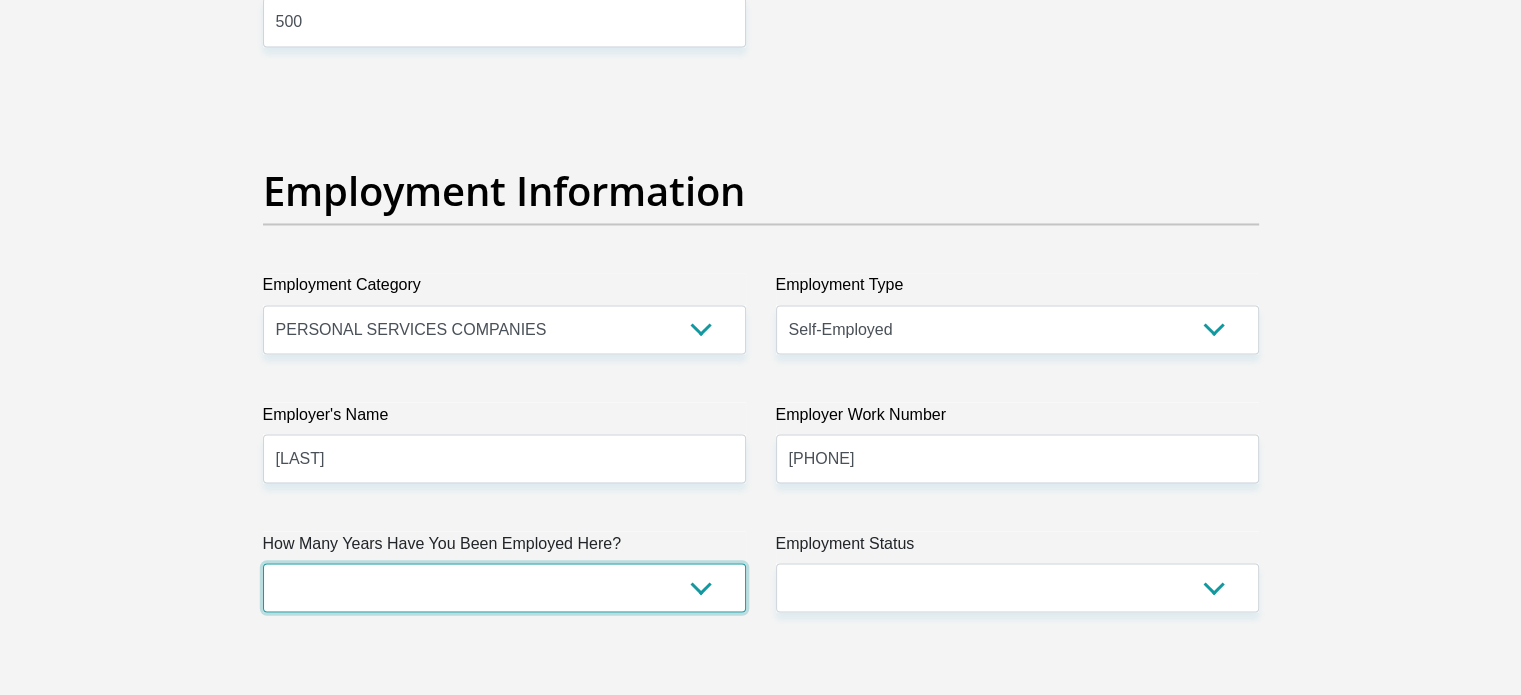 click on "less than 1 year
1-3 years
3-5 years
5+ years" at bounding box center [504, 587] 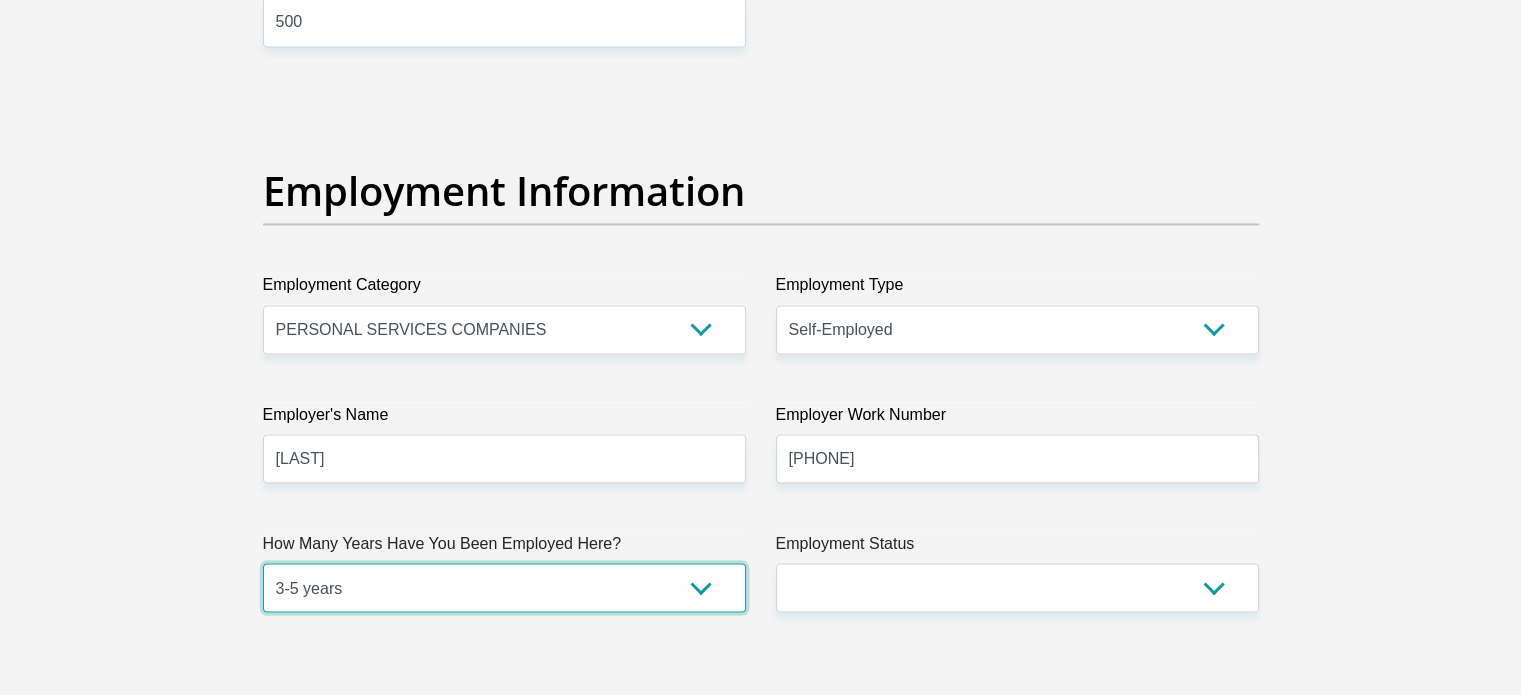 click on "less than 1 year
1-3 years
3-5 years
5+ years" at bounding box center [504, 587] 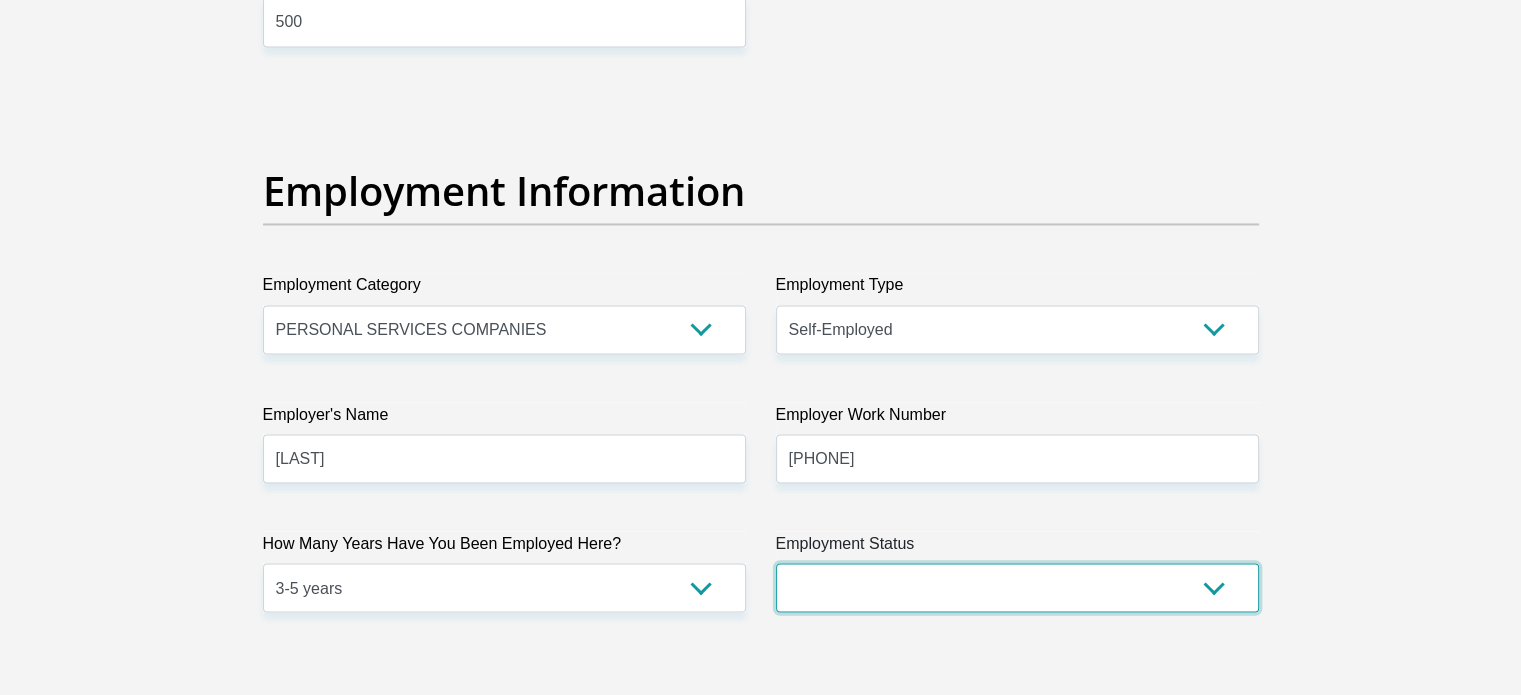 click on "Permanent/Full-time
Part-time/Casual
Contract Worker
Self-Employed
Housewife
Retired
Student
Medically Boarded
Disability
Unemployed" at bounding box center [1017, 587] 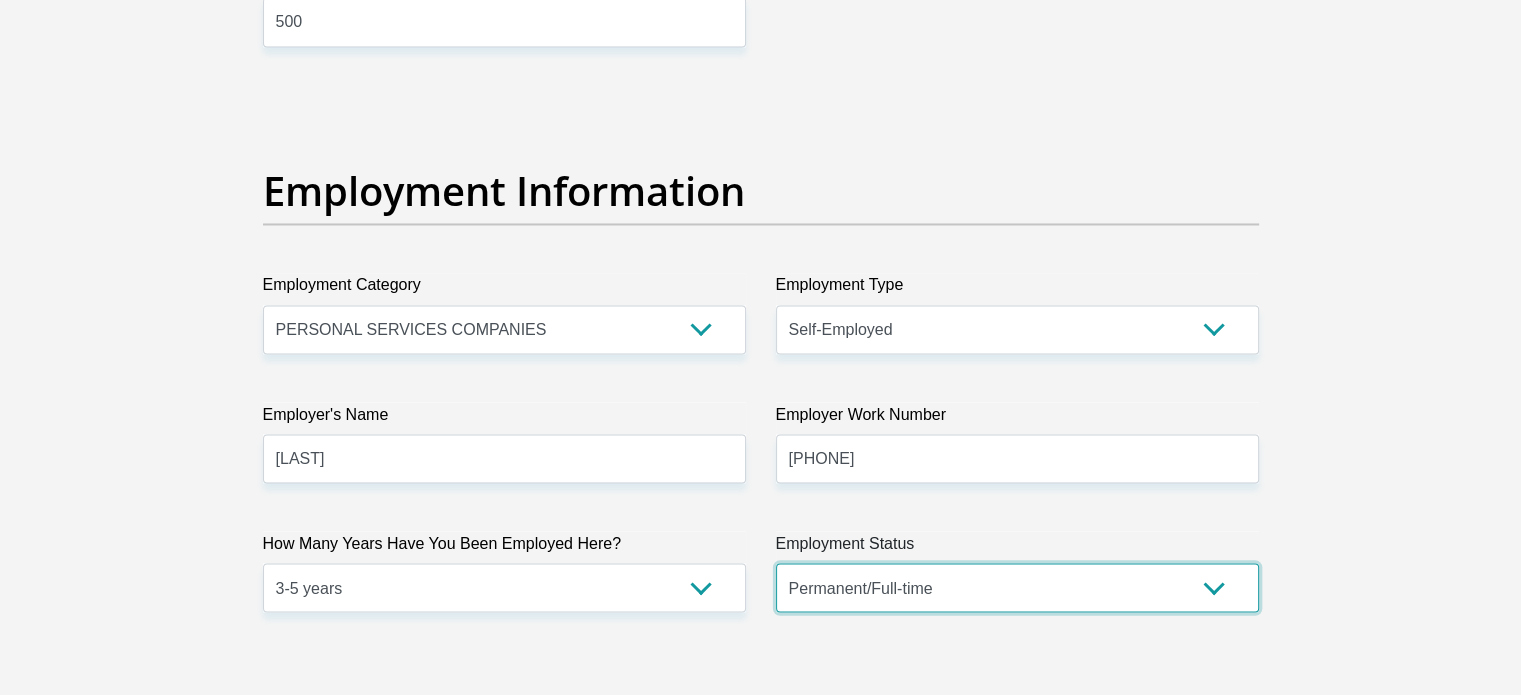 click on "Permanent/Full-time
Part-time/Casual
Contract Worker
Self-Employed
Housewife
Retired
Student
Medically Boarded
Disability
Unemployed" at bounding box center [1017, 587] 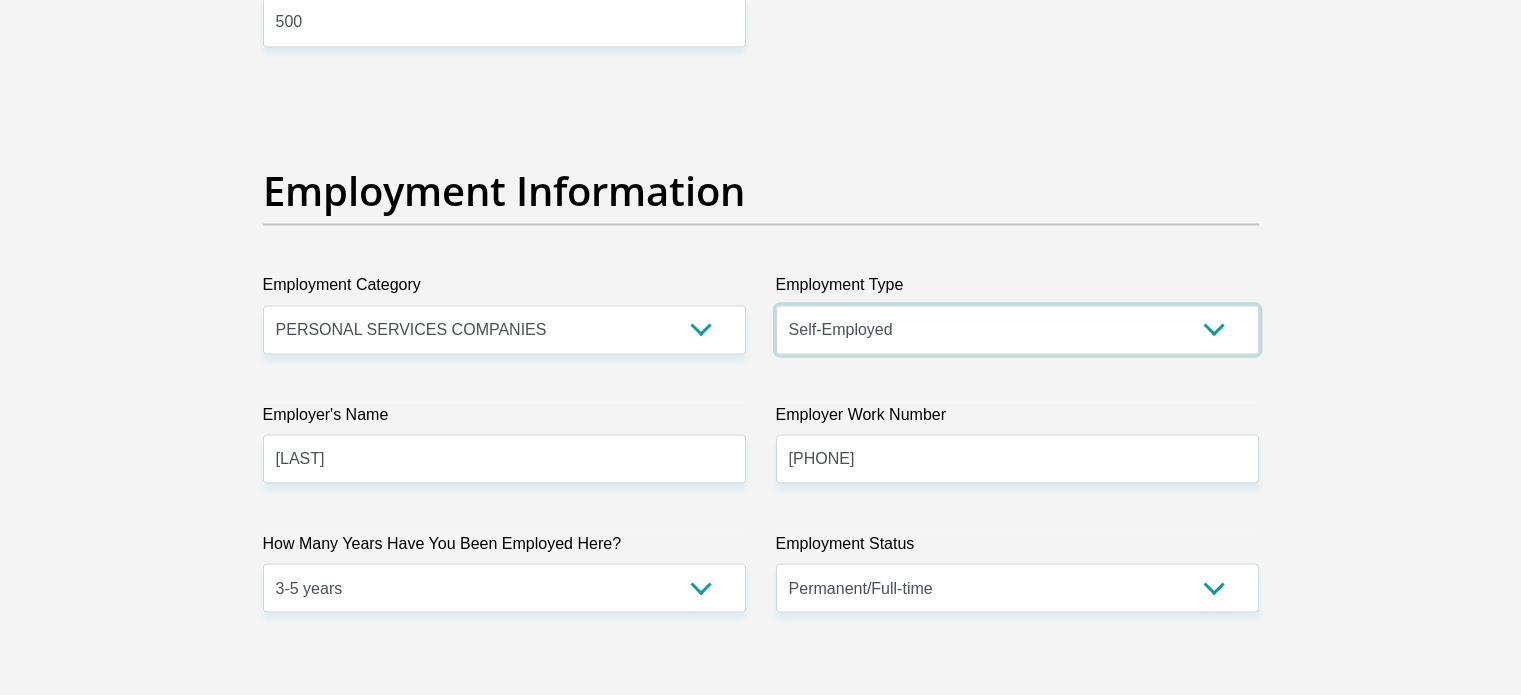 click on "College/Lecturer
Craft Seller
Creative
Driver
Executive
Farmer
Forces - Non Commissioned
Forces - Officer
Hawker
Housewife
Labourer
Licenced Professional
Manager
Miner
Non Licenced Professional
Office Staff/Clerk
Outside Worker
Pensioner
Permanent Teacher
Production/Manufacturing
Sales
Self-Employed
Semi-Professional Worker
Service Industry  Social Worker  Student" at bounding box center (1017, 329) 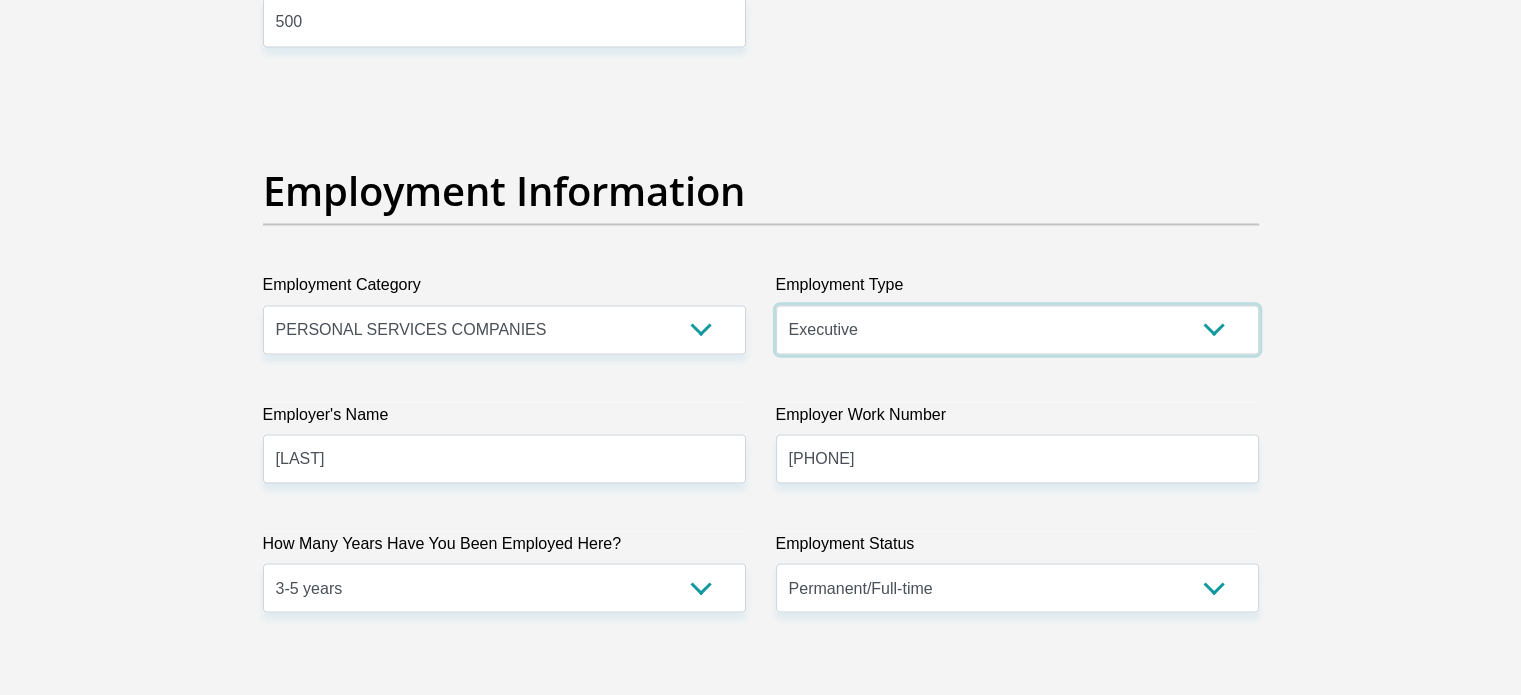 click on "College/Lecturer
Craft Seller
Creative
Driver
Executive
Farmer
Forces - Non Commissioned
Forces - Officer
Hawker
Housewife
Labourer
Licenced Professional
Manager
Miner
Non Licenced Professional
Office Staff/Clerk
Outside Worker
Pensioner
Permanent Teacher
Production/Manufacturing
Sales
Self-Employed
Semi-Professional Worker
Service Industry  Social Worker  Student" at bounding box center (1017, 329) 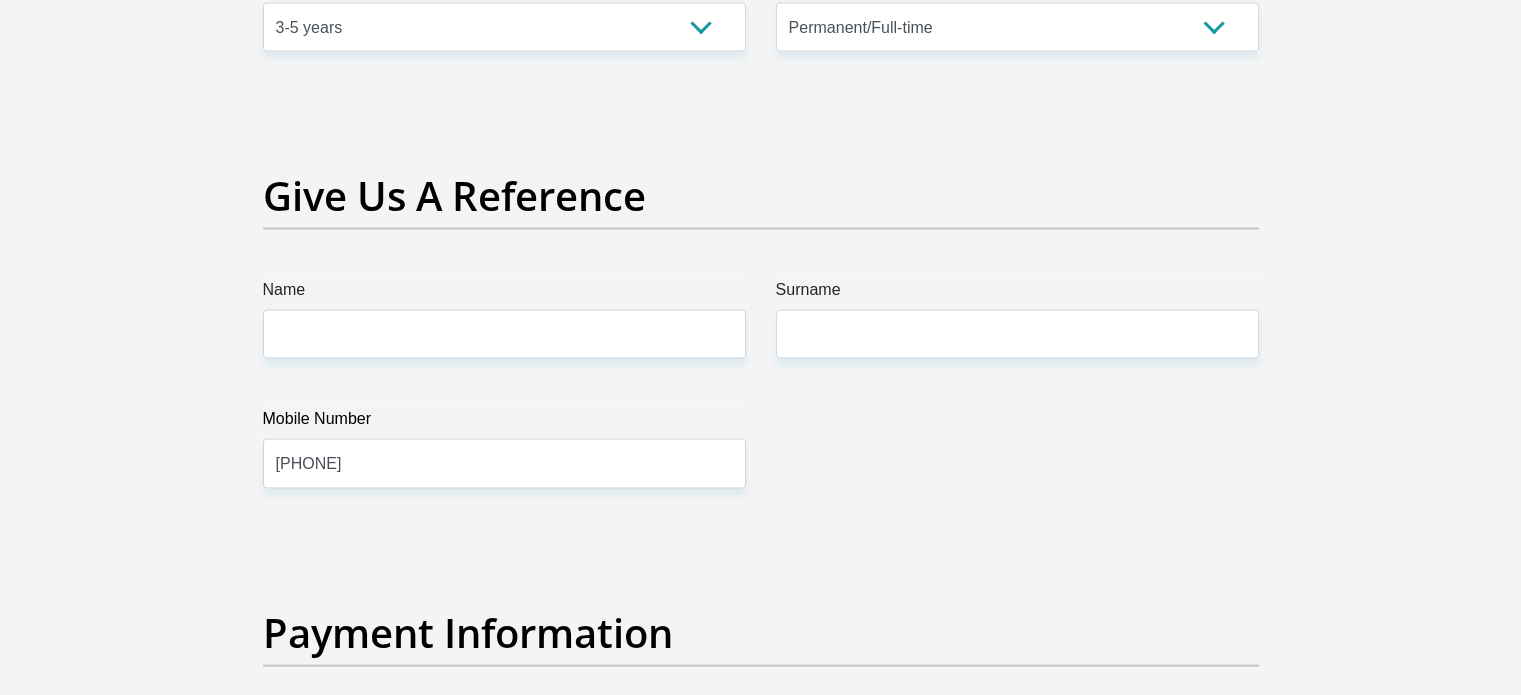 scroll, scrollTop: 4156, scrollLeft: 0, axis: vertical 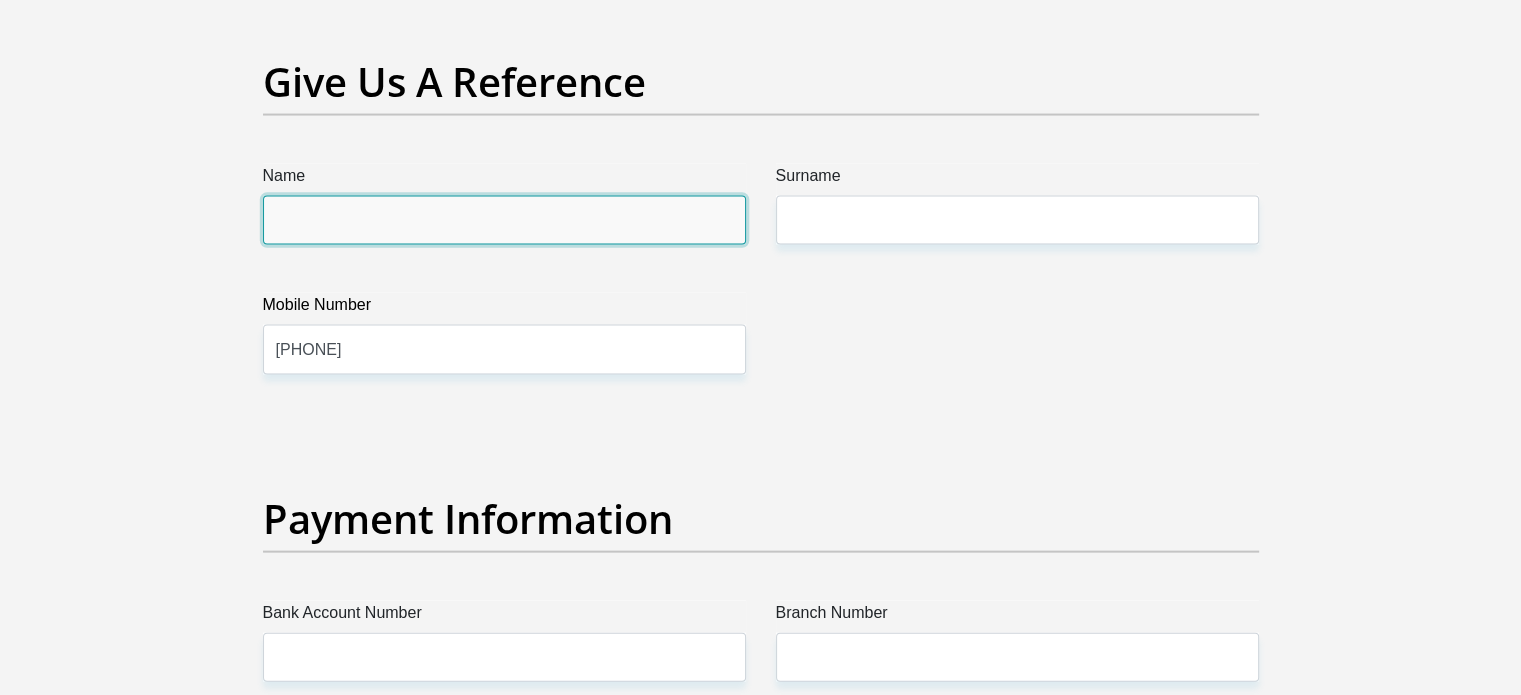click on "Name" at bounding box center [504, 220] 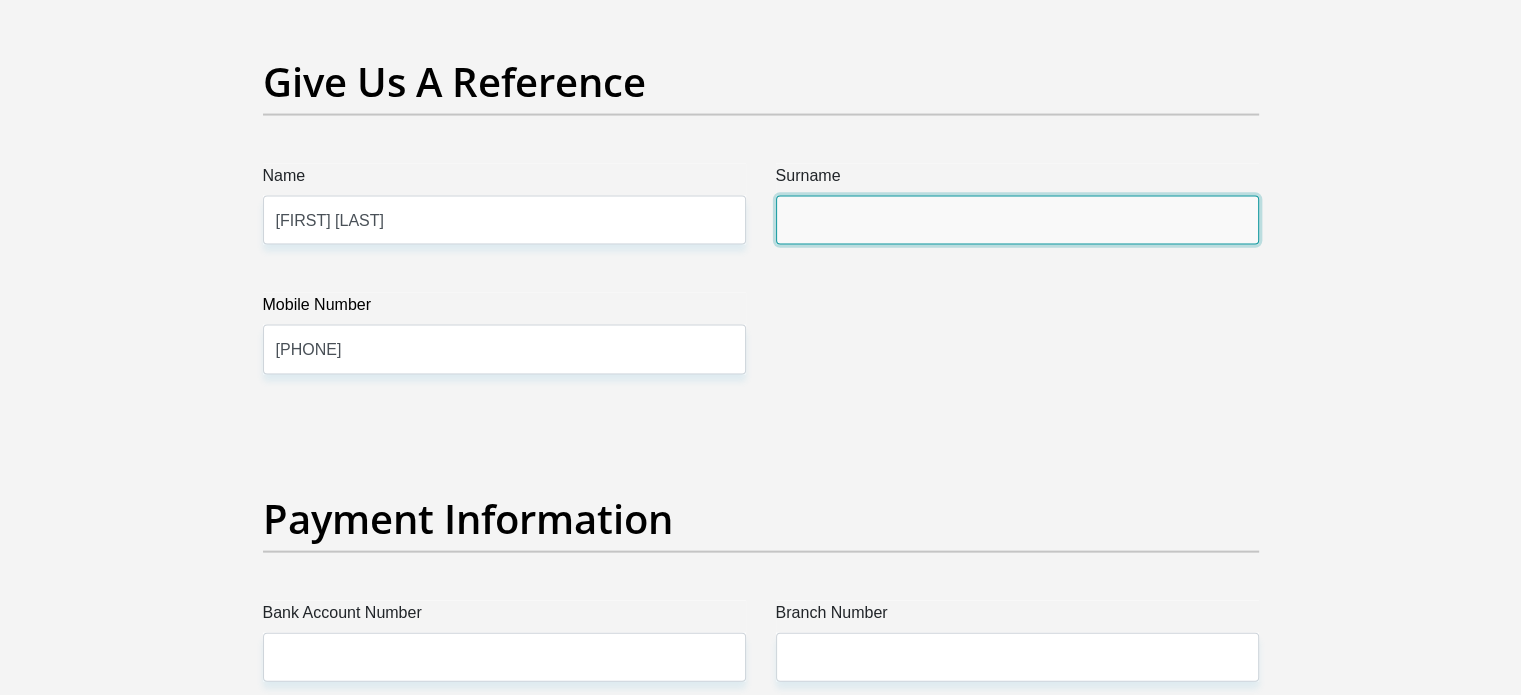 type on "Mamafha" 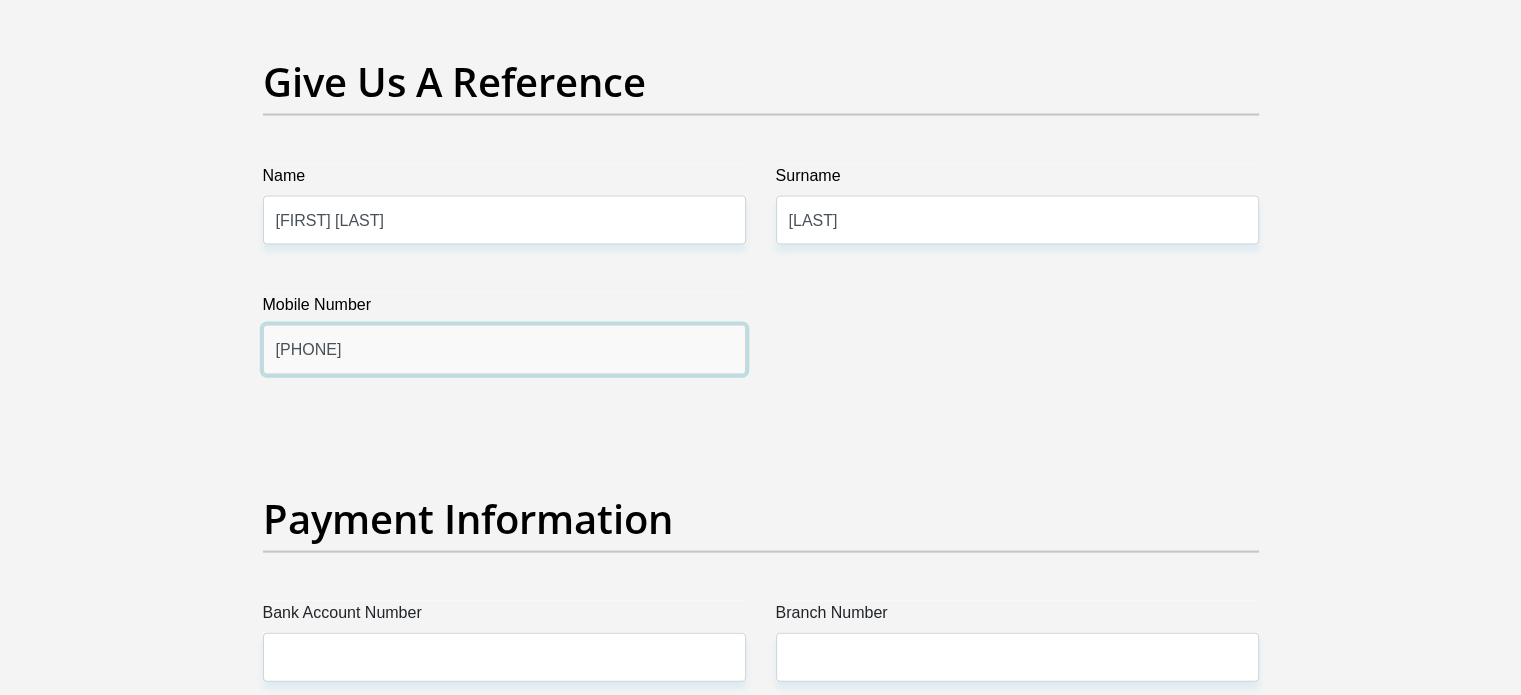 click on "0679299250" at bounding box center (504, 349) 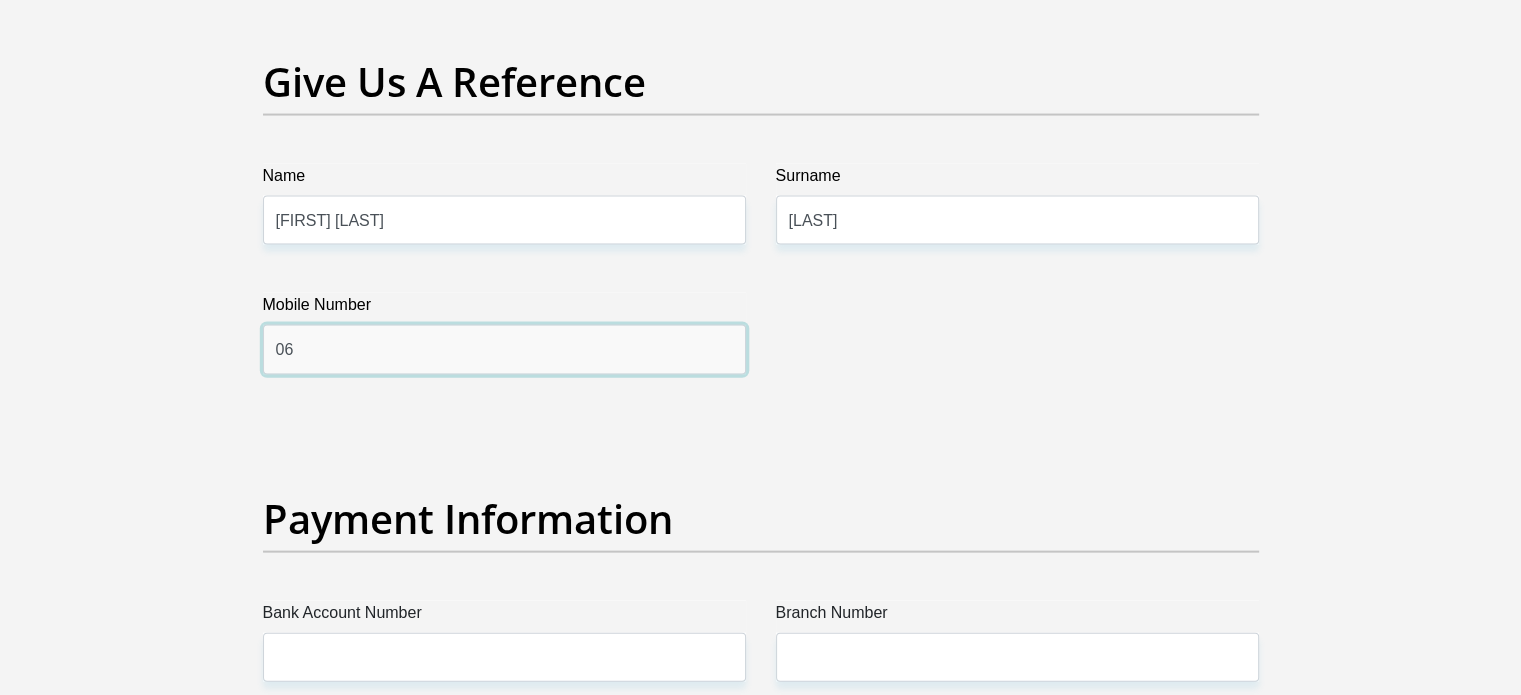 type on "0" 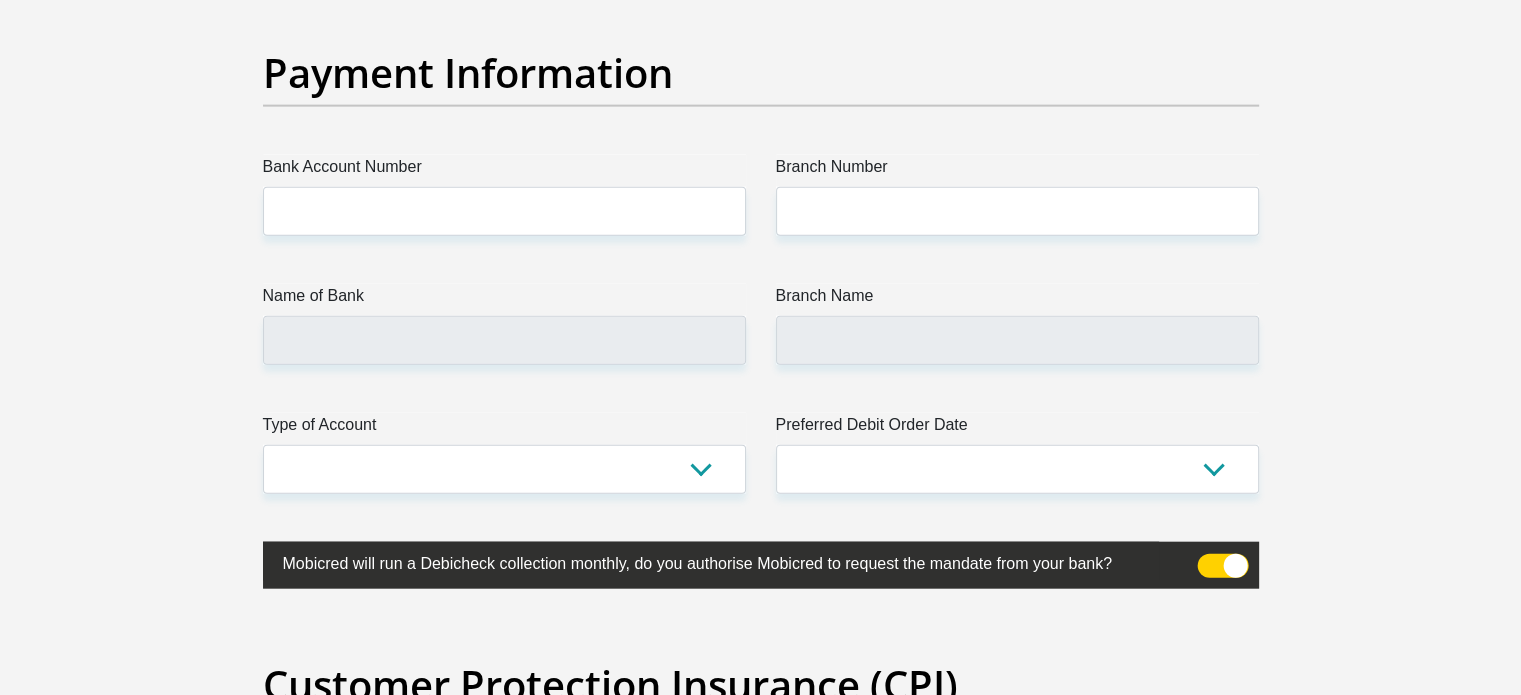 scroll, scrollTop: 4620, scrollLeft: 0, axis: vertical 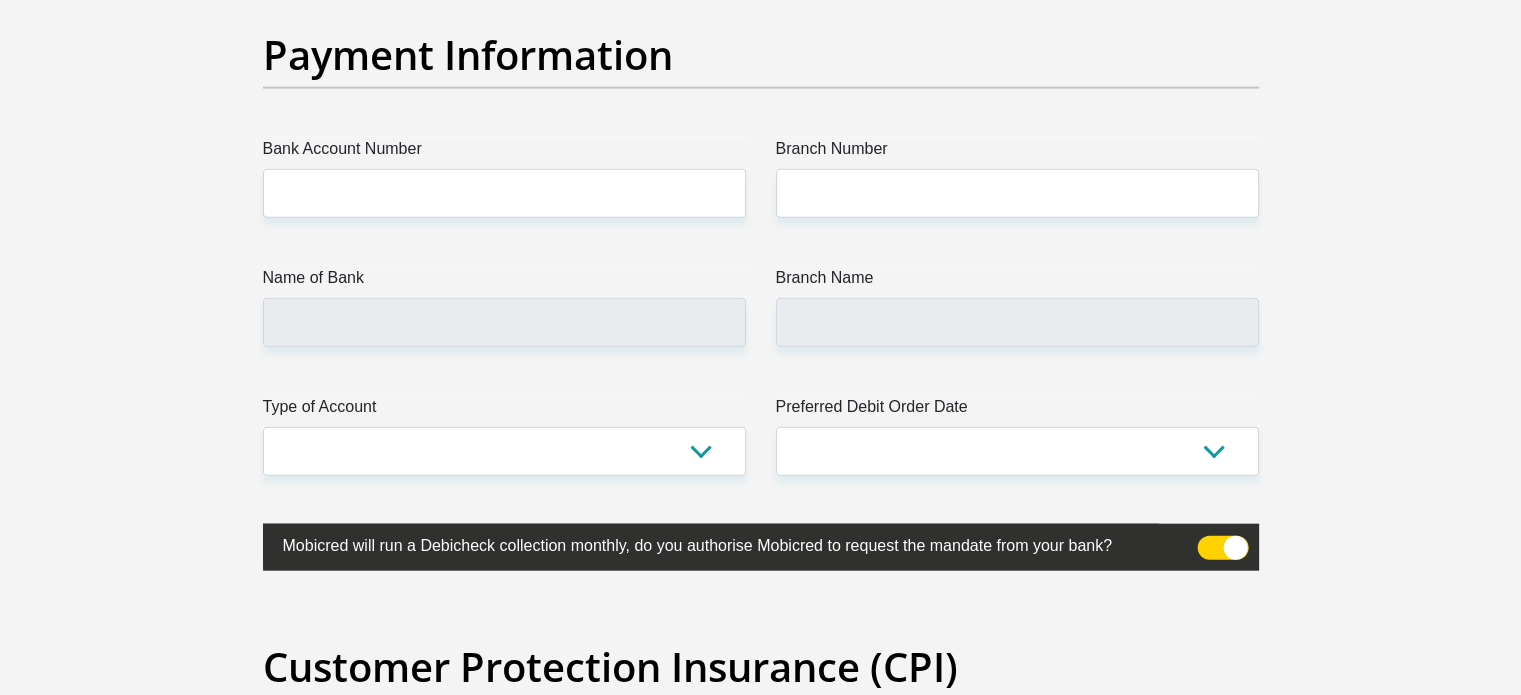 type on "0614162330" 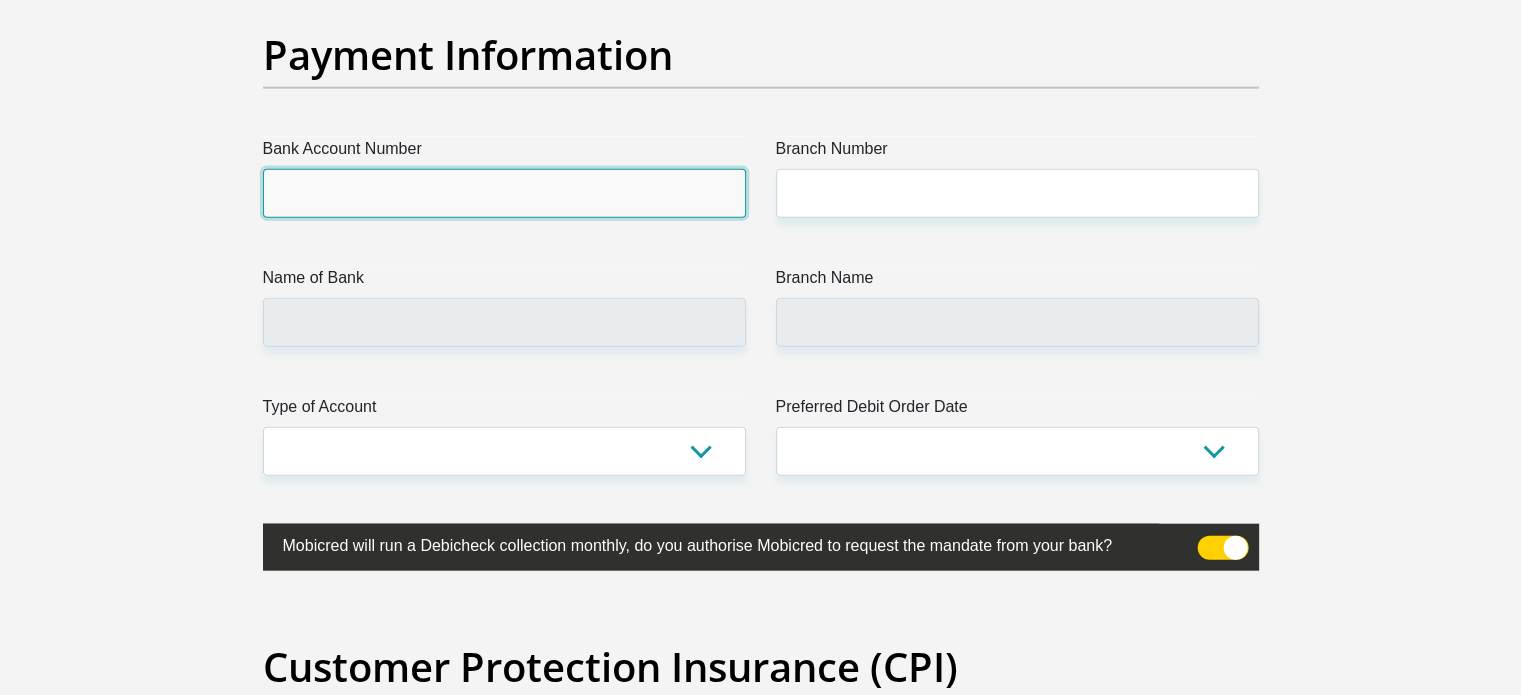 click on "Bank Account Number" at bounding box center (504, 193) 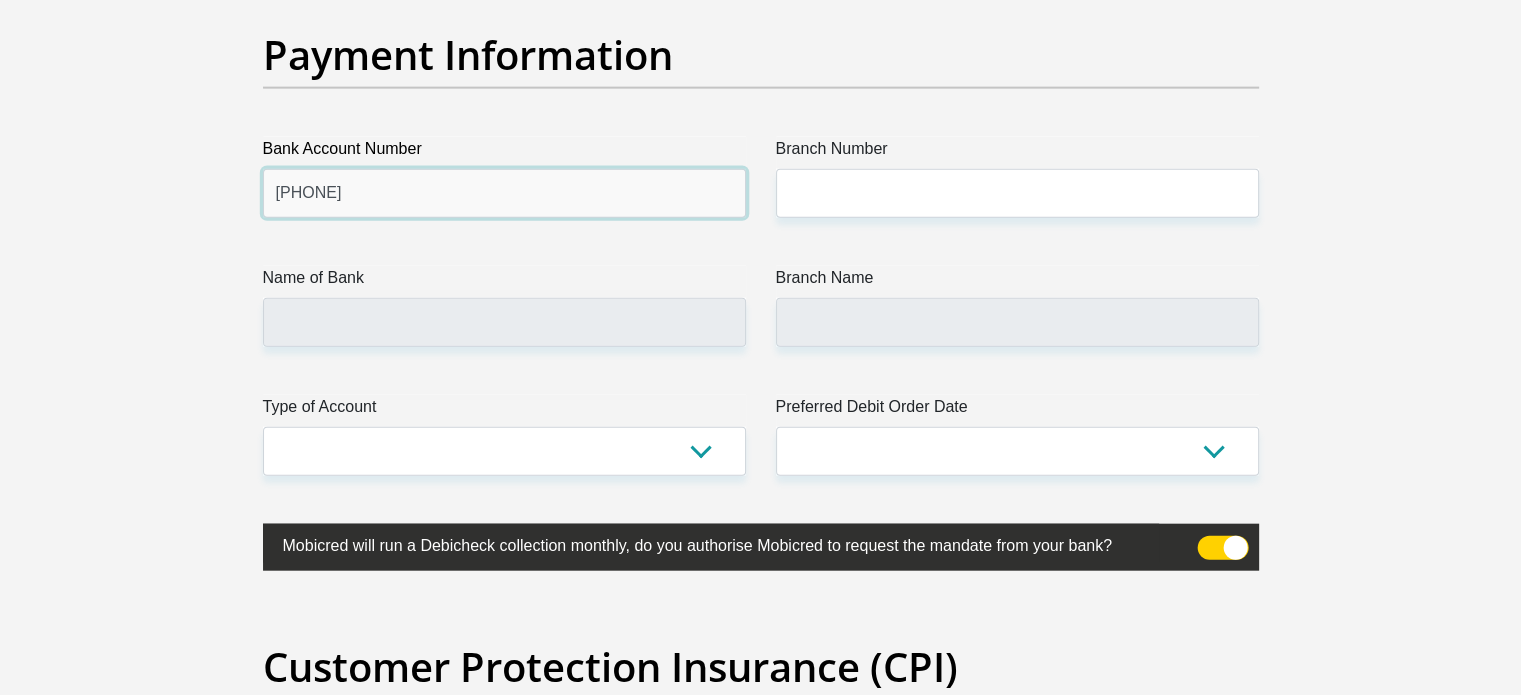 type on "63029320859" 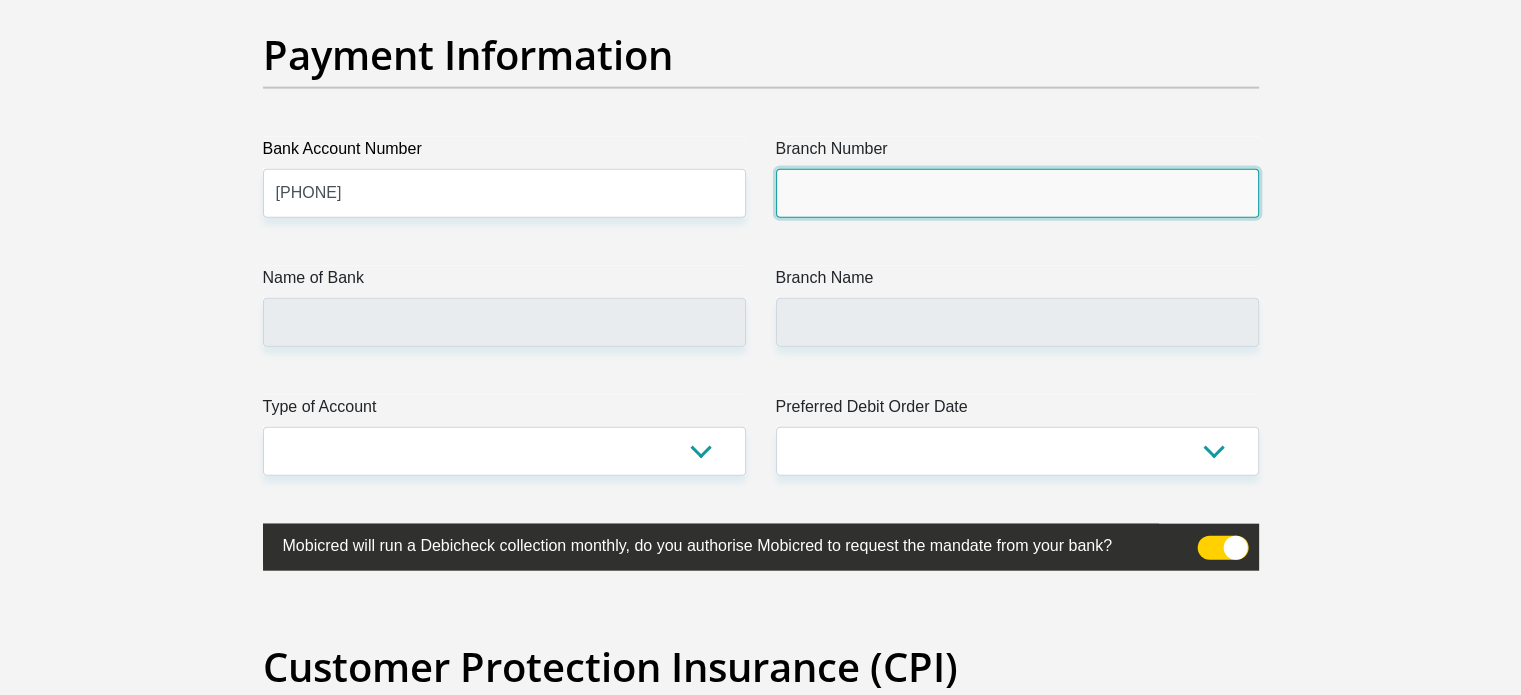 click on "Branch Number" at bounding box center (1017, 193) 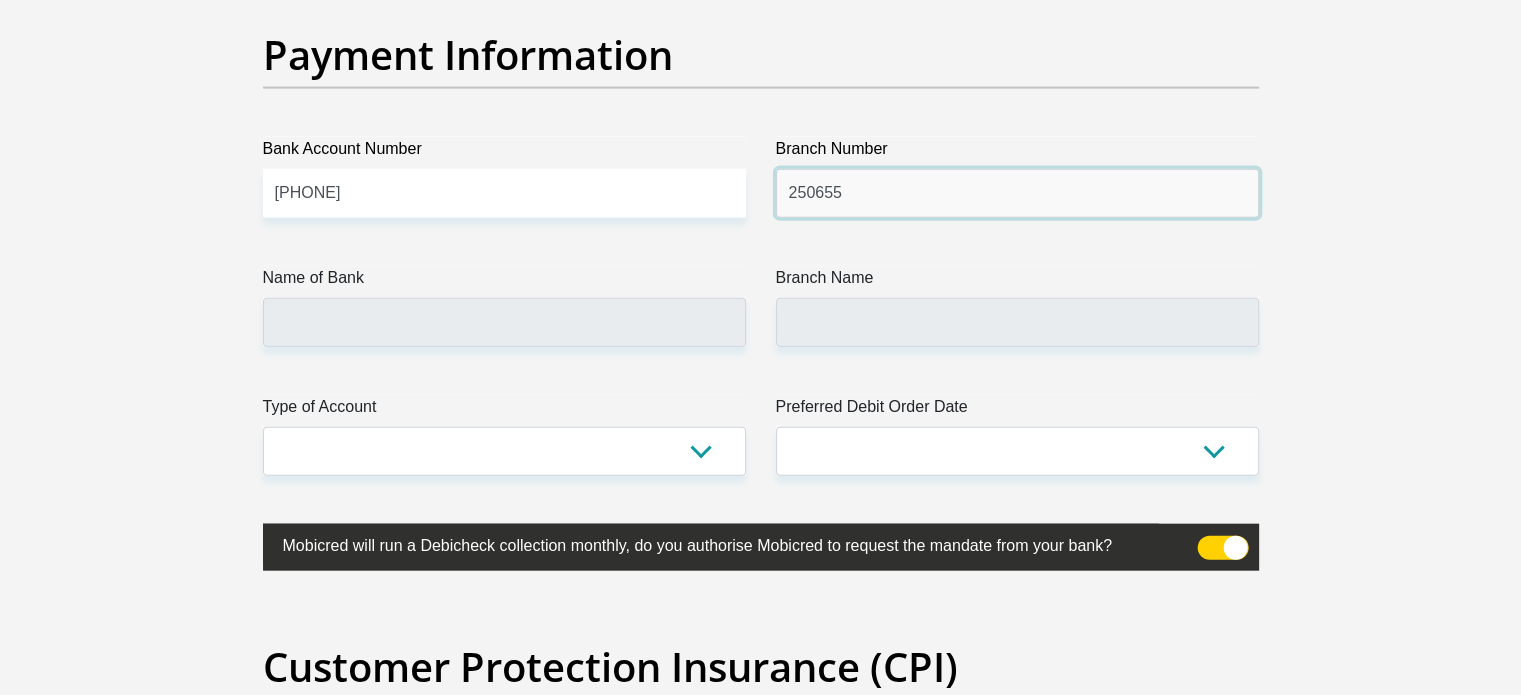 type on "250655" 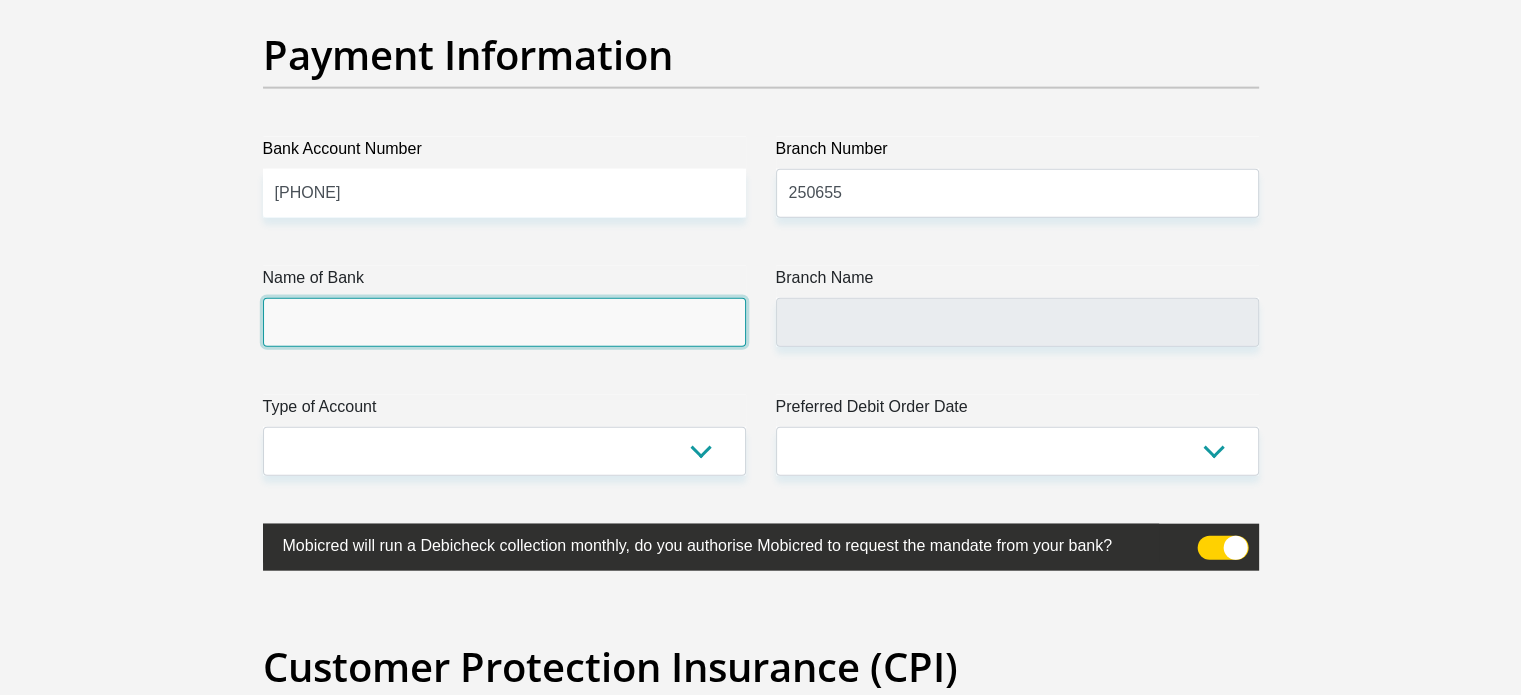 click on "Name of Bank" at bounding box center (504, 322) 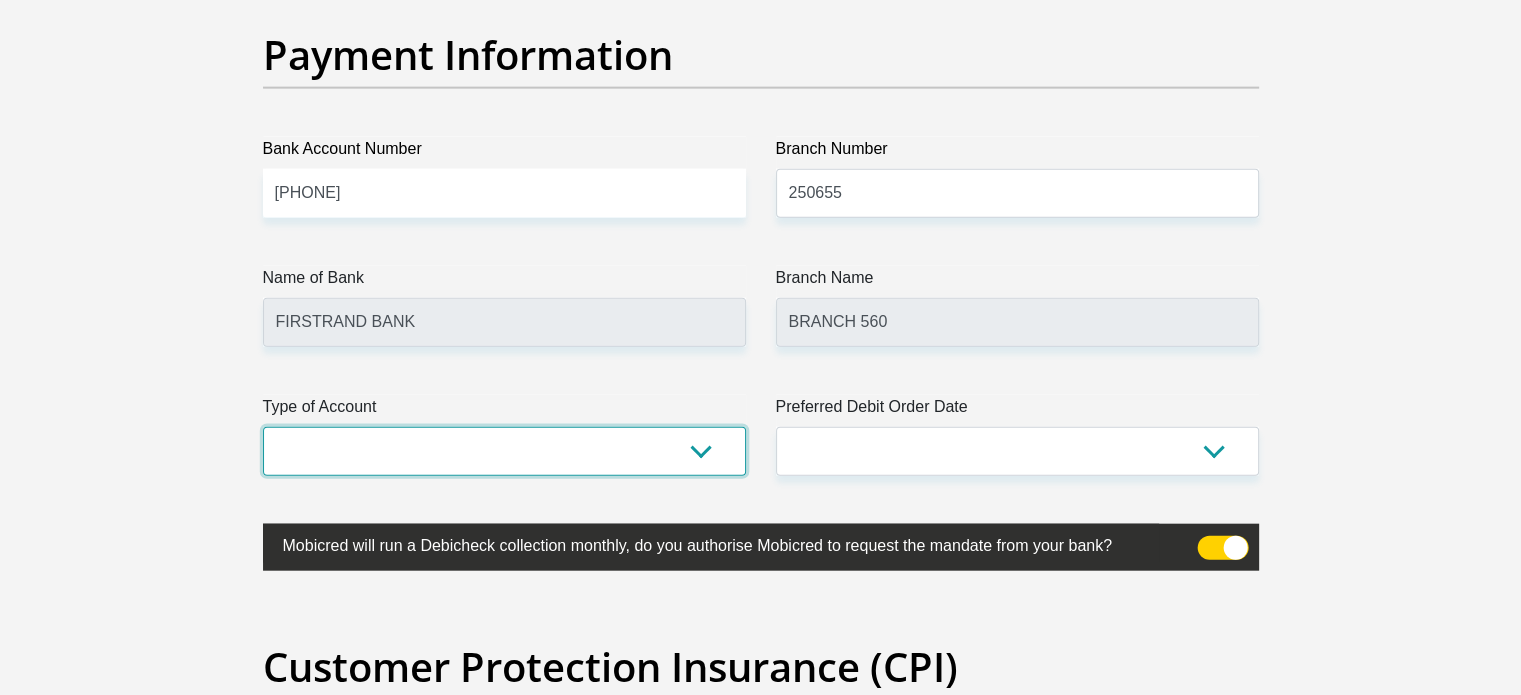 click on "Cheque
Savings" at bounding box center (504, 451) 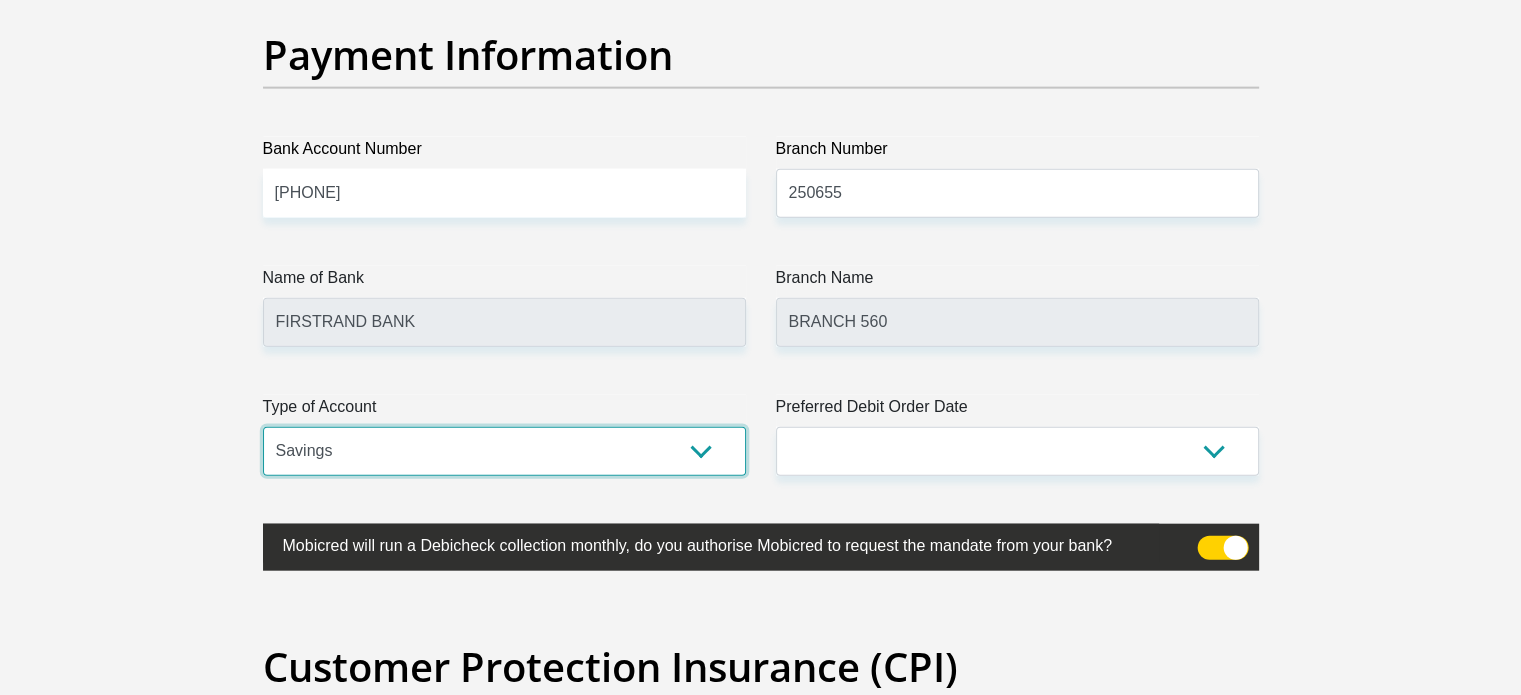 click on "Cheque
Savings" at bounding box center [504, 451] 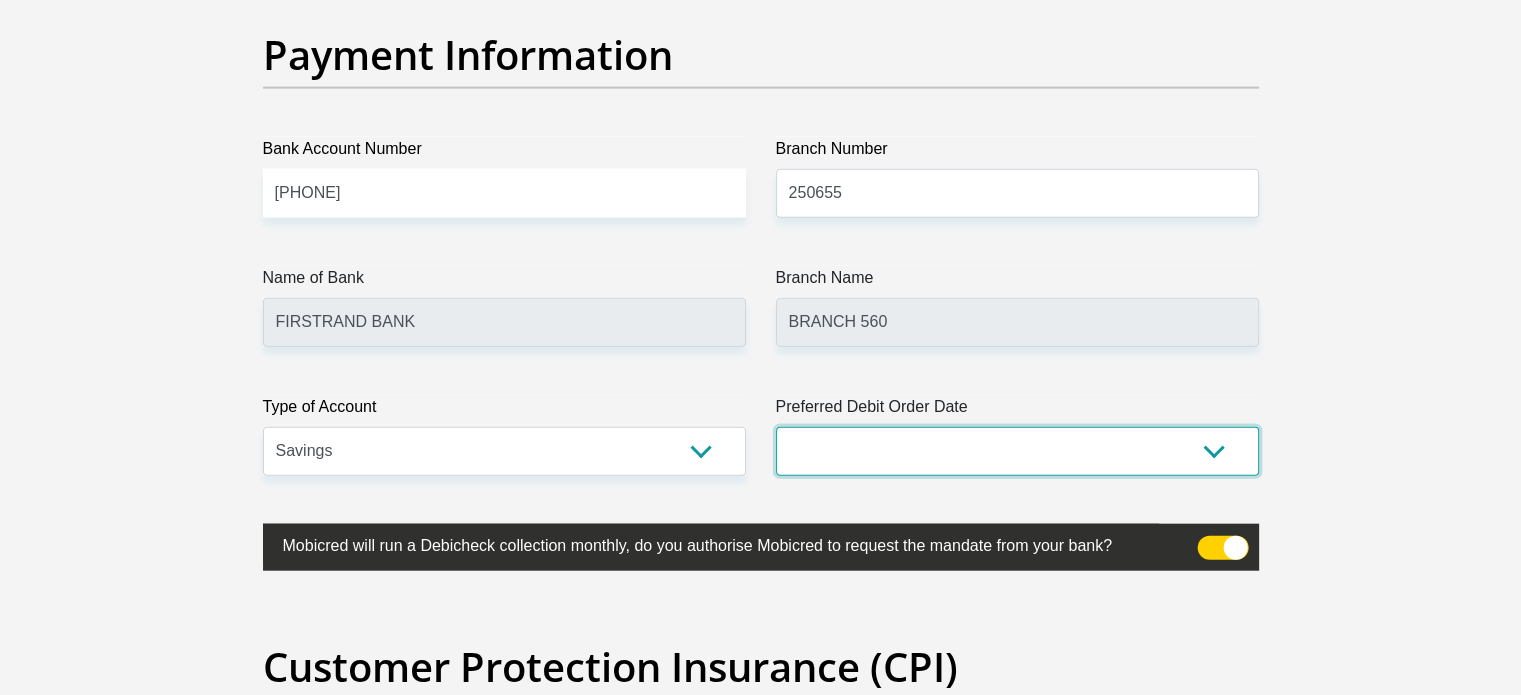 click on "1st
2nd
3rd
4th
5th
7th
18th
19th
20th
21st
22nd
23rd
24th
25th
26th
27th
28th
29th
30th" at bounding box center [1017, 451] 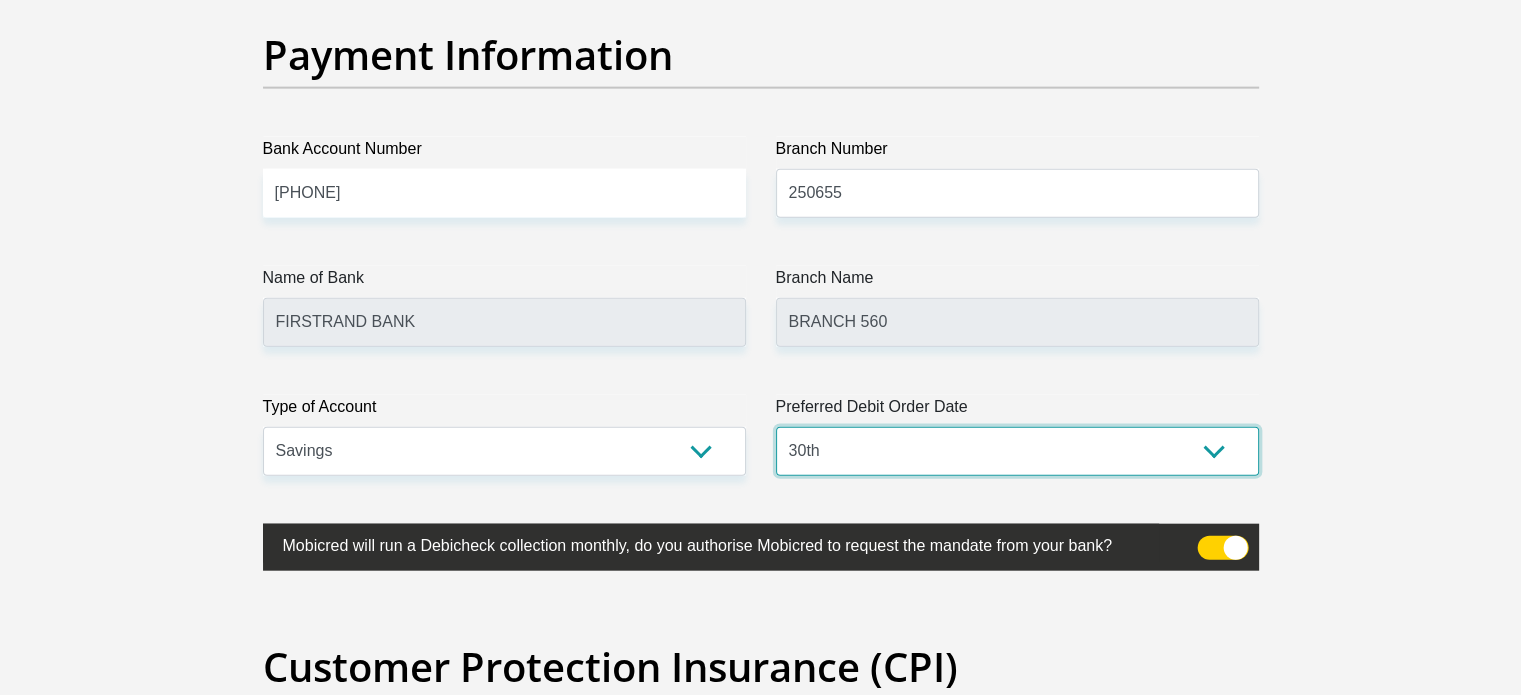 click on "1st
2nd
3rd
4th
5th
7th
18th
19th
20th
21st
22nd
23rd
24th
25th
26th
27th
28th
29th
30th" at bounding box center (1017, 451) 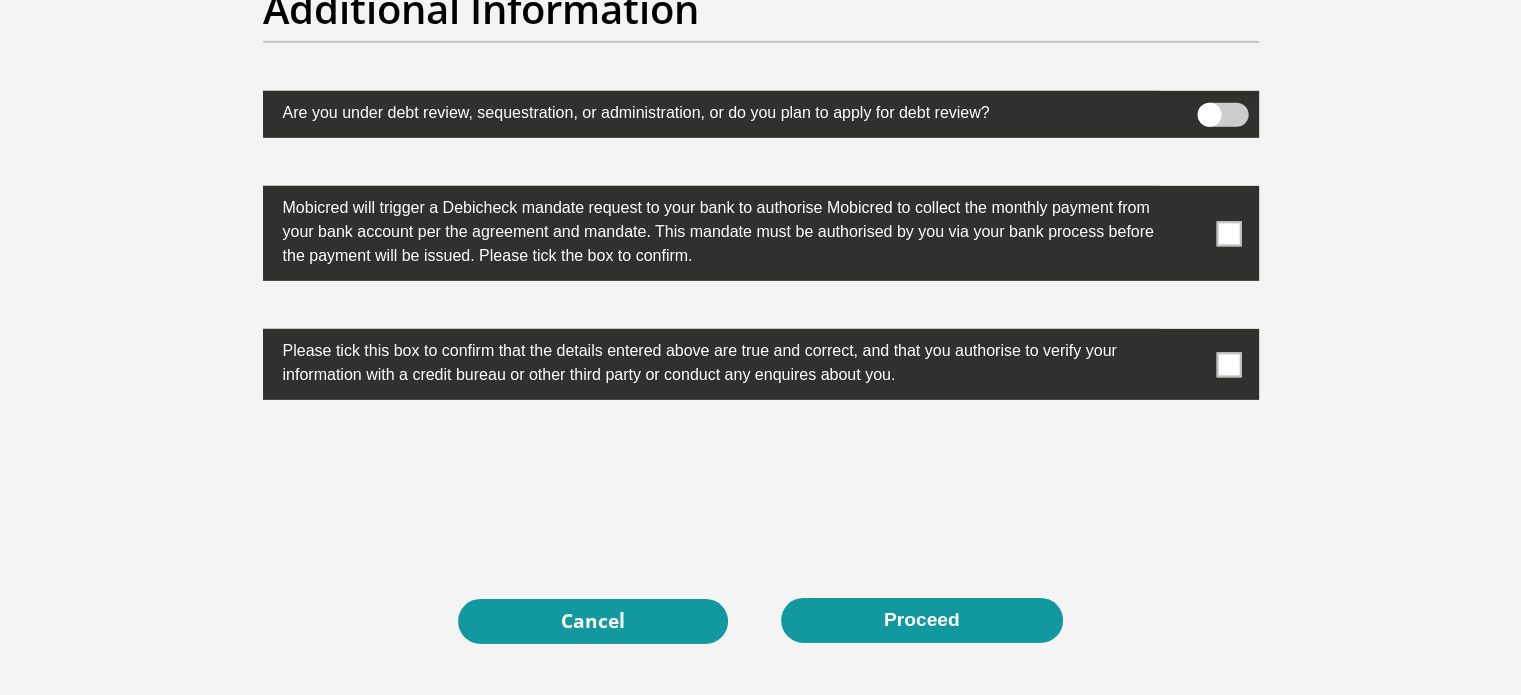 scroll, scrollTop: 6129, scrollLeft: 0, axis: vertical 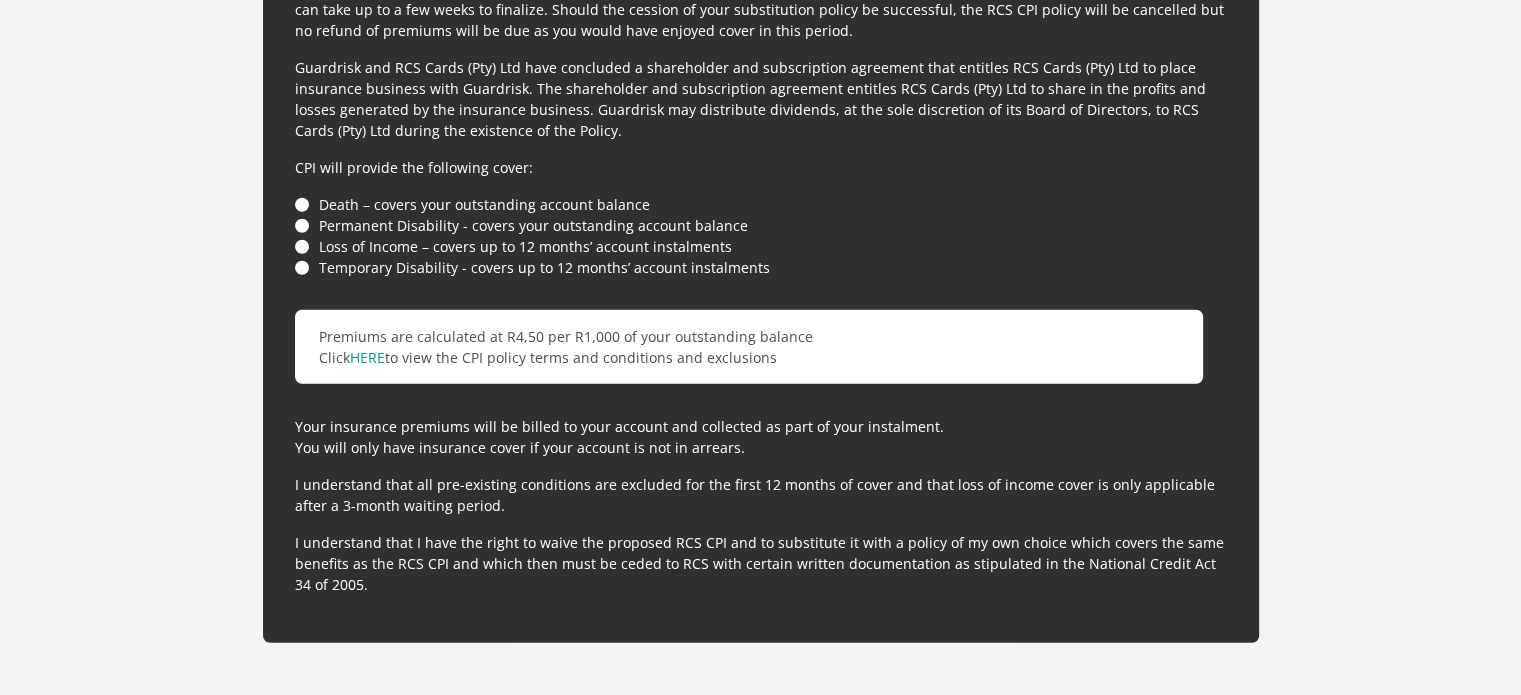 click on "Death – covers your outstanding account balance" at bounding box center (761, 204) 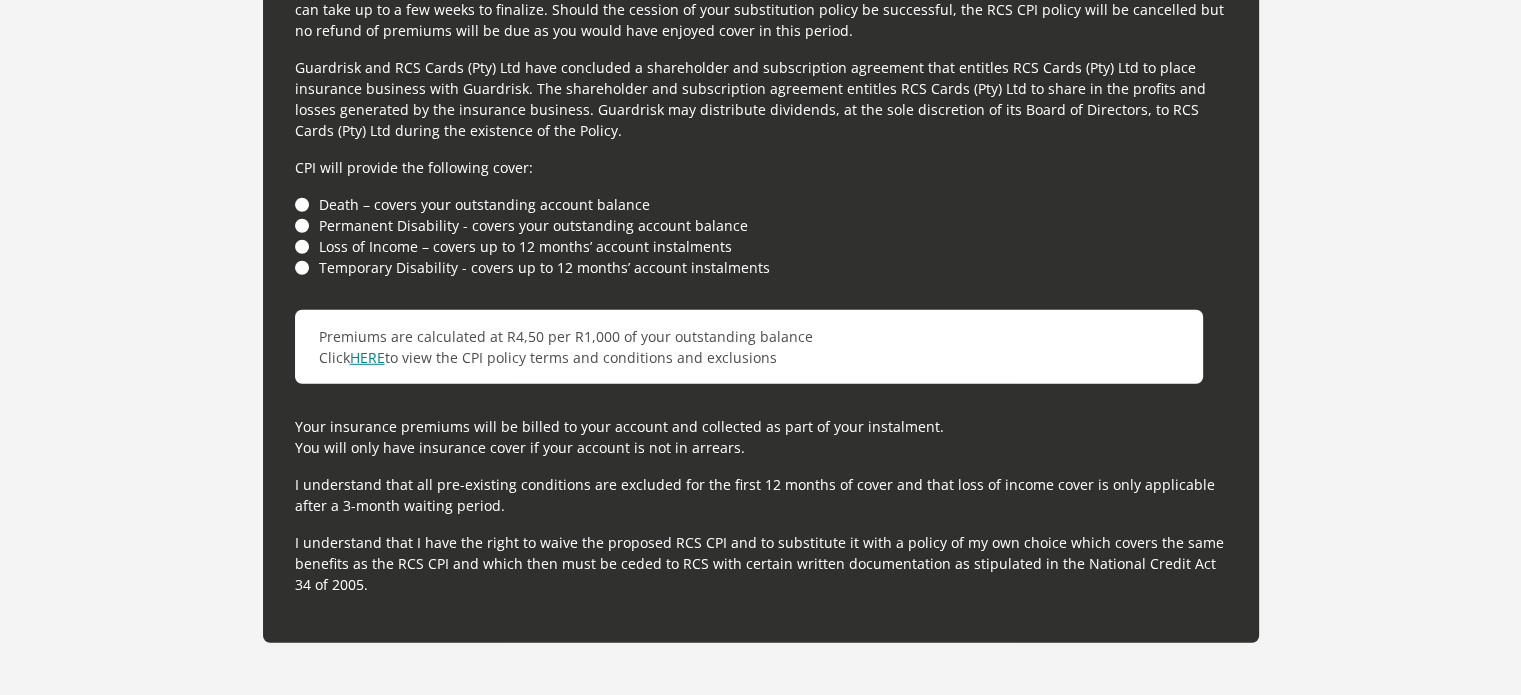 click on "HERE" at bounding box center (367, 357) 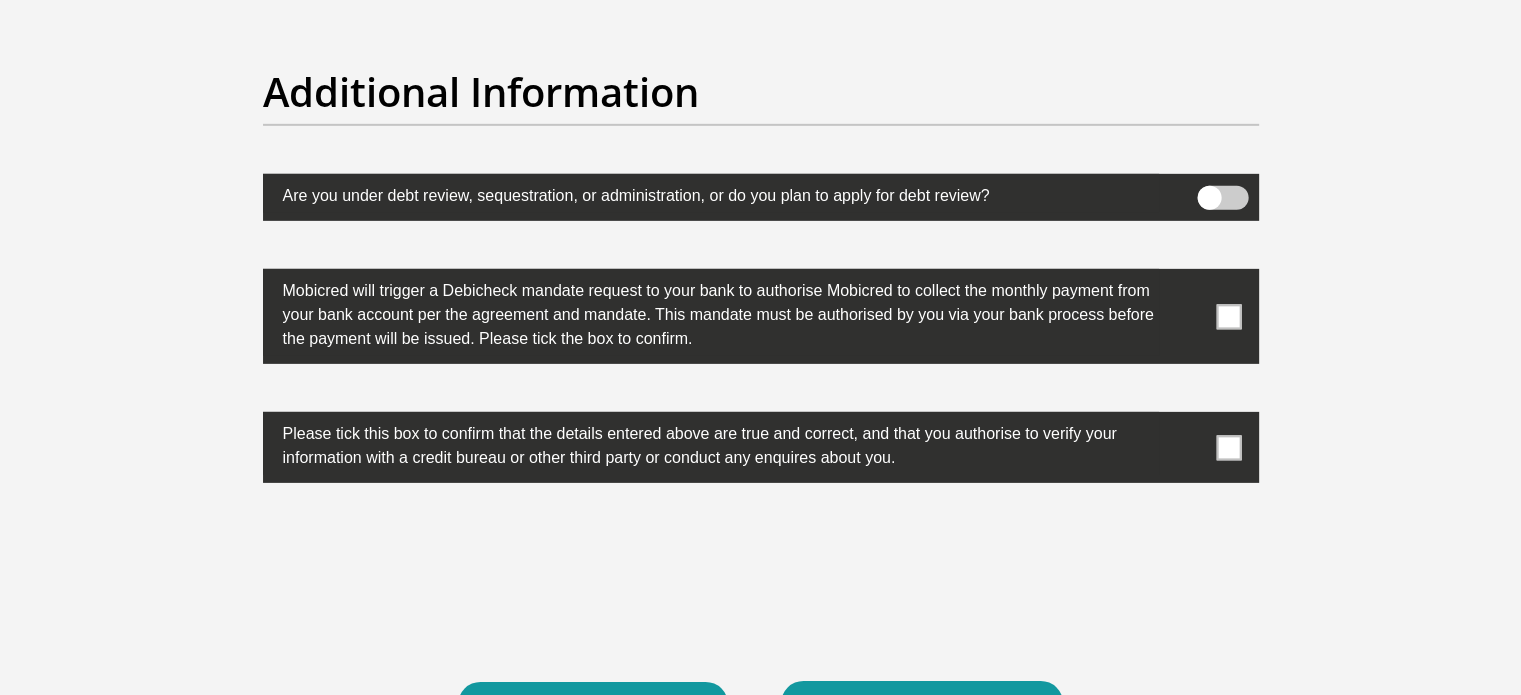 scroll, scrollTop: 6143, scrollLeft: 0, axis: vertical 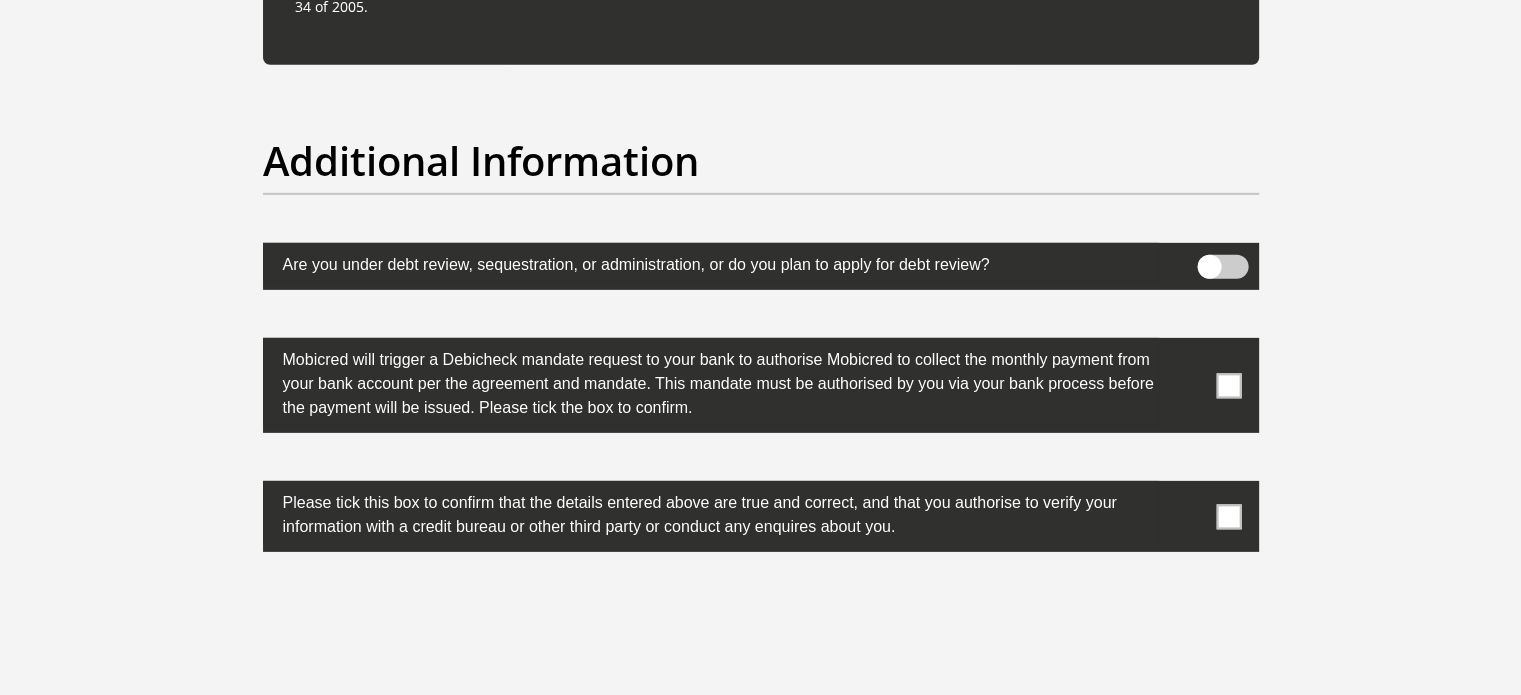 click at bounding box center (1222, 267) 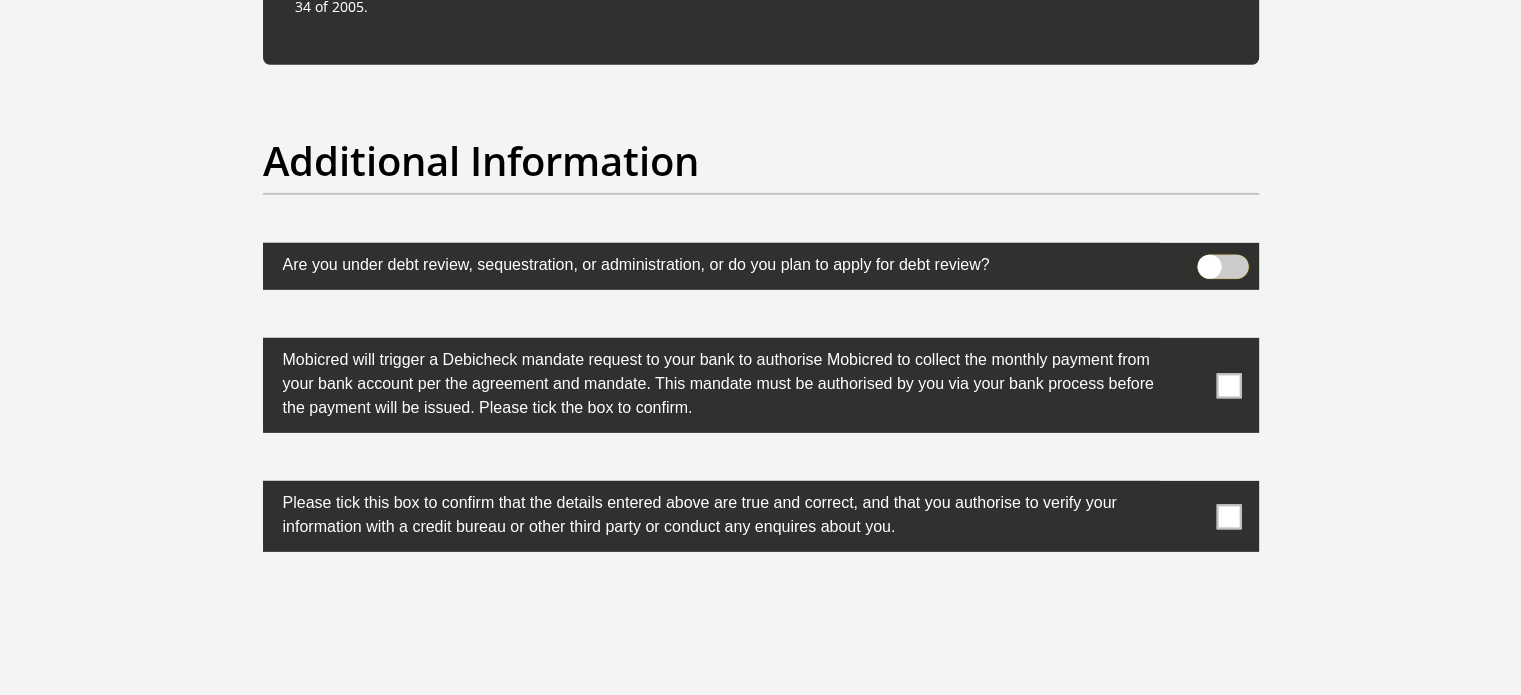click at bounding box center [1209, 260] 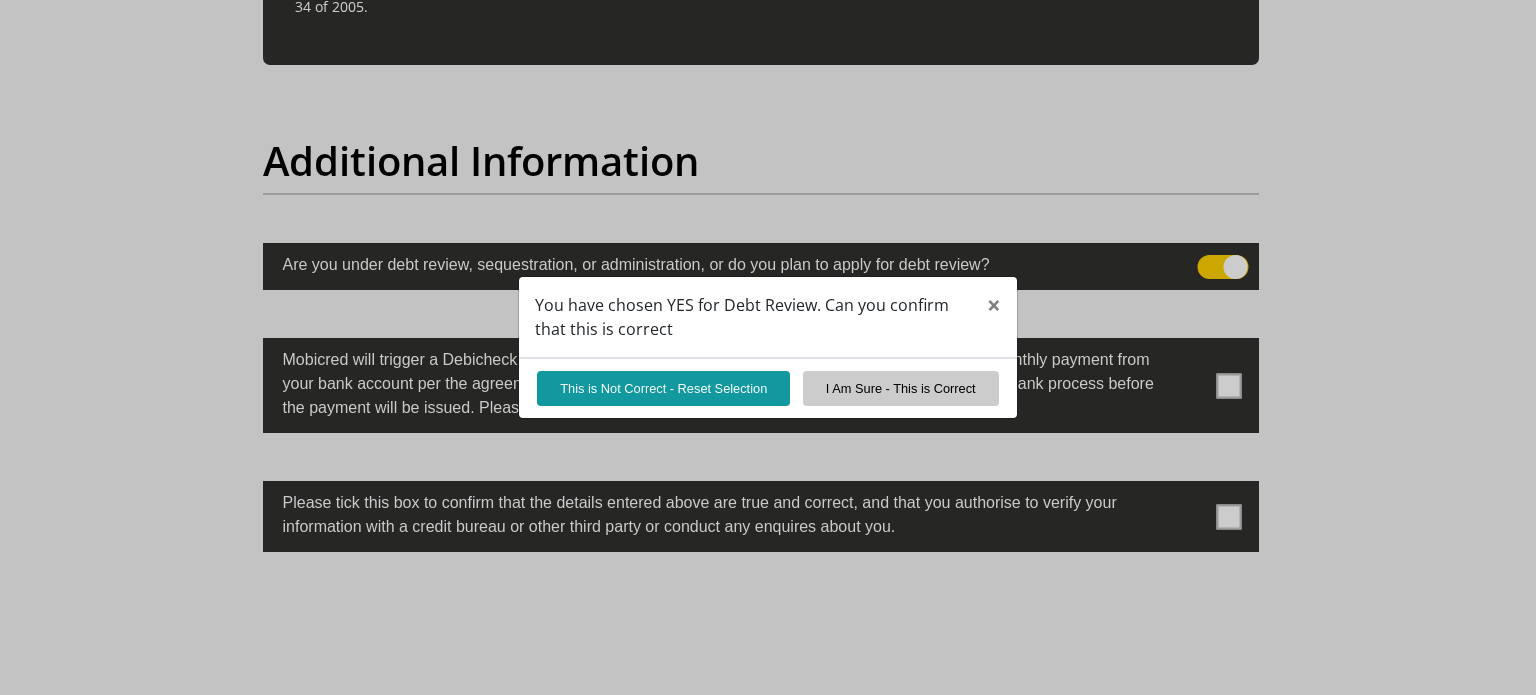 click on "You have chosen YES for Debt Review.
Can you confirm that this is correct
×
This is Not Correct - Reset Selection
I Am Sure - This is Correct" at bounding box center (768, 347) 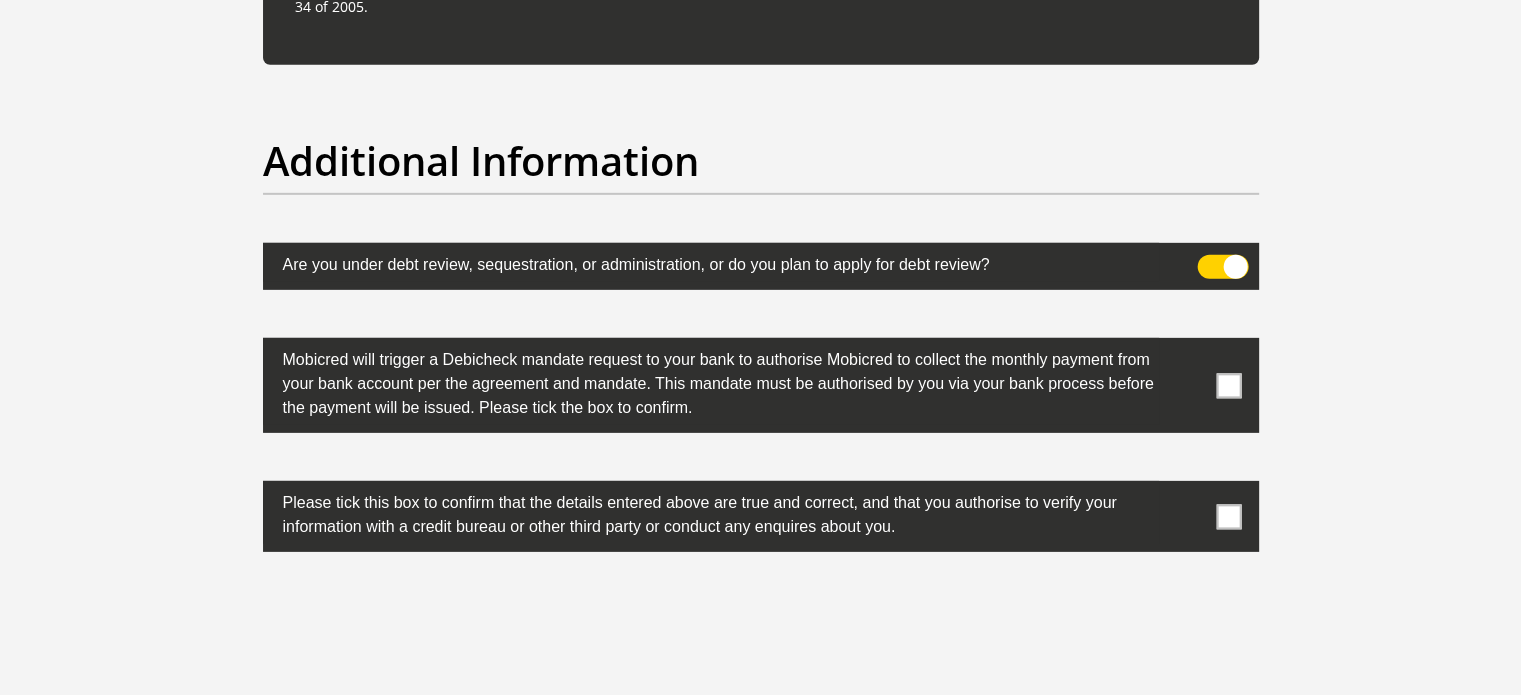 click at bounding box center (1222, 267) 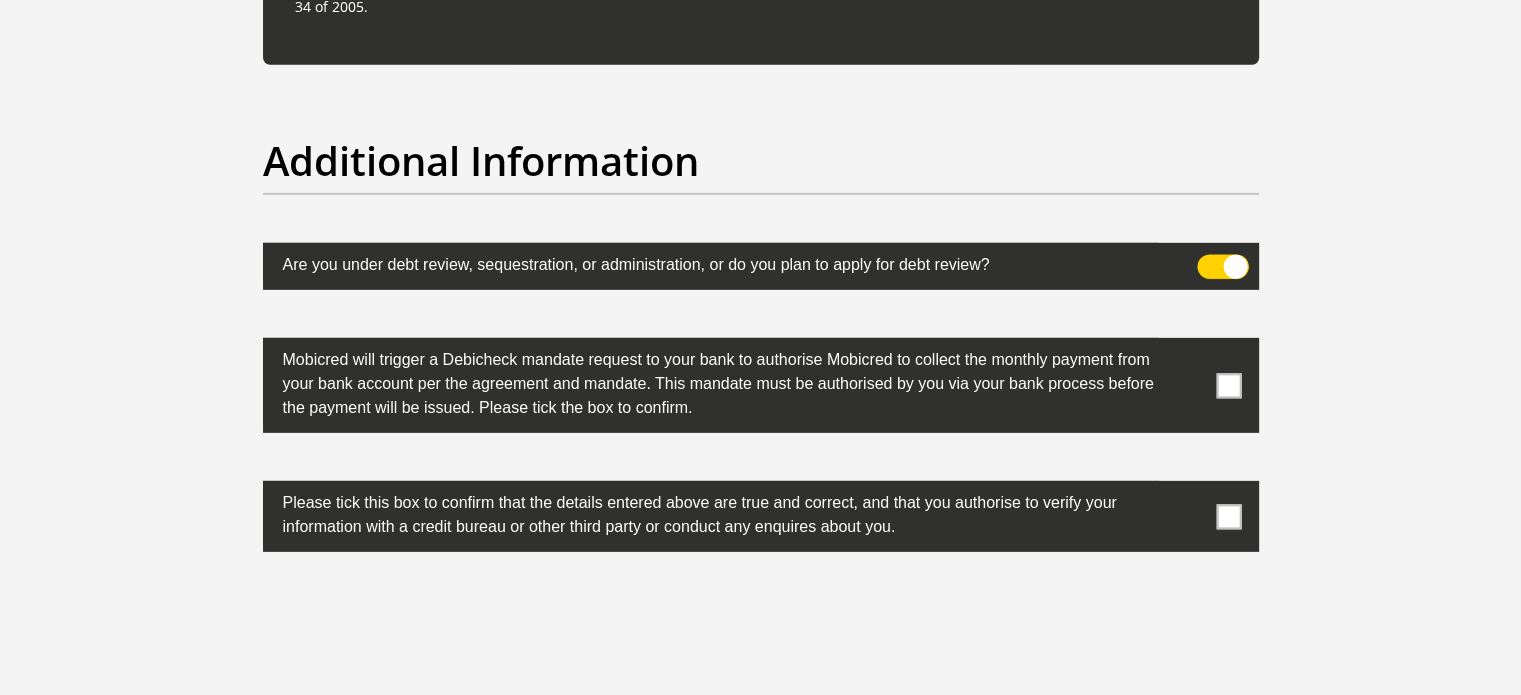 click at bounding box center (1209, 260) 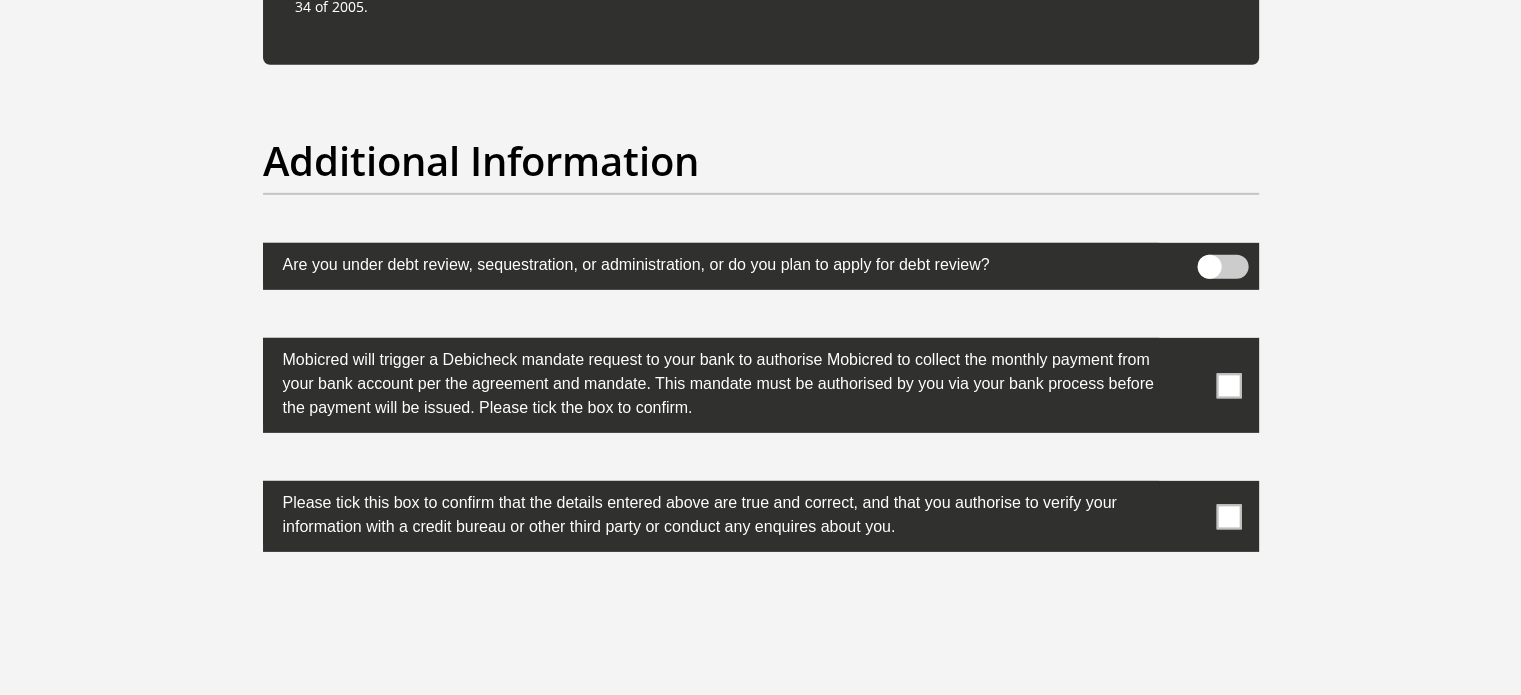 click at bounding box center (1228, 385) 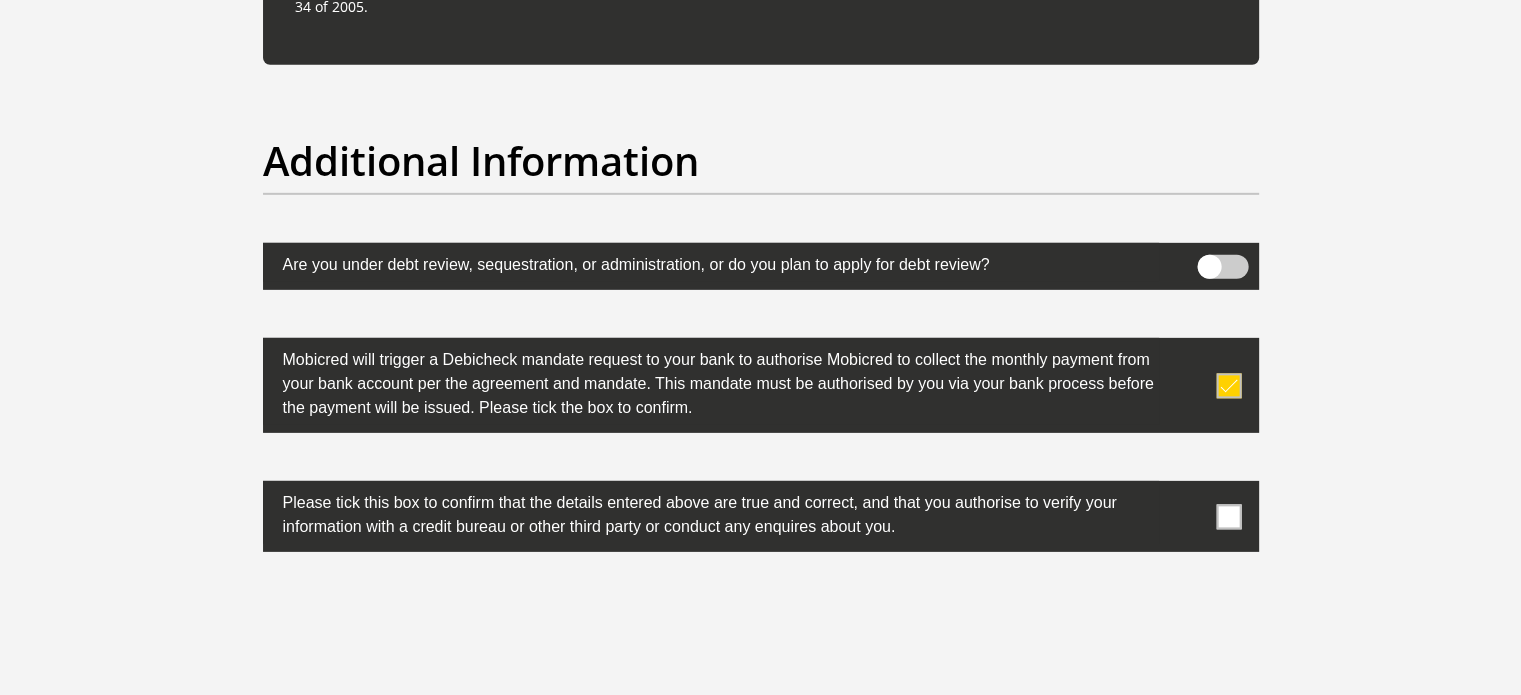 click at bounding box center [1228, 516] 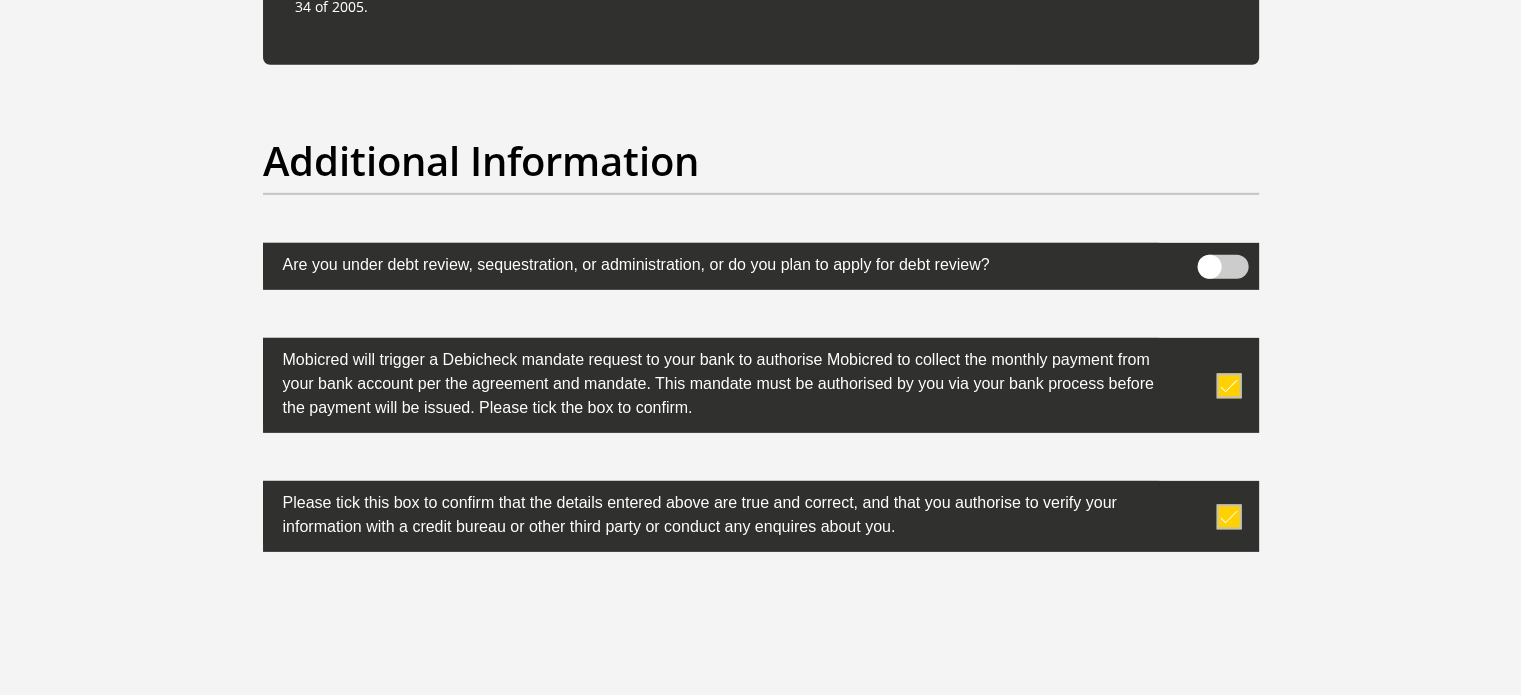 scroll, scrollTop: 6476, scrollLeft: 0, axis: vertical 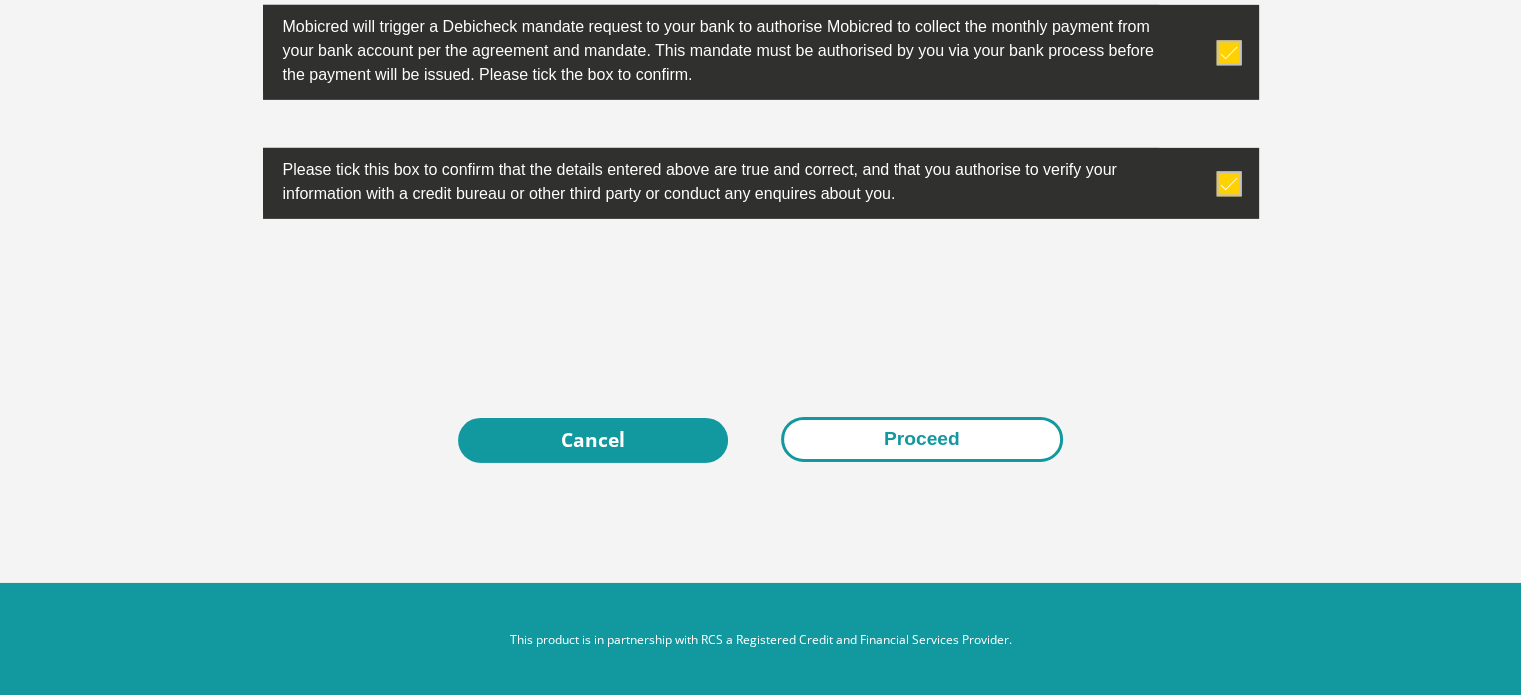 click on "Proceed" at bounding box center [922, 439] 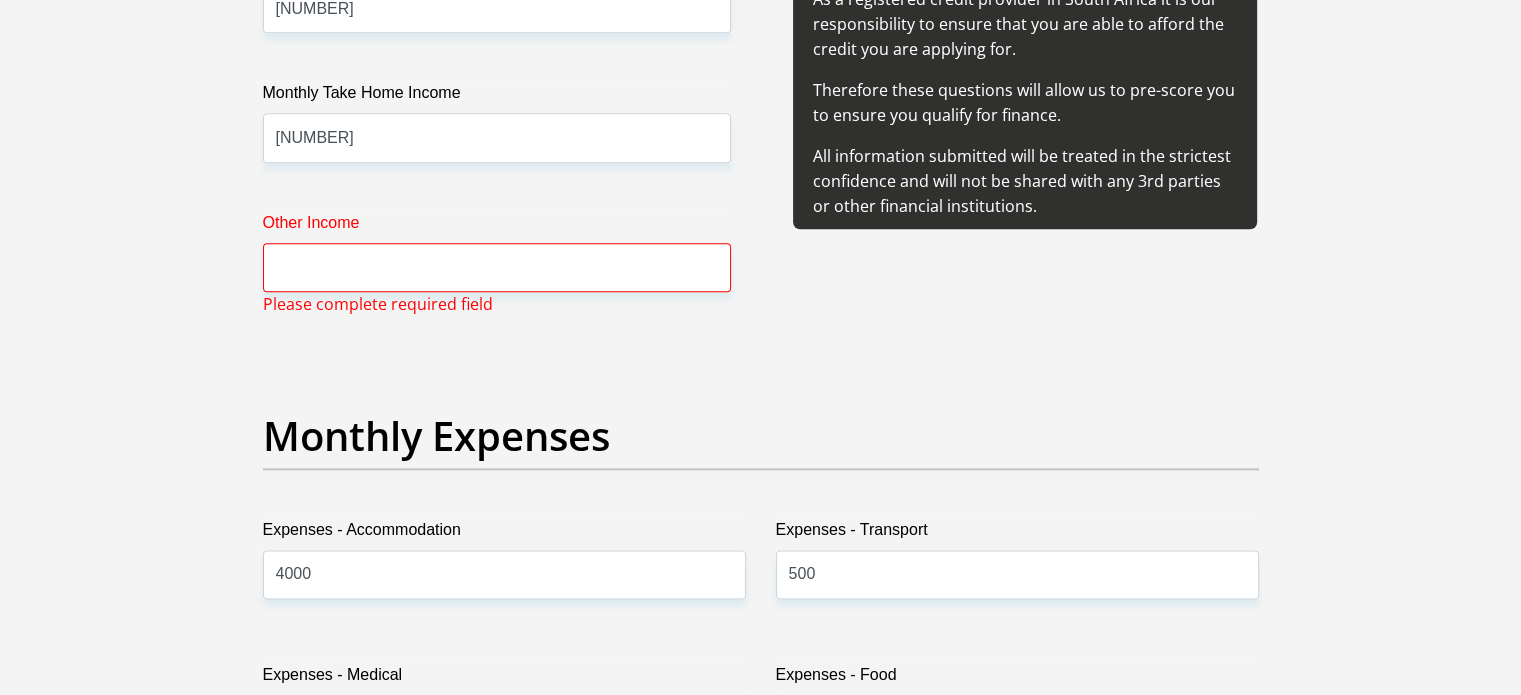 scroll, scrollTop: 2484, scrollLeft: 0, axis: vertical 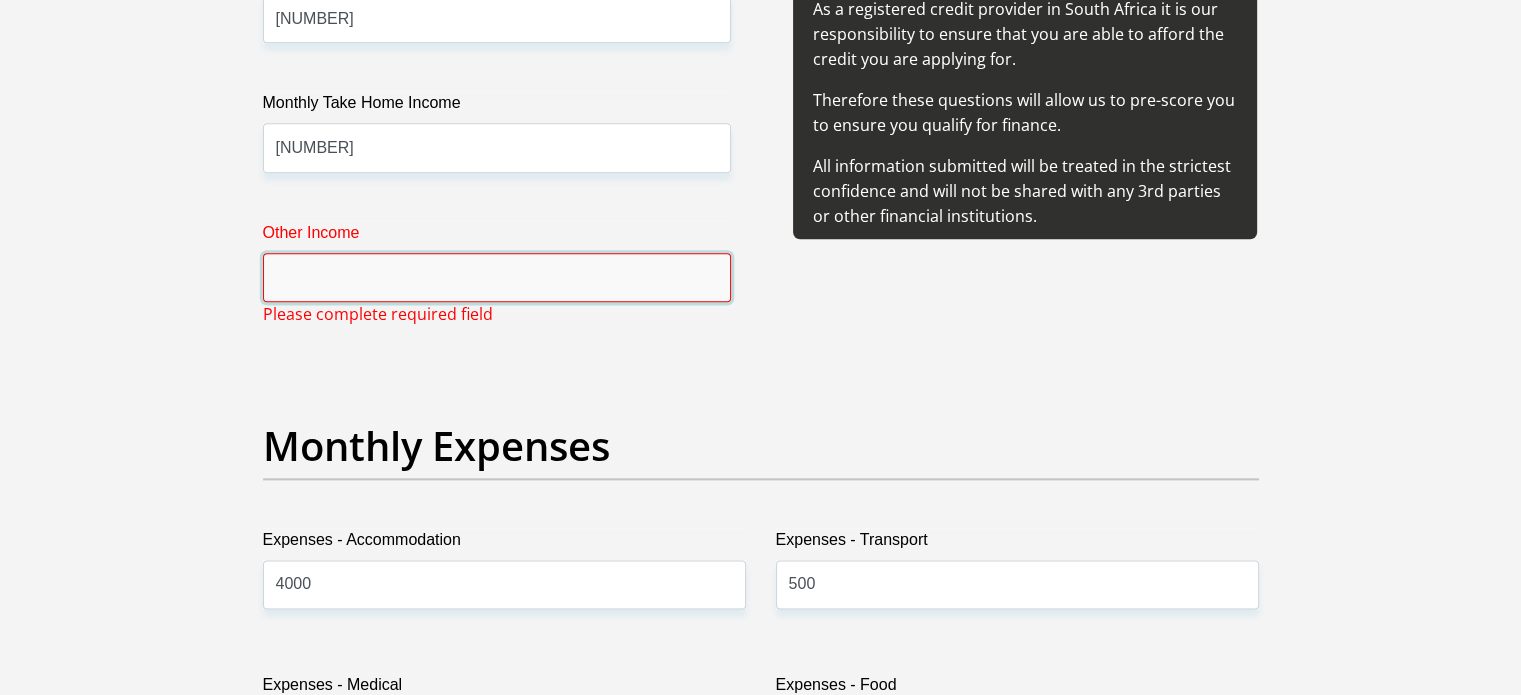 click on "Other Income" at bounding box center (497, 277) 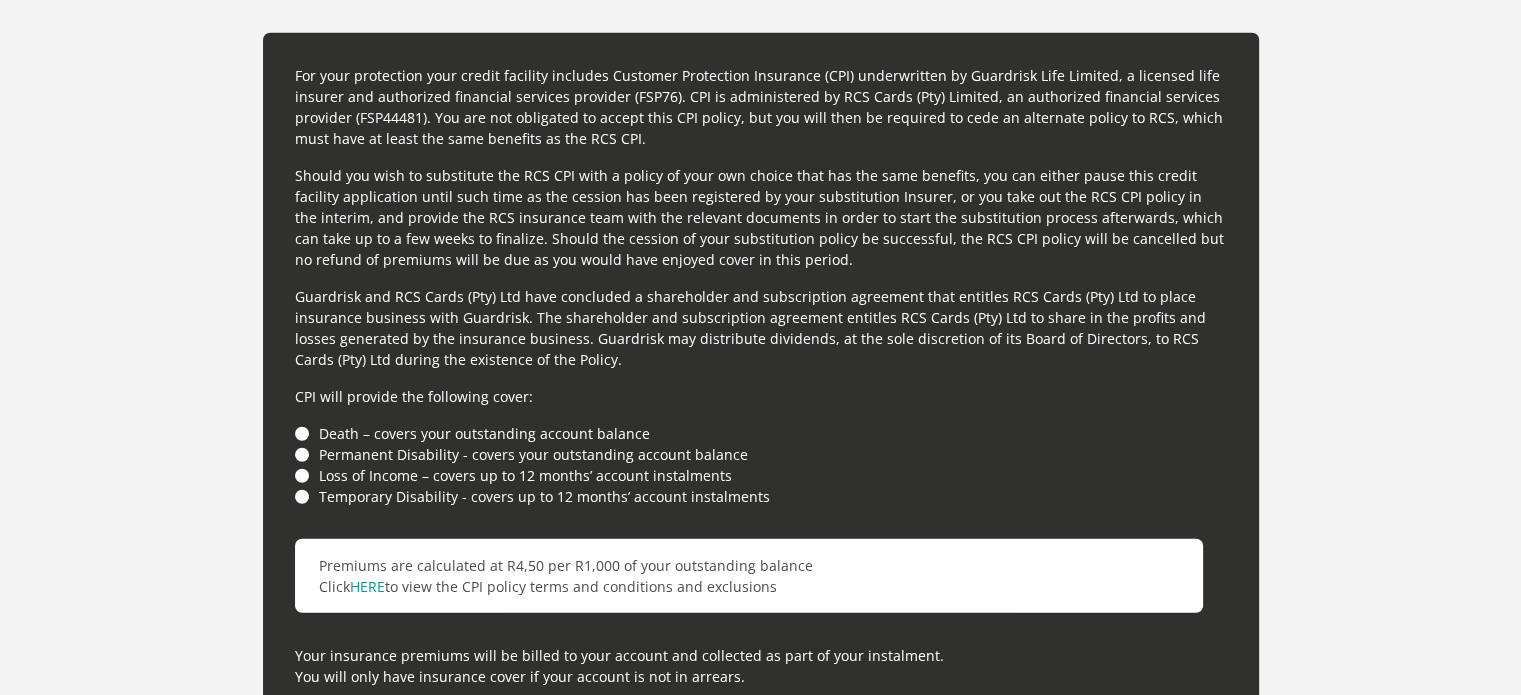 scroll, scrollTop: 6476, scrollLeft: 0, axis: vertical 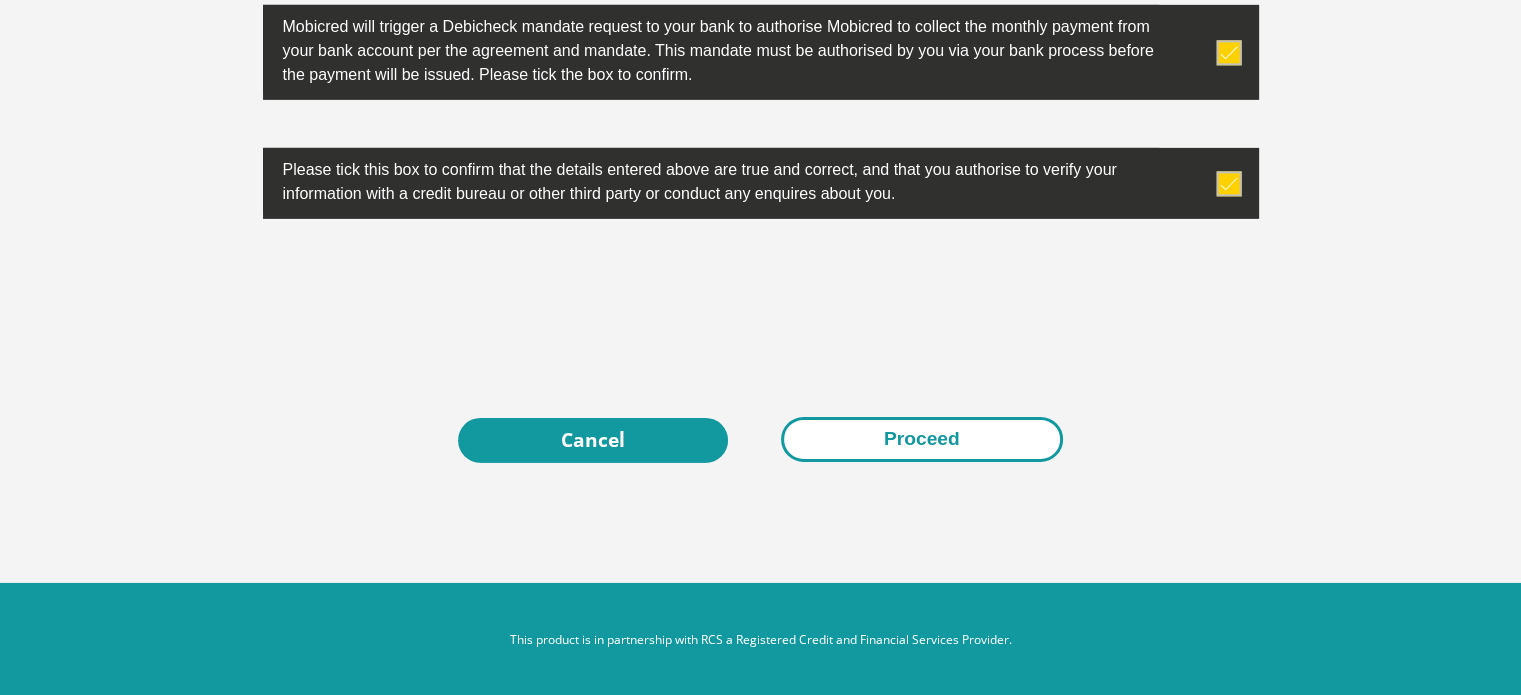 type on "500" 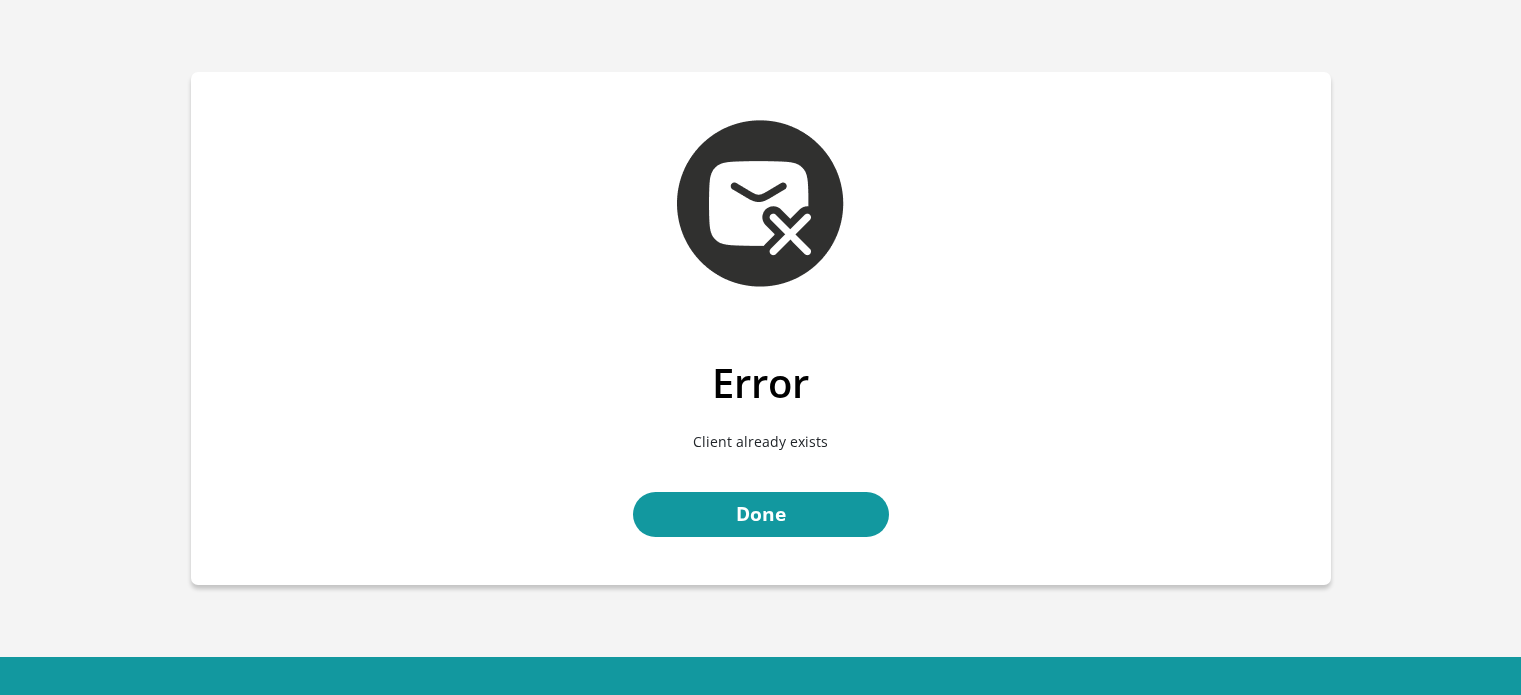 scroll, scrollTop: 0, scrollLeft: 0, axis: both 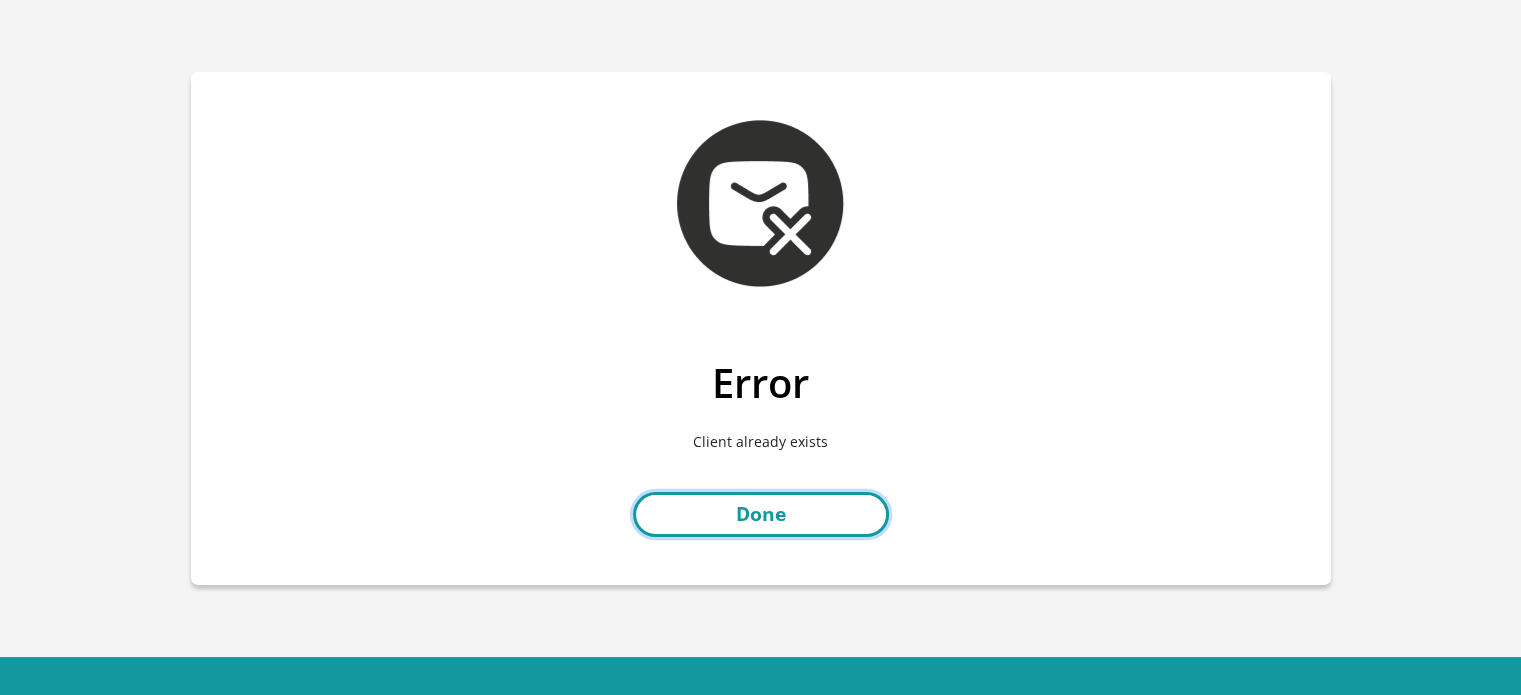 click on "Done" at bounding box center [761, 514] 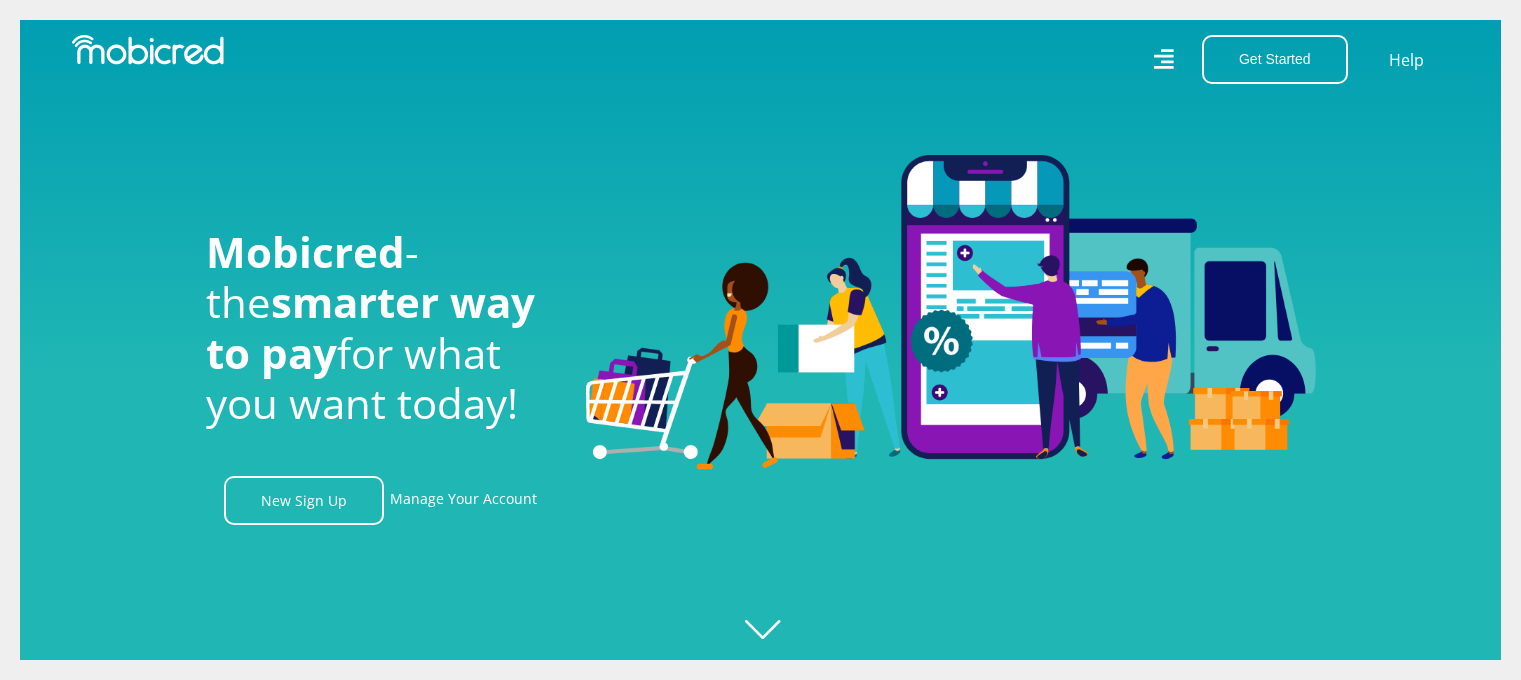 scroll, scrollTop: 0, scrollLeft: 0, axis: both 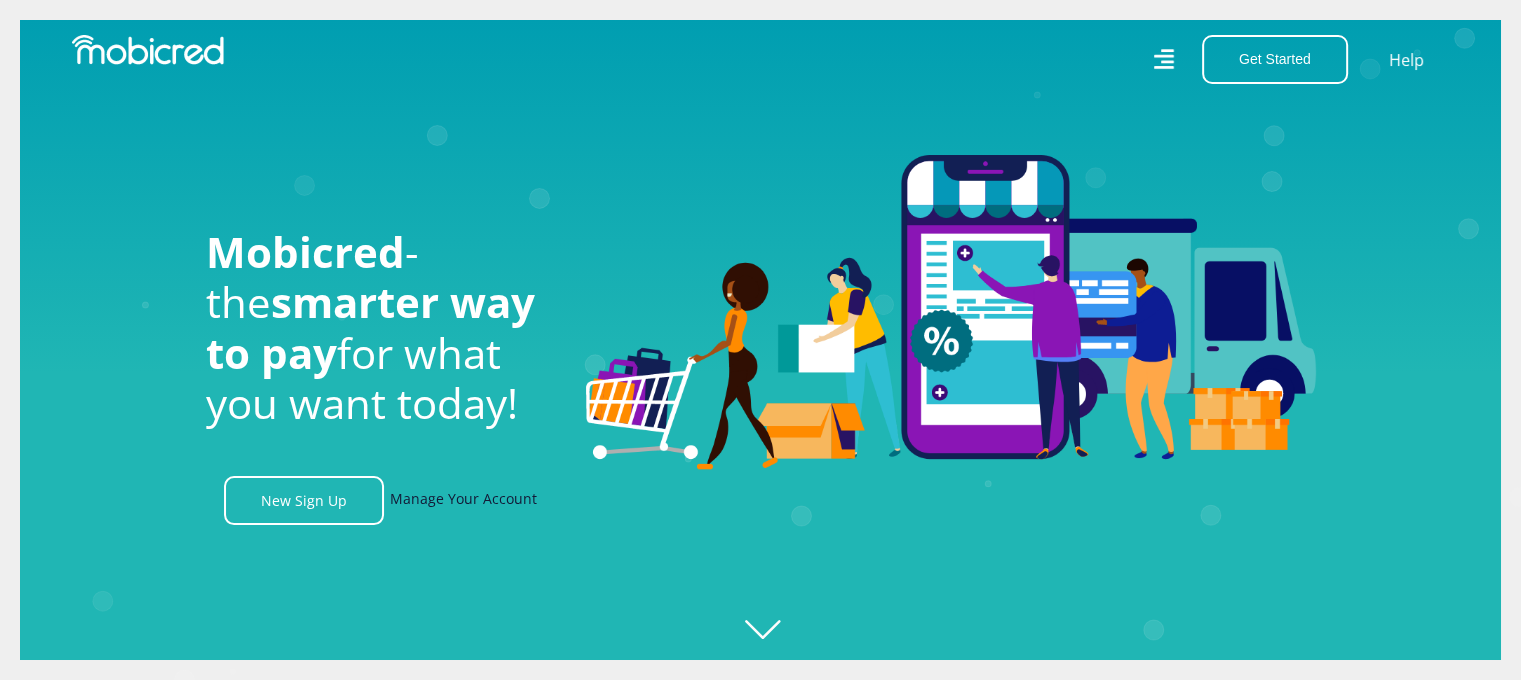 click on "Manage Your Account" at bounding box center (463, 500) 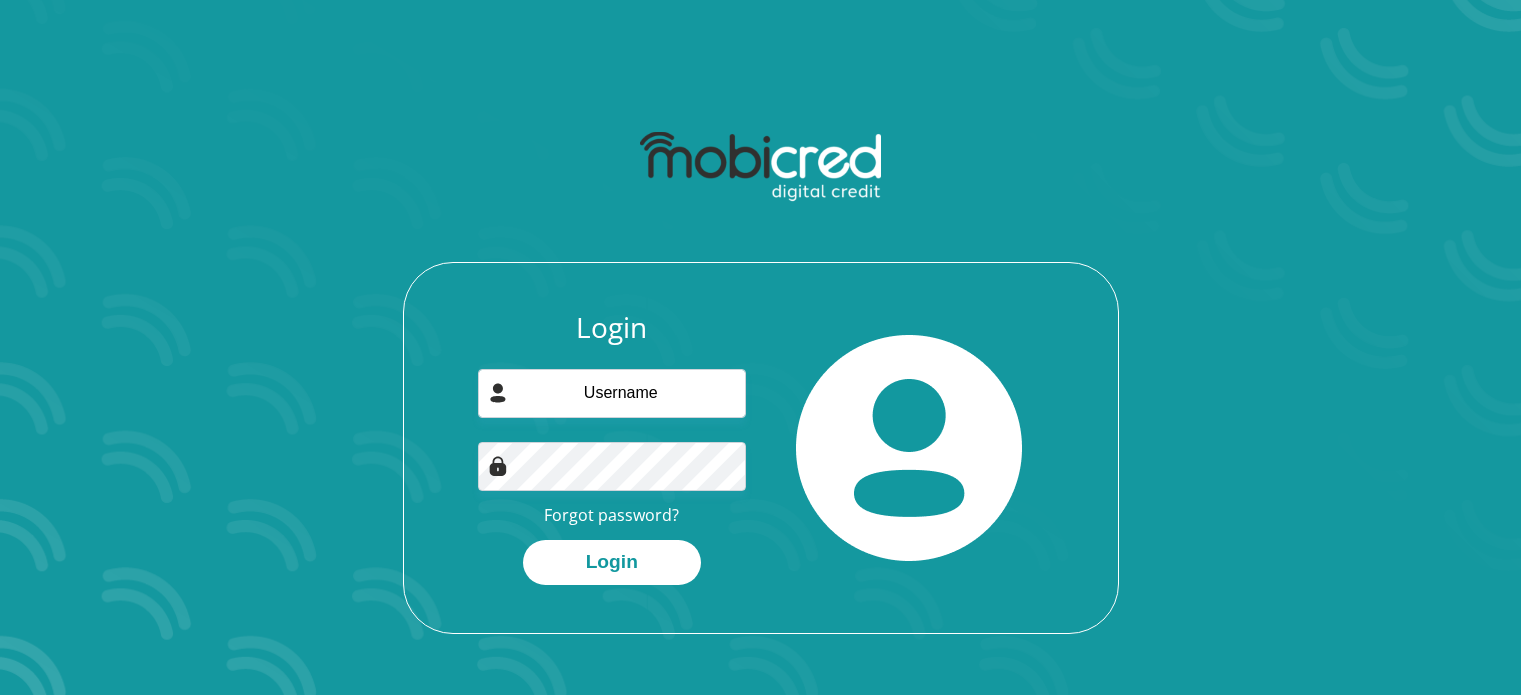 scroll, scrollTop: 0, scrollLeft: 0, axis: both 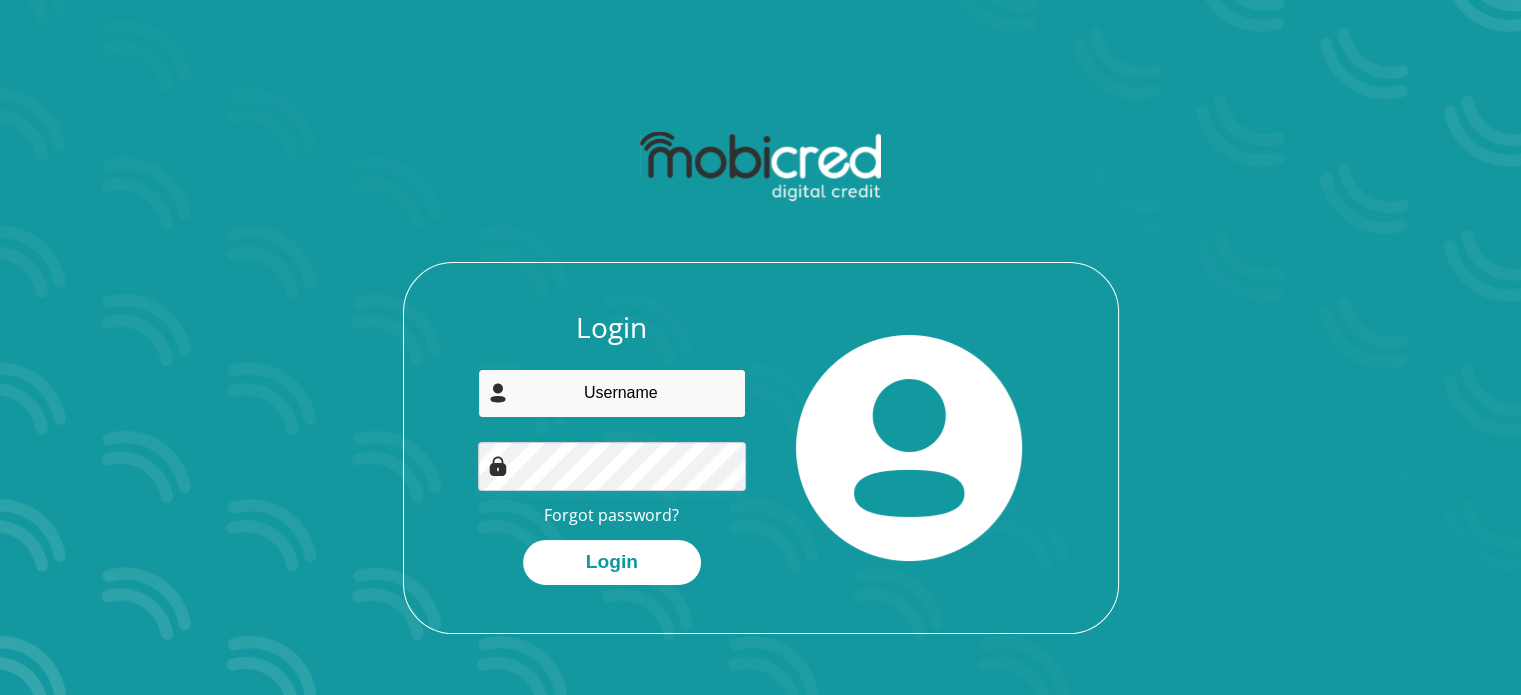click at bounding box center [612, 393] 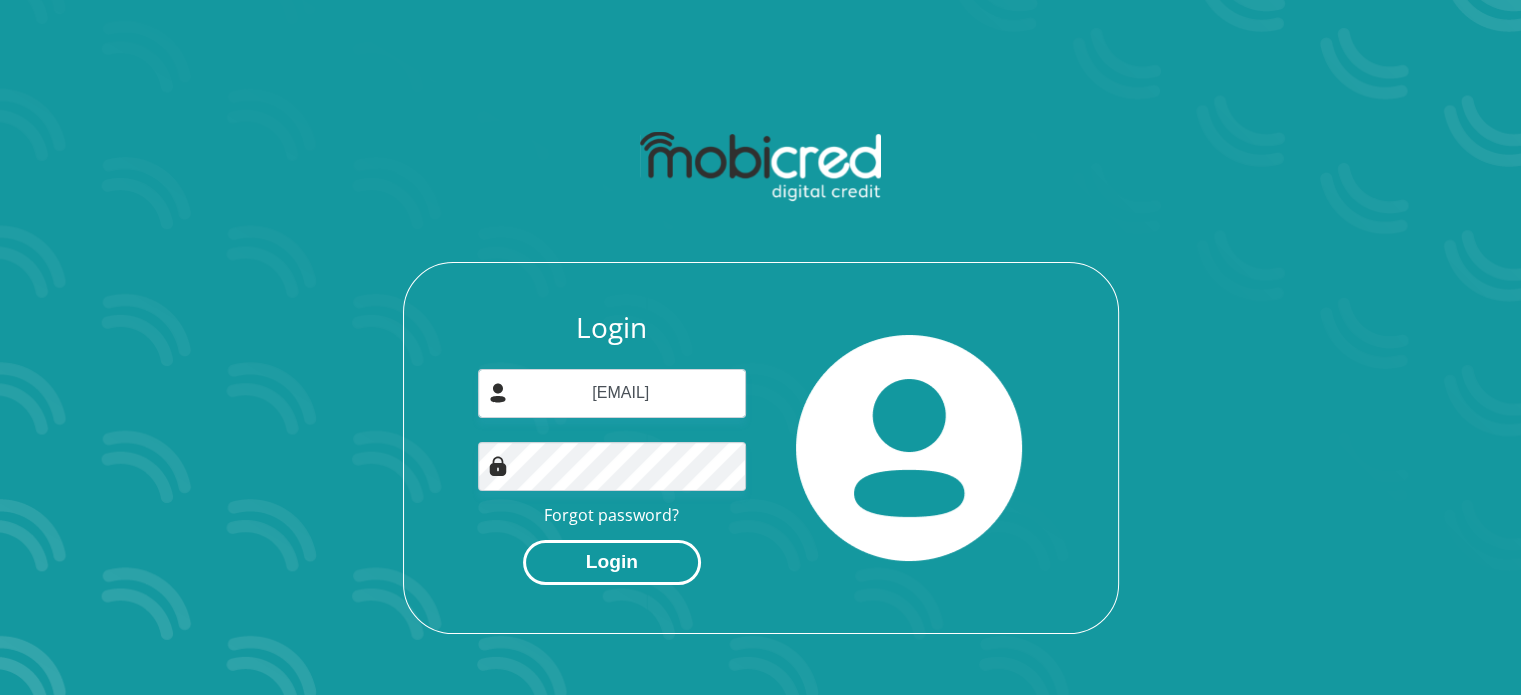 click on "Login" at bounding box center [612, 562] 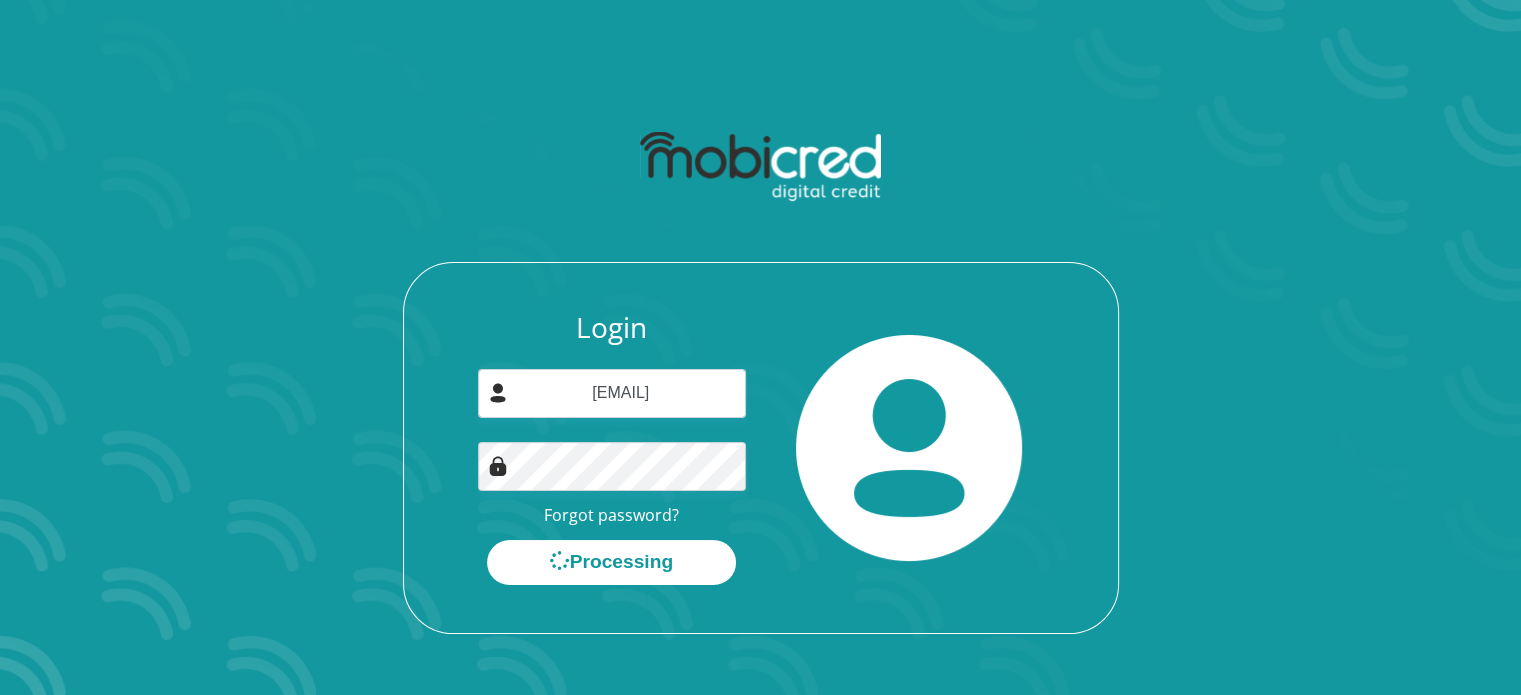 scroll, scrollTop: 0, scrollLeft: 0, axis: both 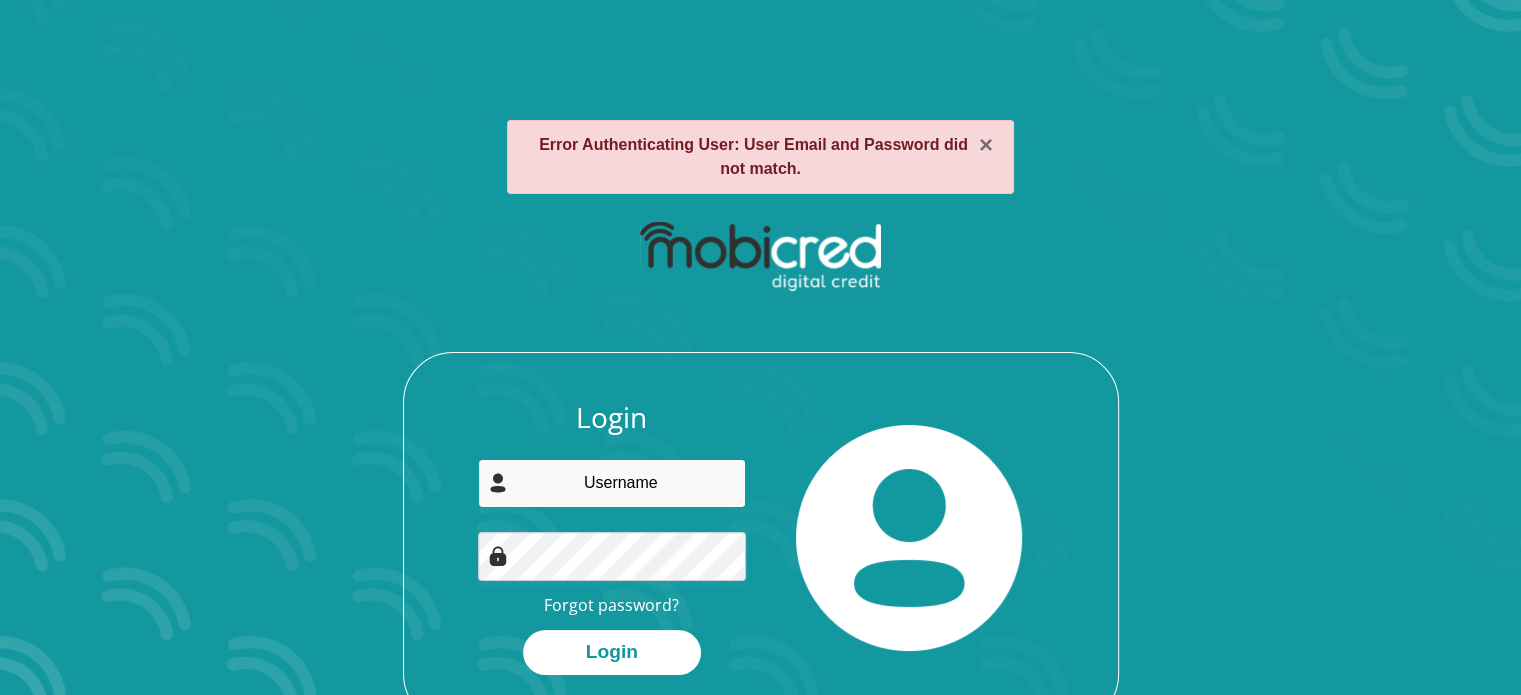 click at bounding box center [612, 483] 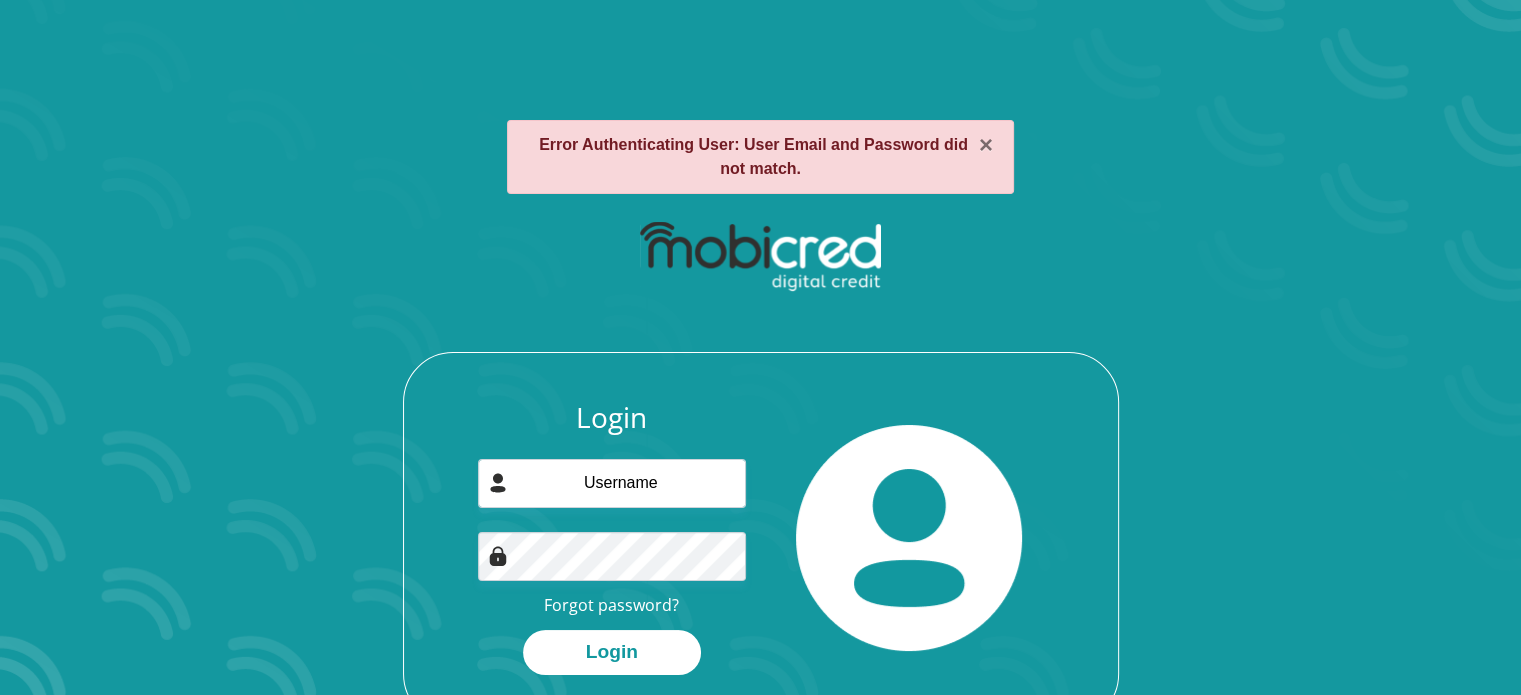 click at bounding box center (909, 538) 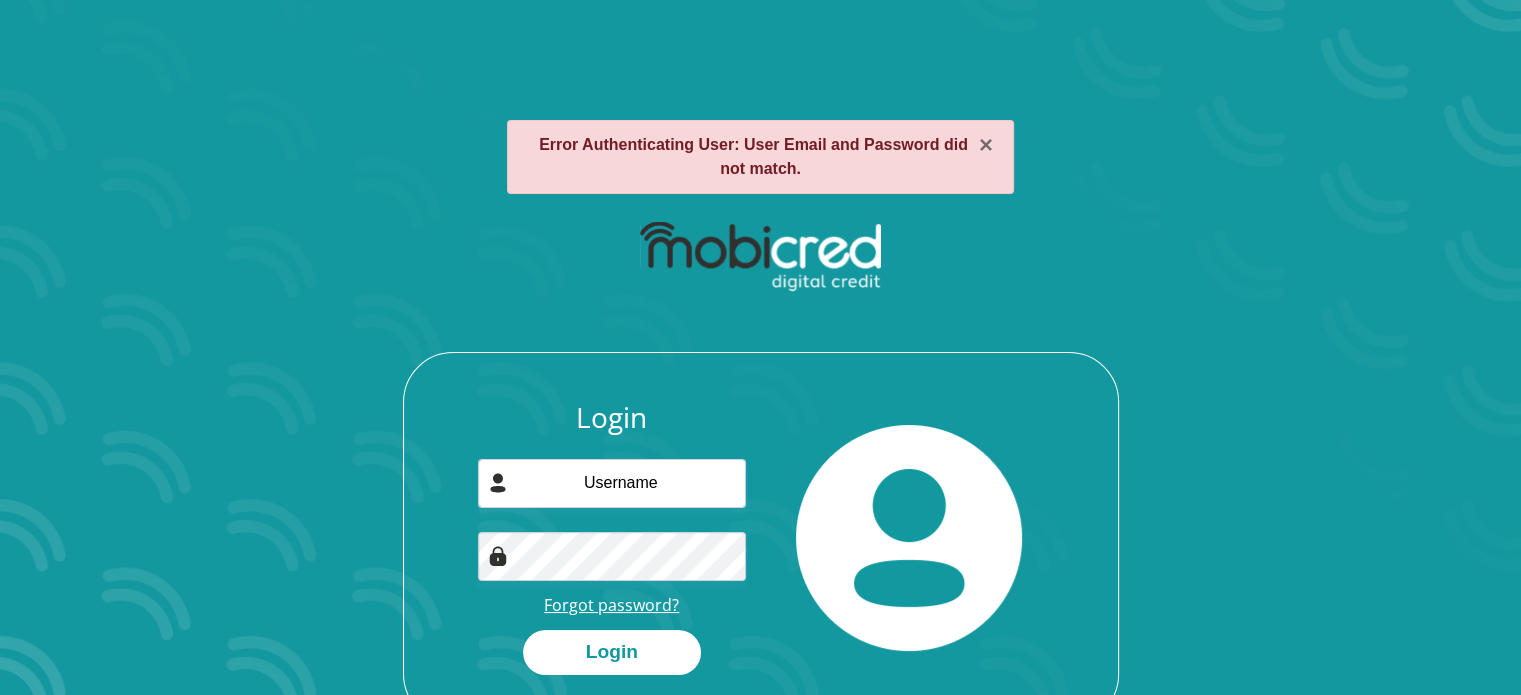 click on "Forgot password?" at bounding box center (611, 605) 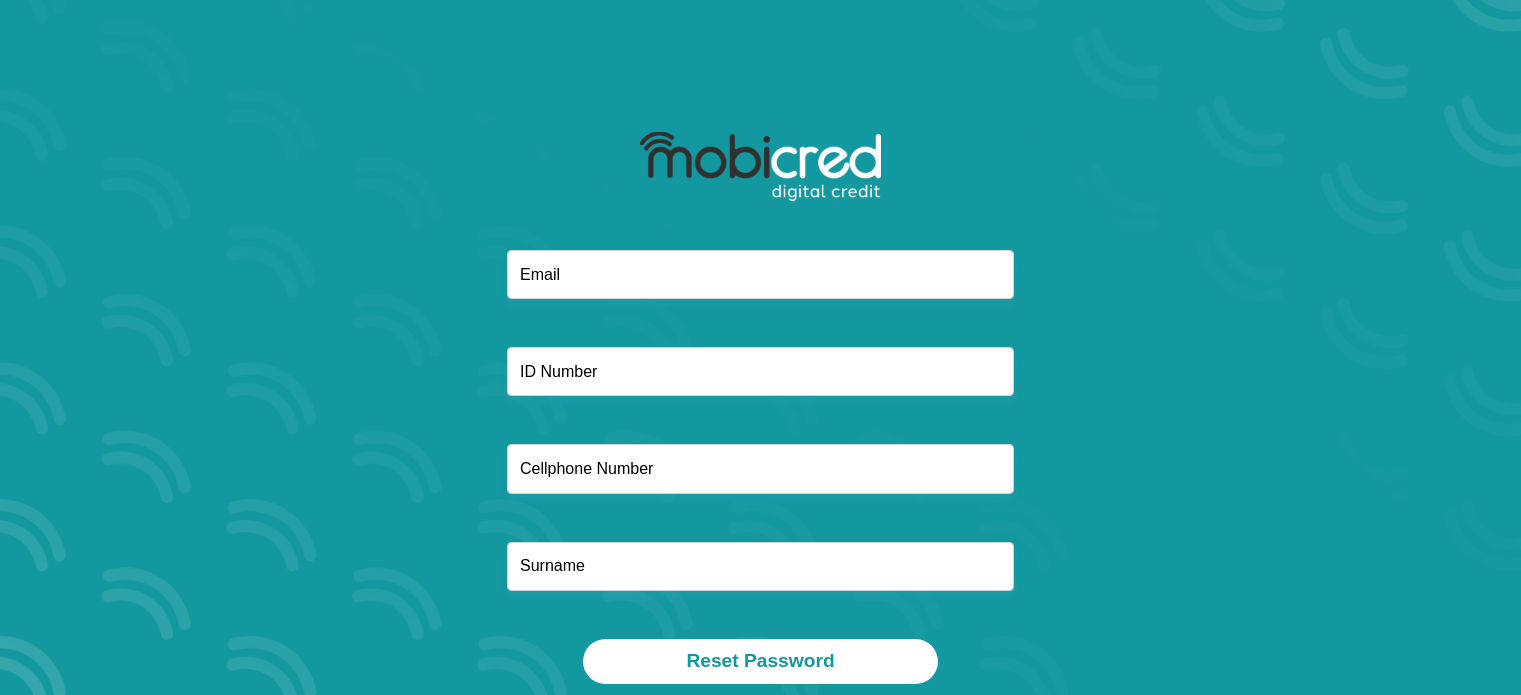 scroll, scrollTop: 0, scrollLeft: 0, axis: both 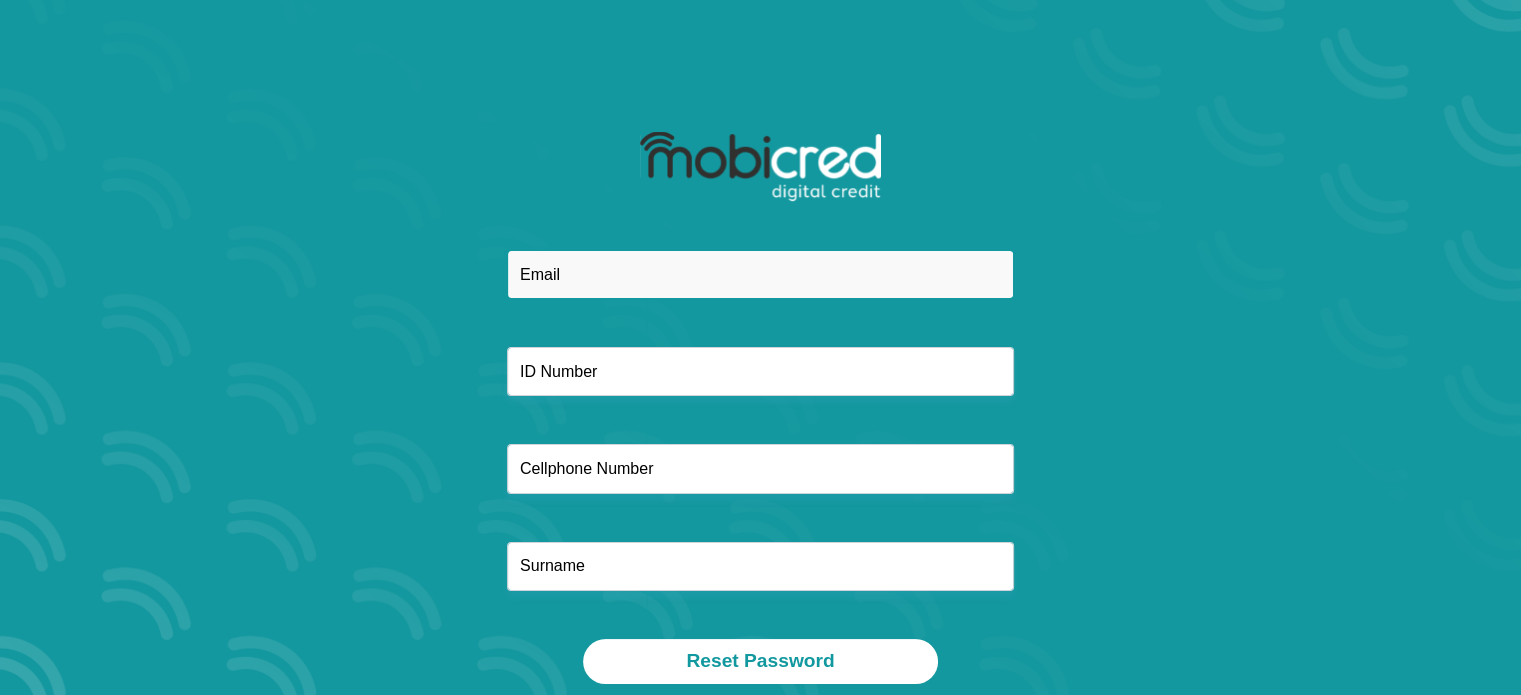 click at bounding box center (760, 274) 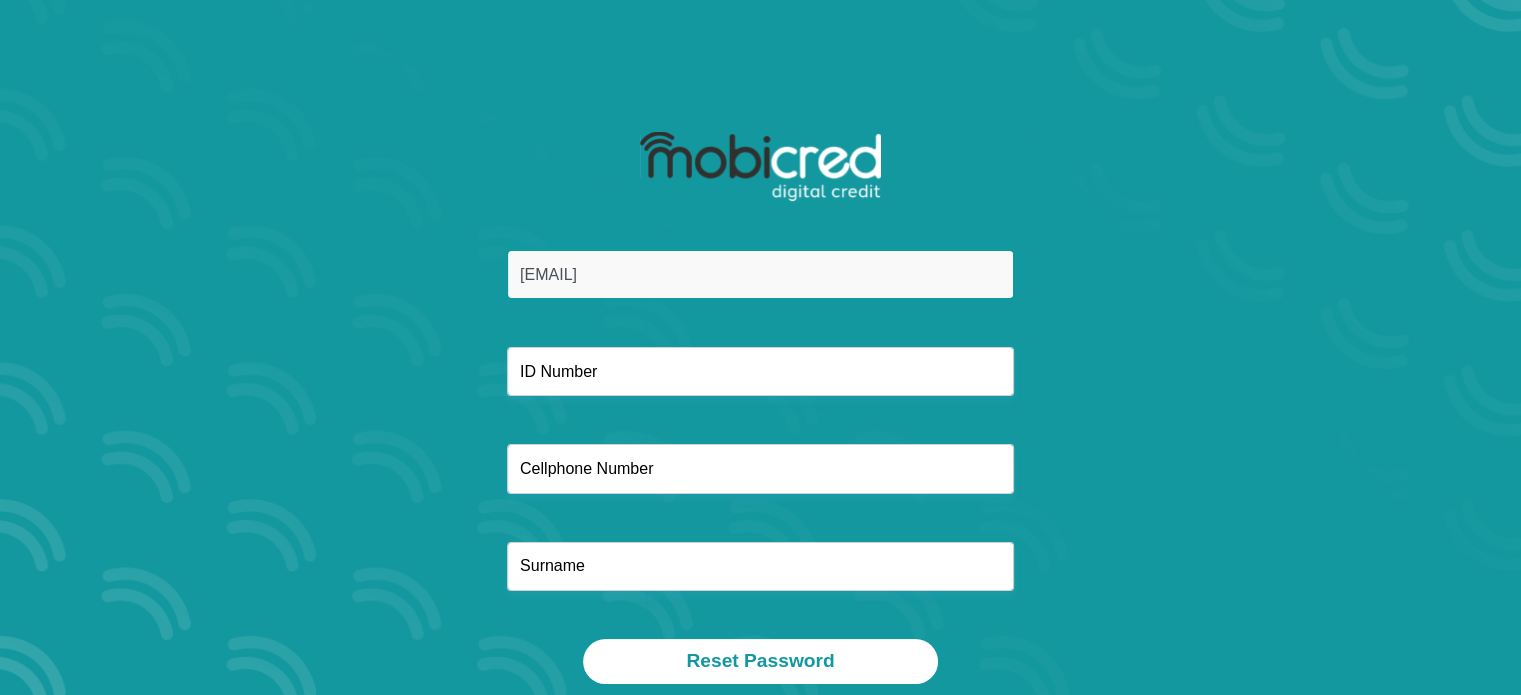 type on "[PHONE]" 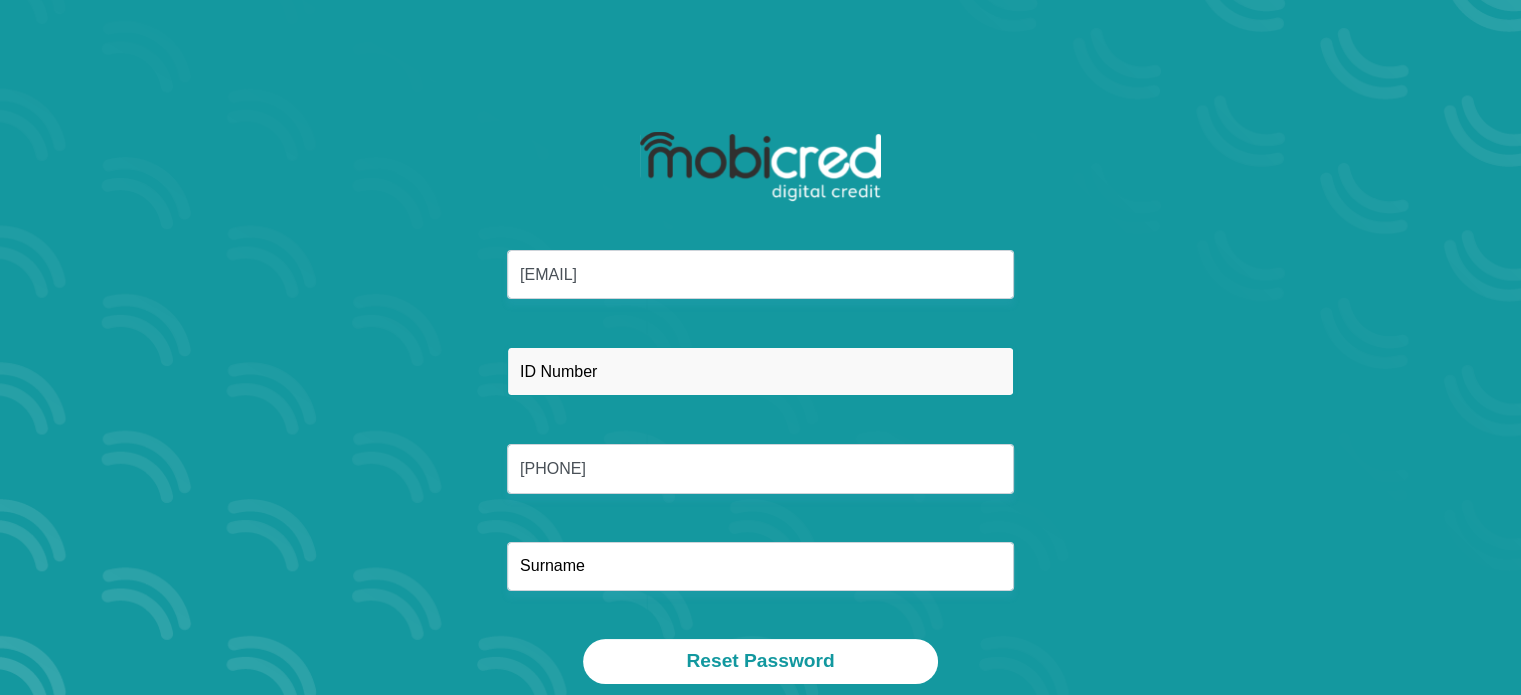click at bounding box center [760, 371] 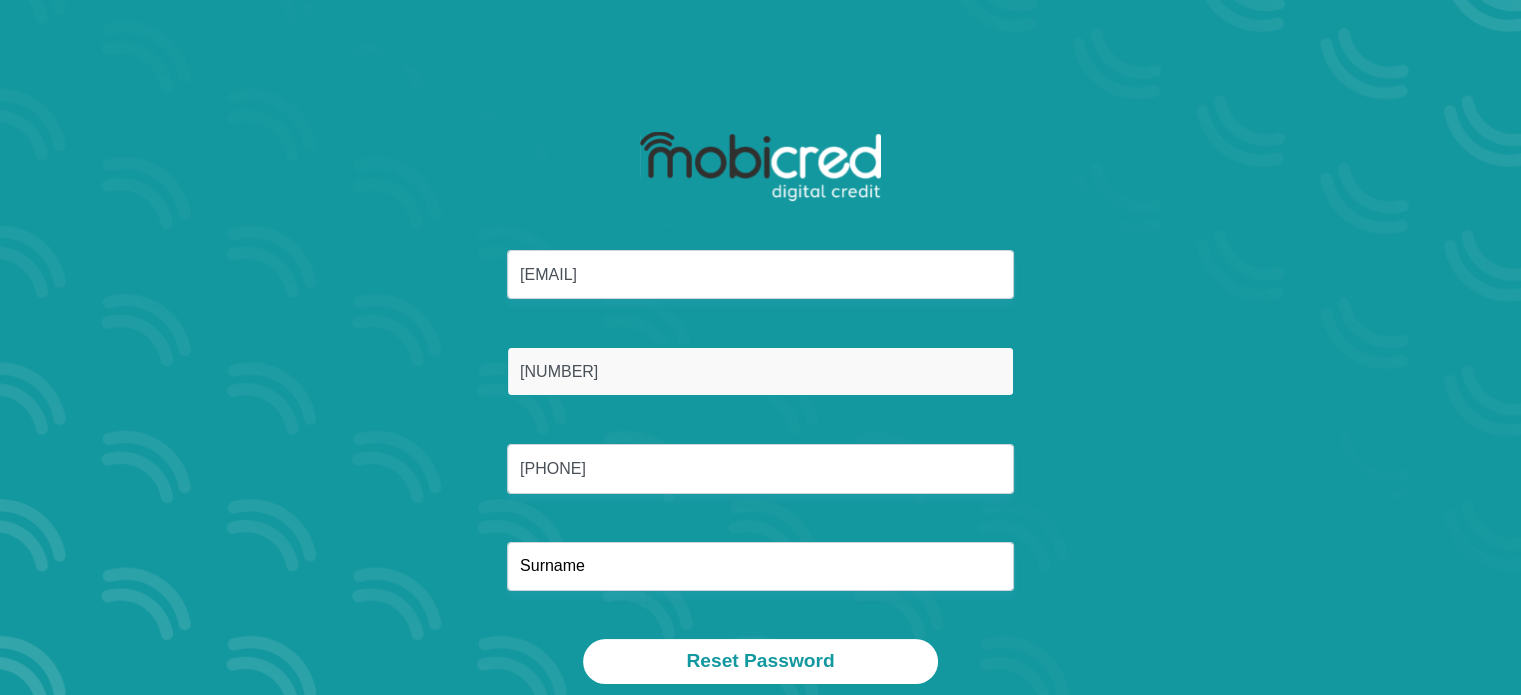type on "9001285963087" 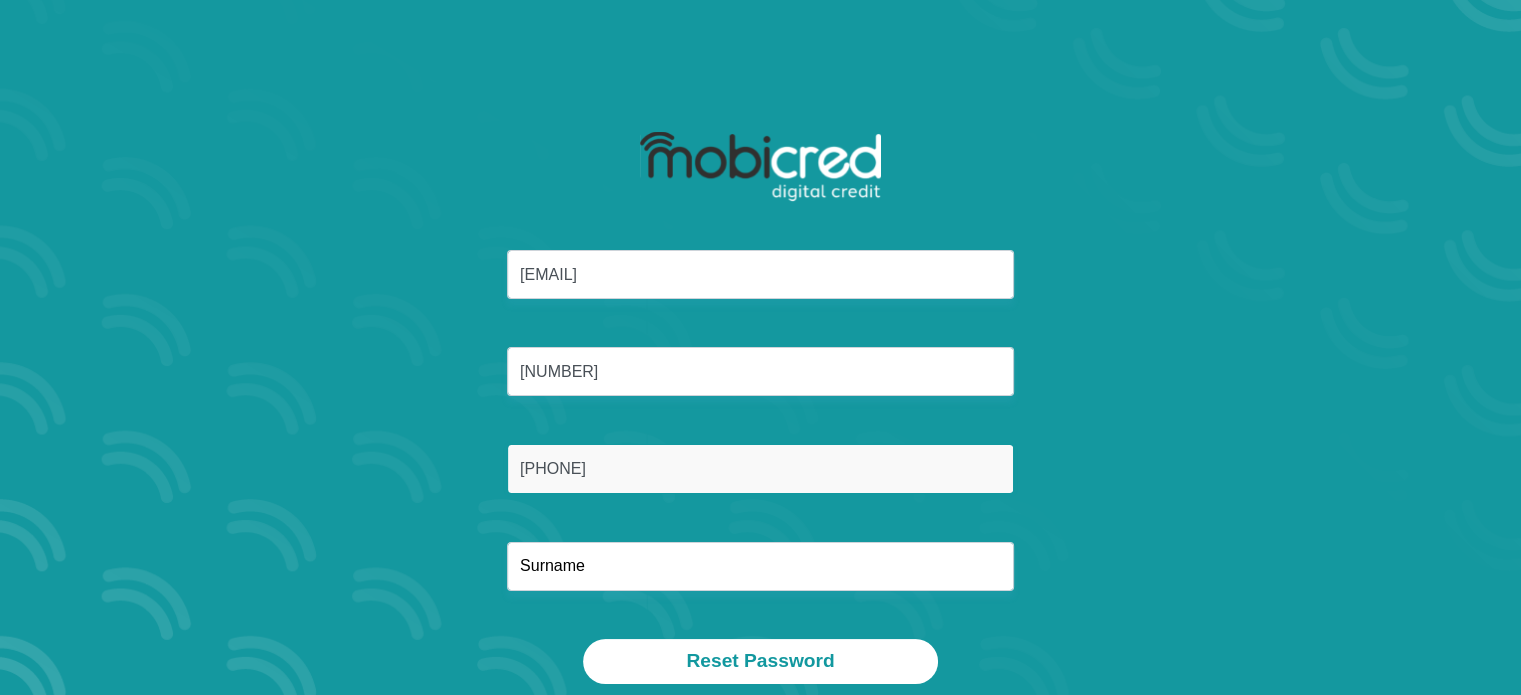 click on "0679299250" at bounding box center (760, 468) 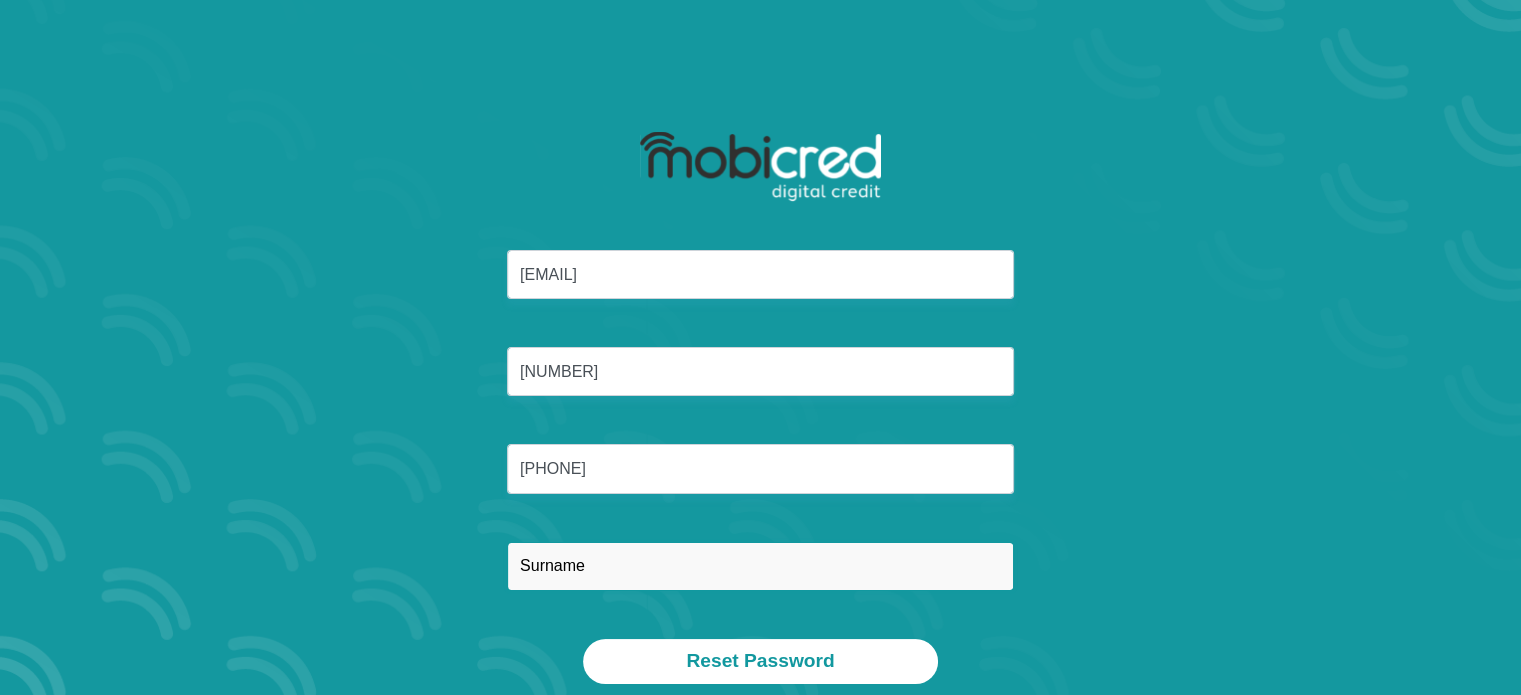 click at bounding box center (760, 566) 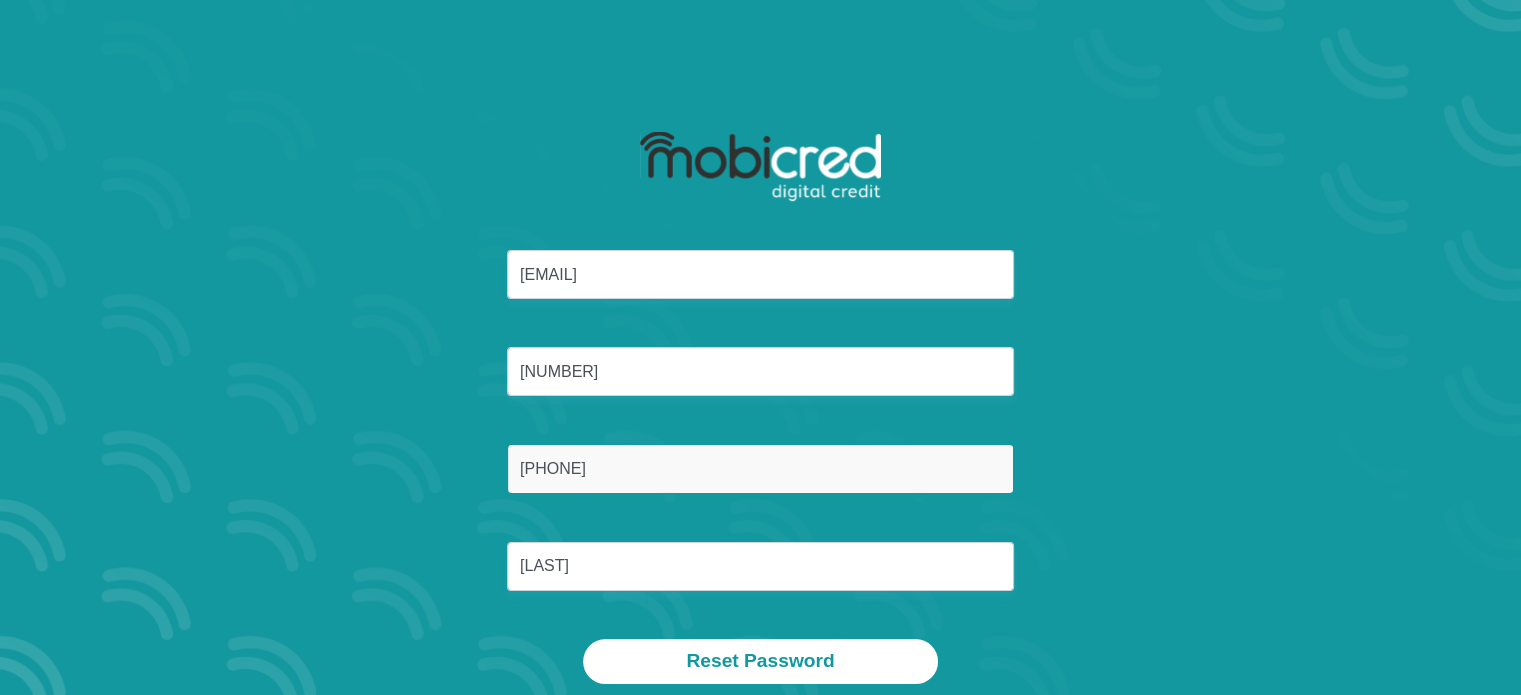 click on "0679299250" at bounding box center (760, 468) 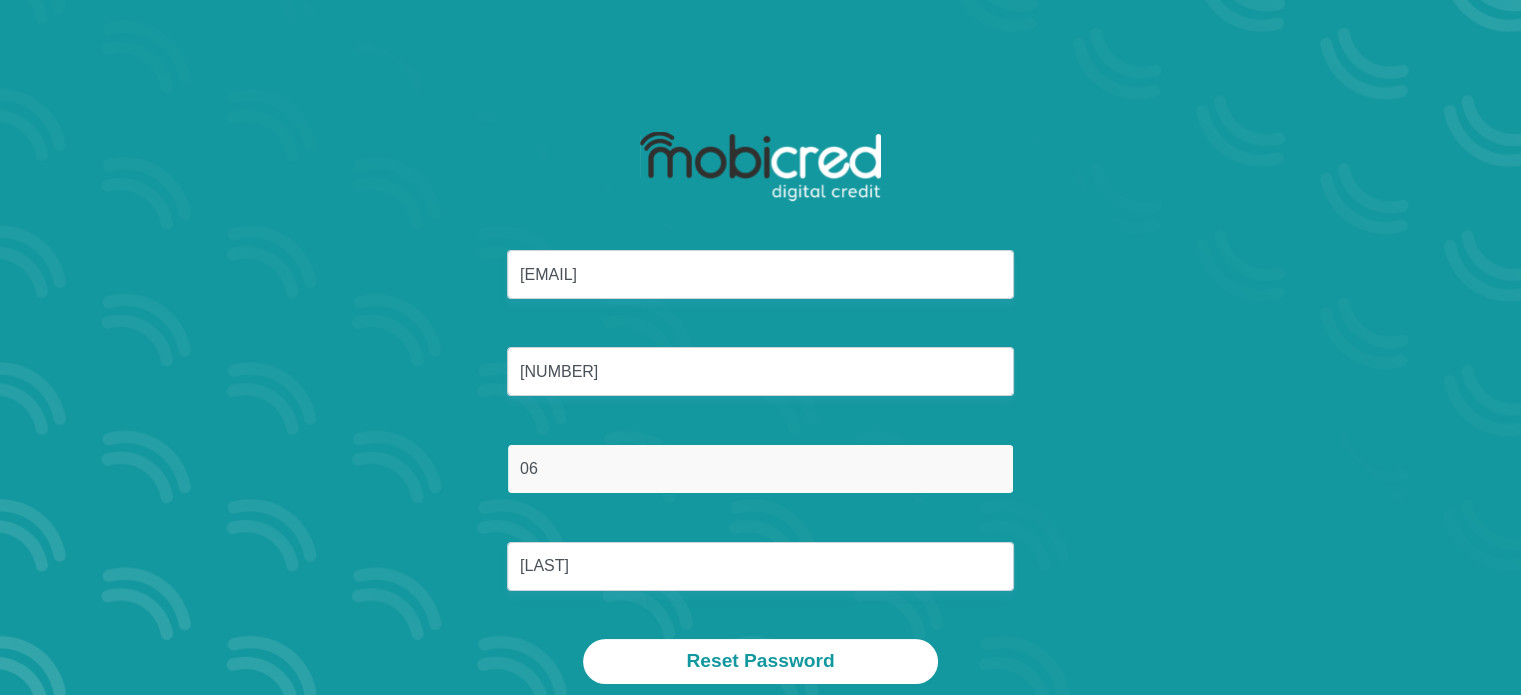 type on "0" 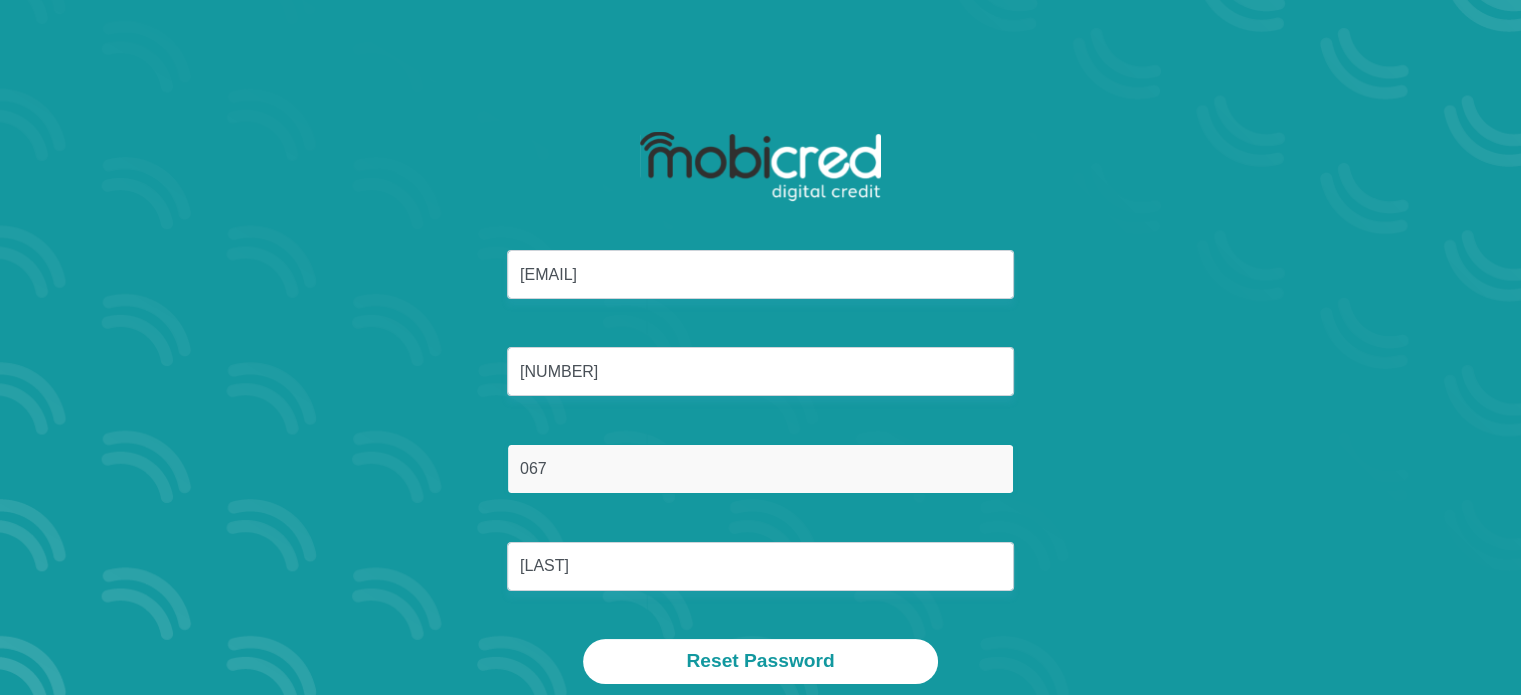 type on "0679299250" 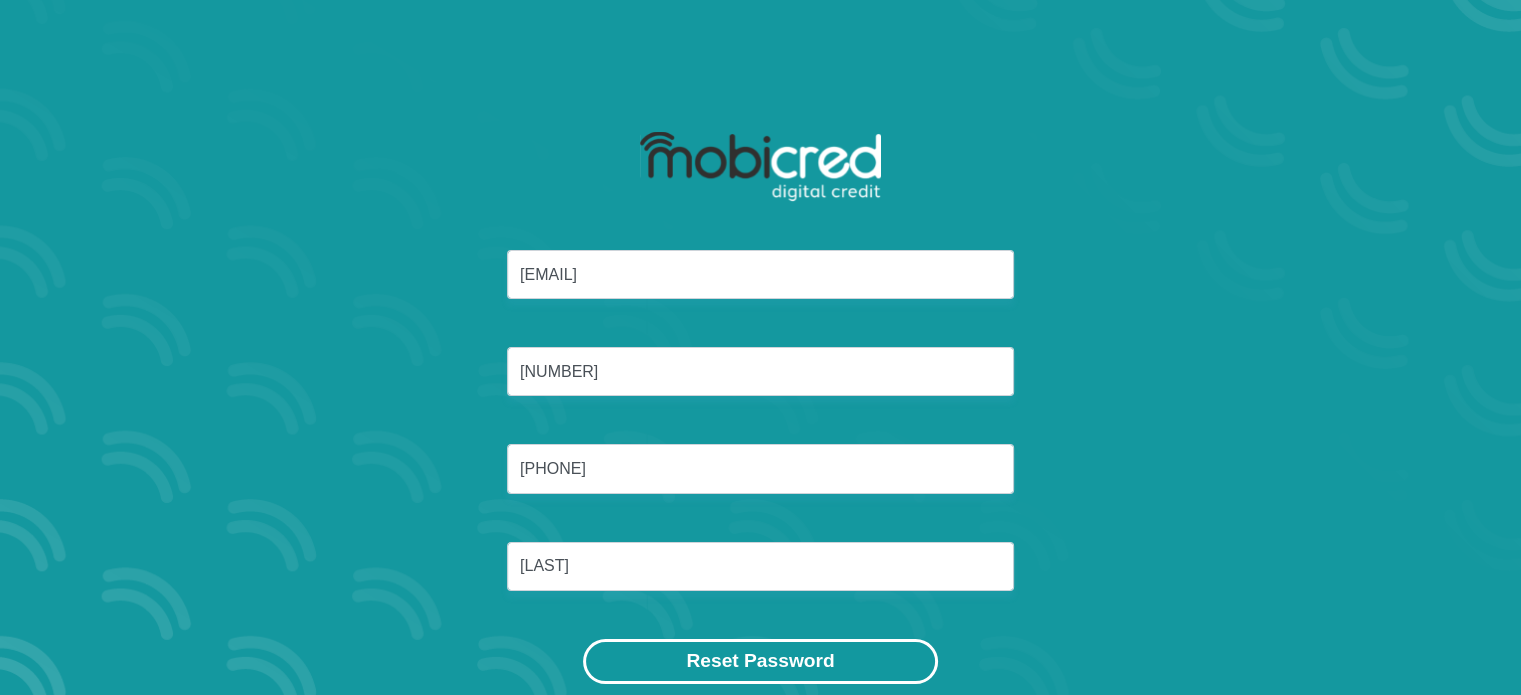 click on "Reset Password" at bounding box center (760, 661) 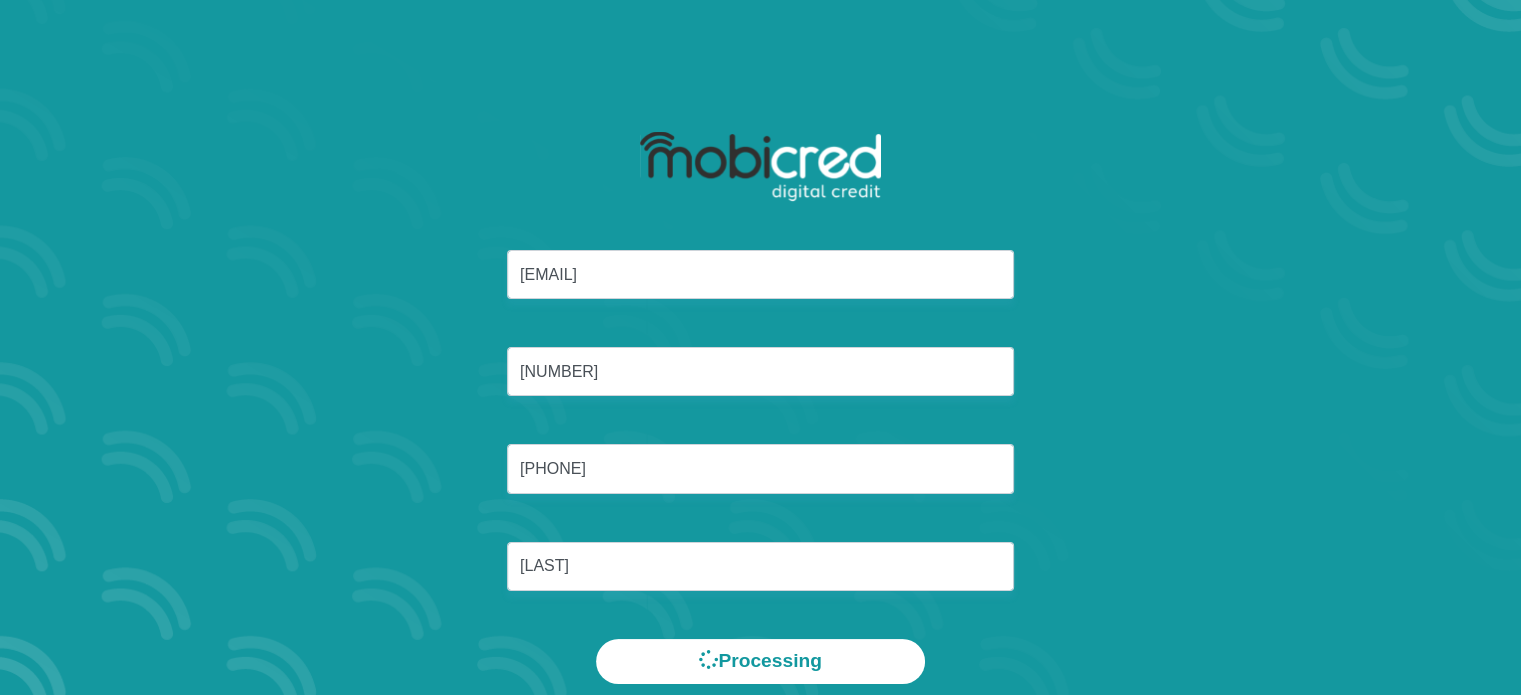 scroll, scrollTop: 0, scrollLeft: 0, axis: both 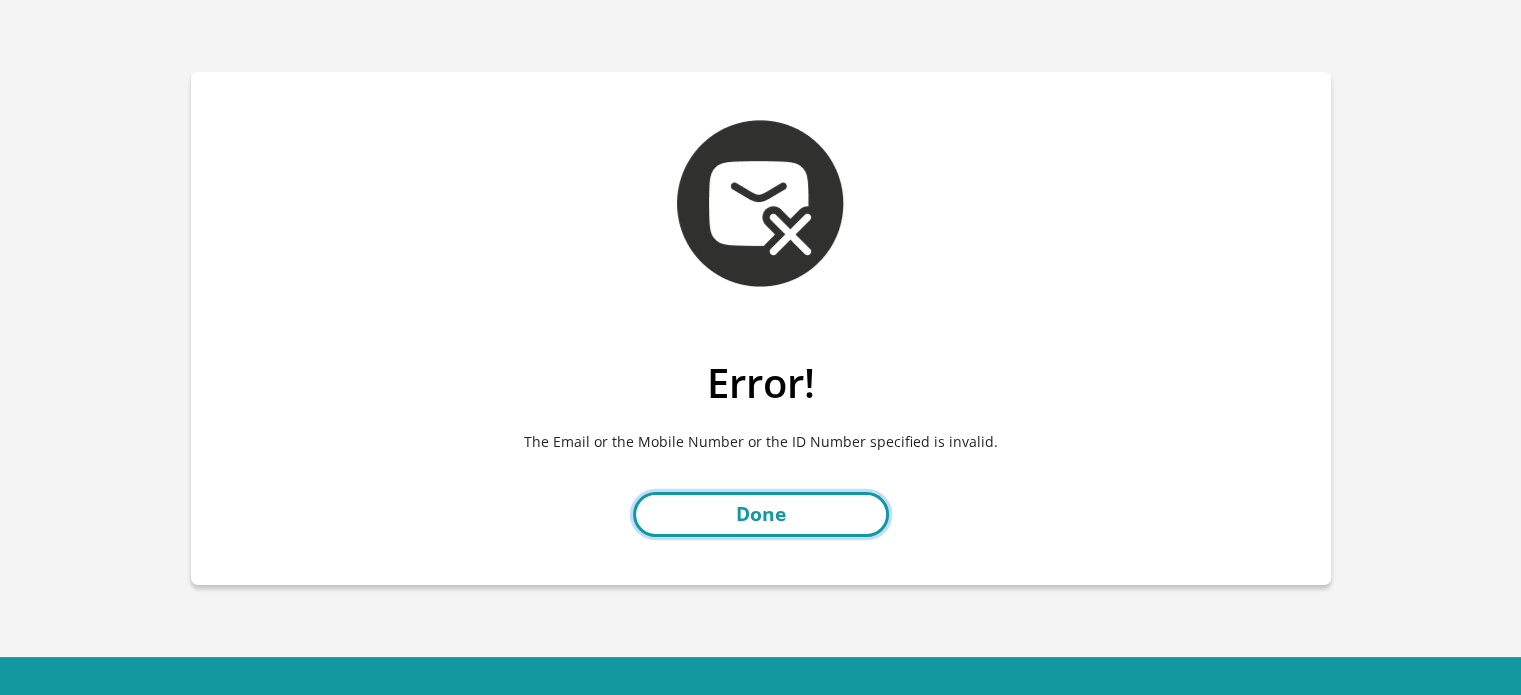 click on "Done" at bounding box center [761, 514] 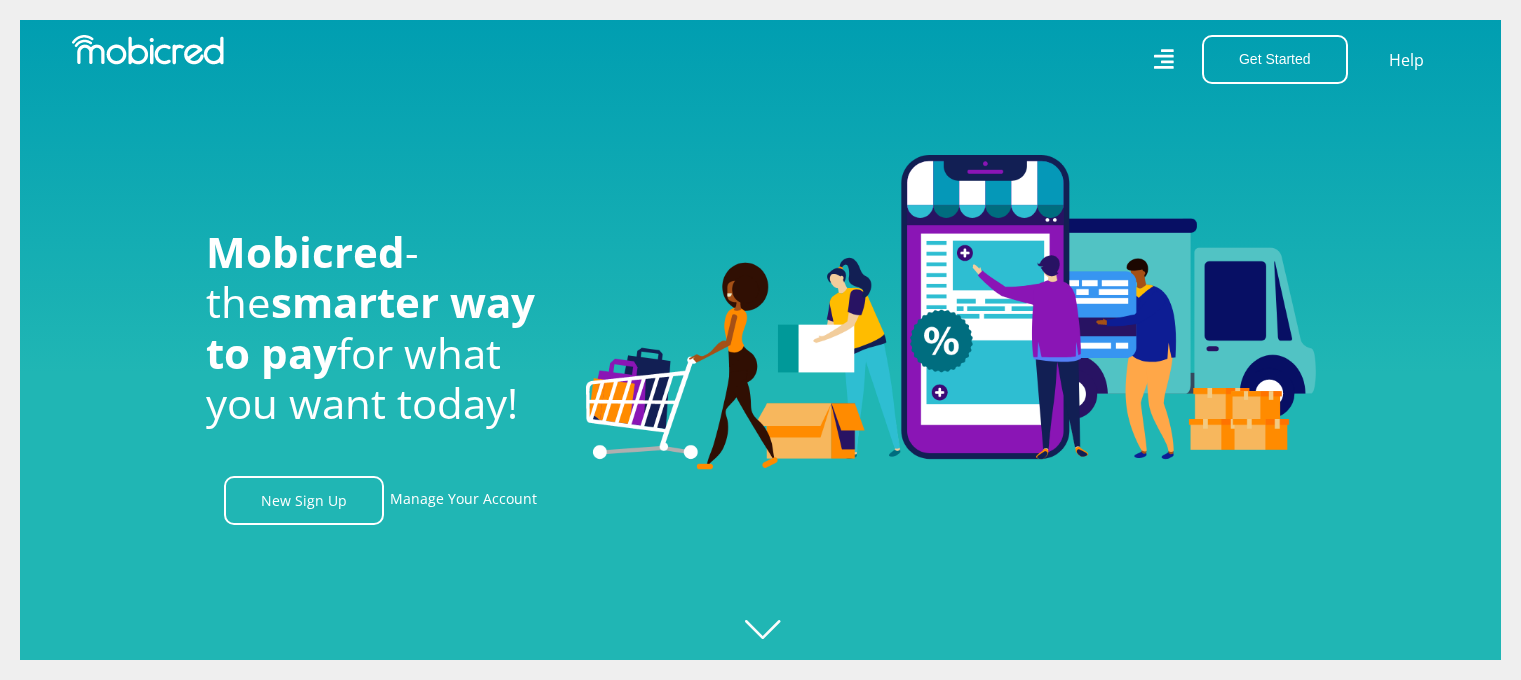 scroll, scrollTop: 0, scrollLeft: 0, axis: both 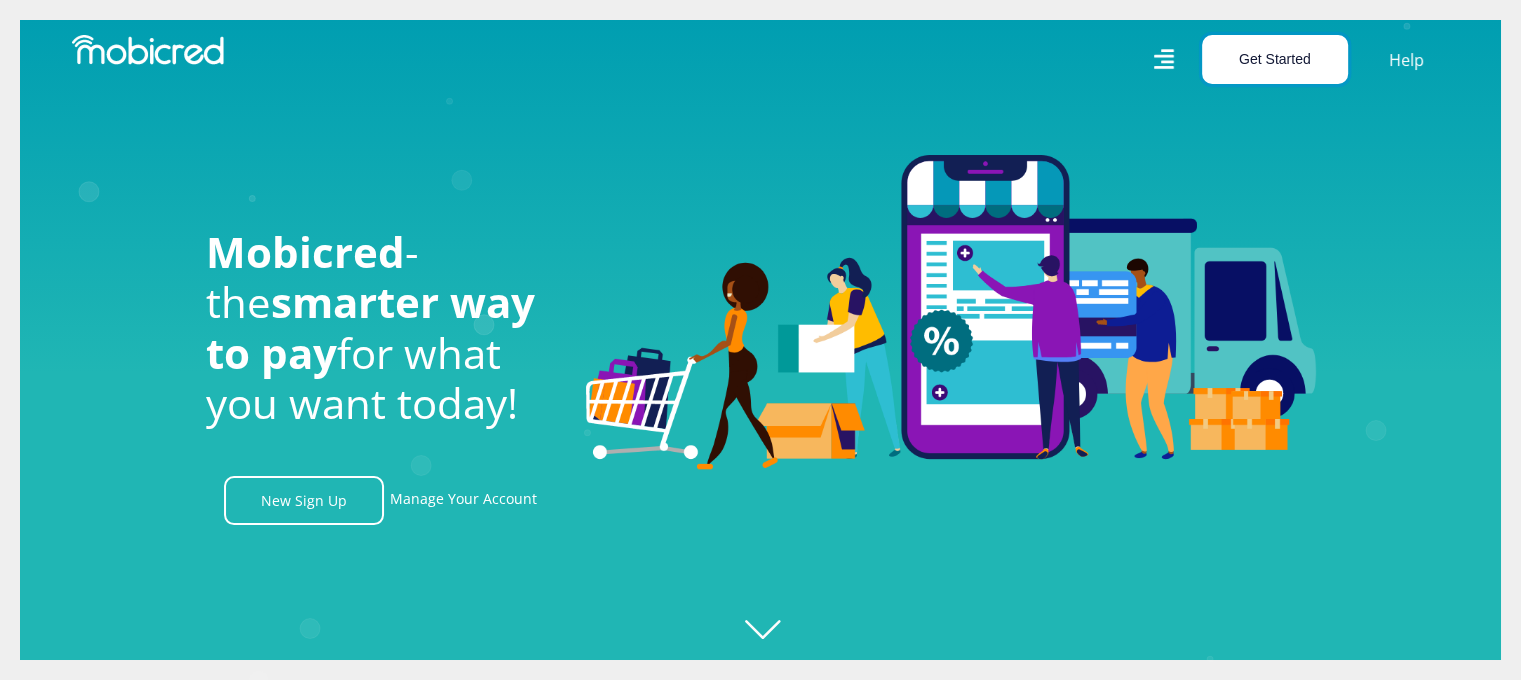 click on "Get Started" at bounding box center (1275, 59) 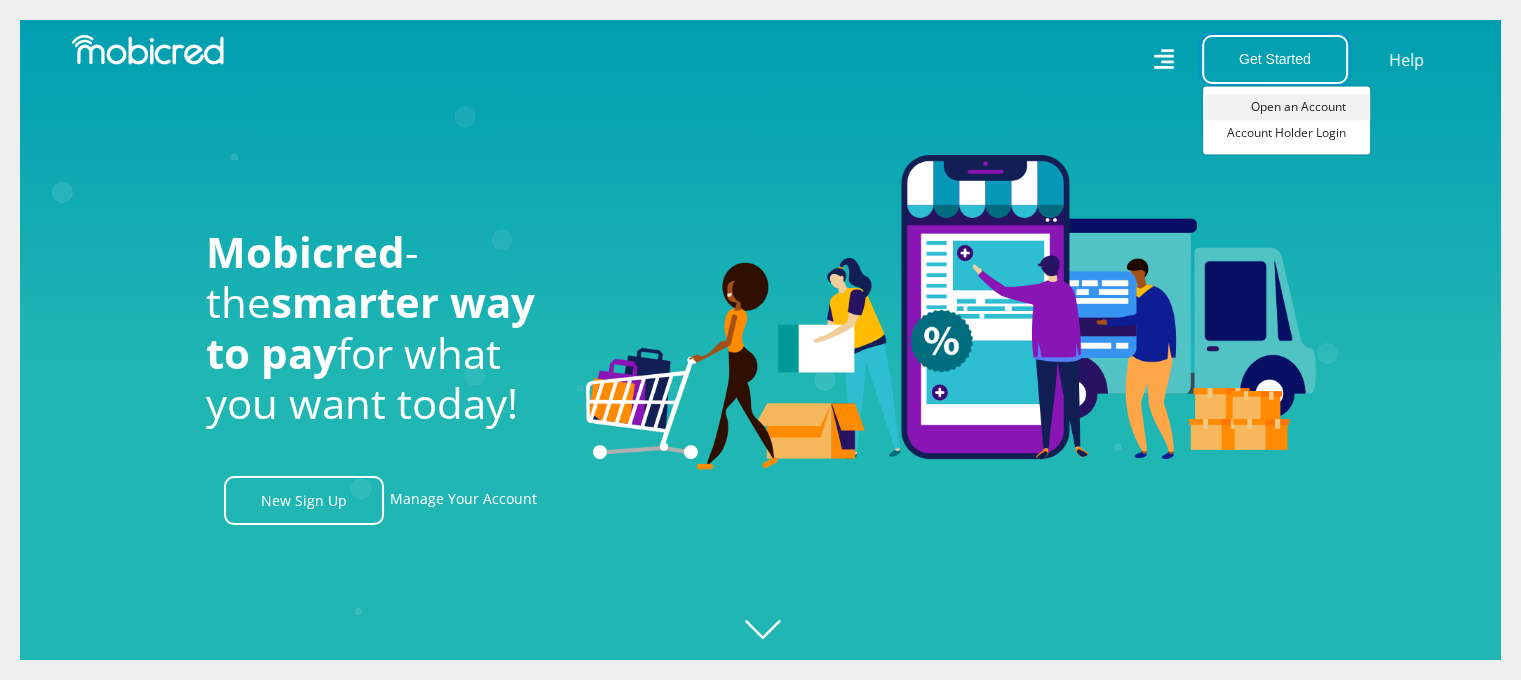 scroll, scrollTop: 0, scrollLeft: 3704, axis: horizontal 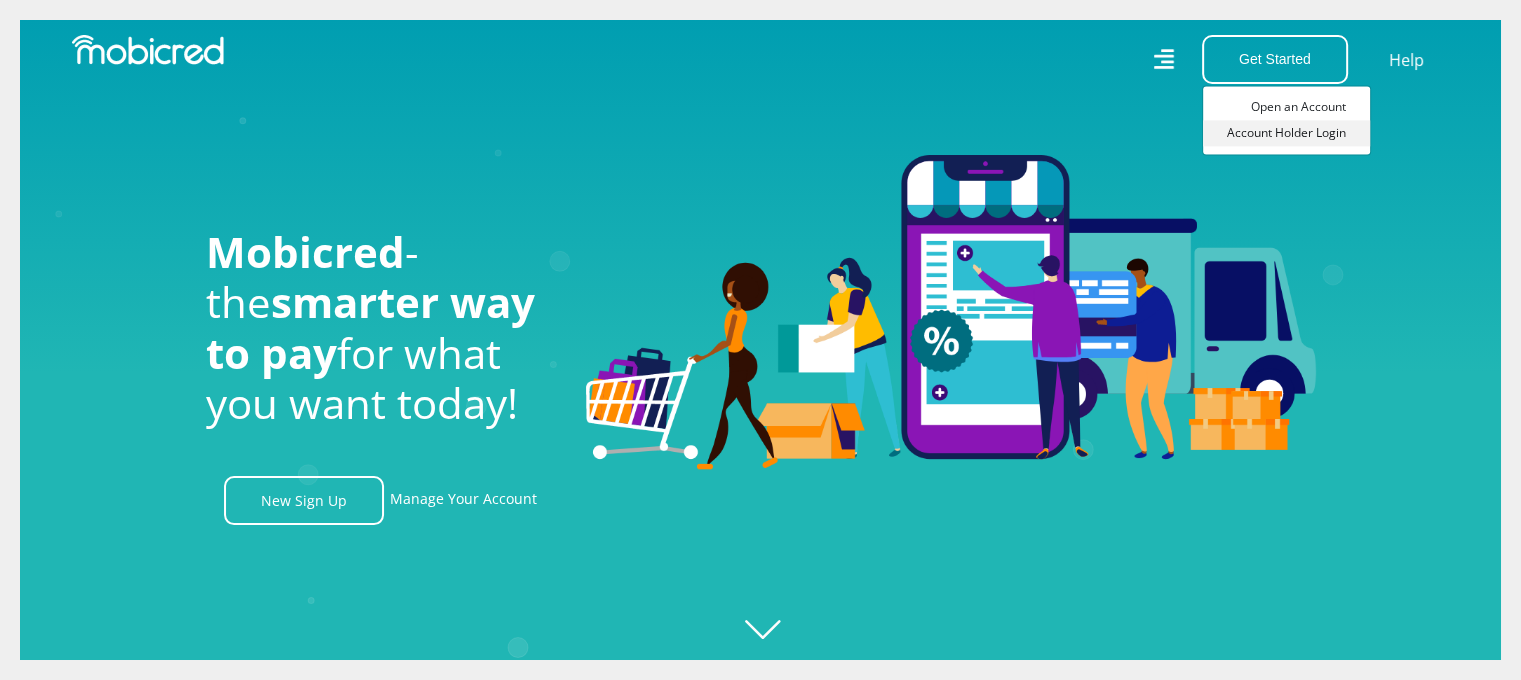 click on "Account Holder Login" at bounding box center (1286, 133) 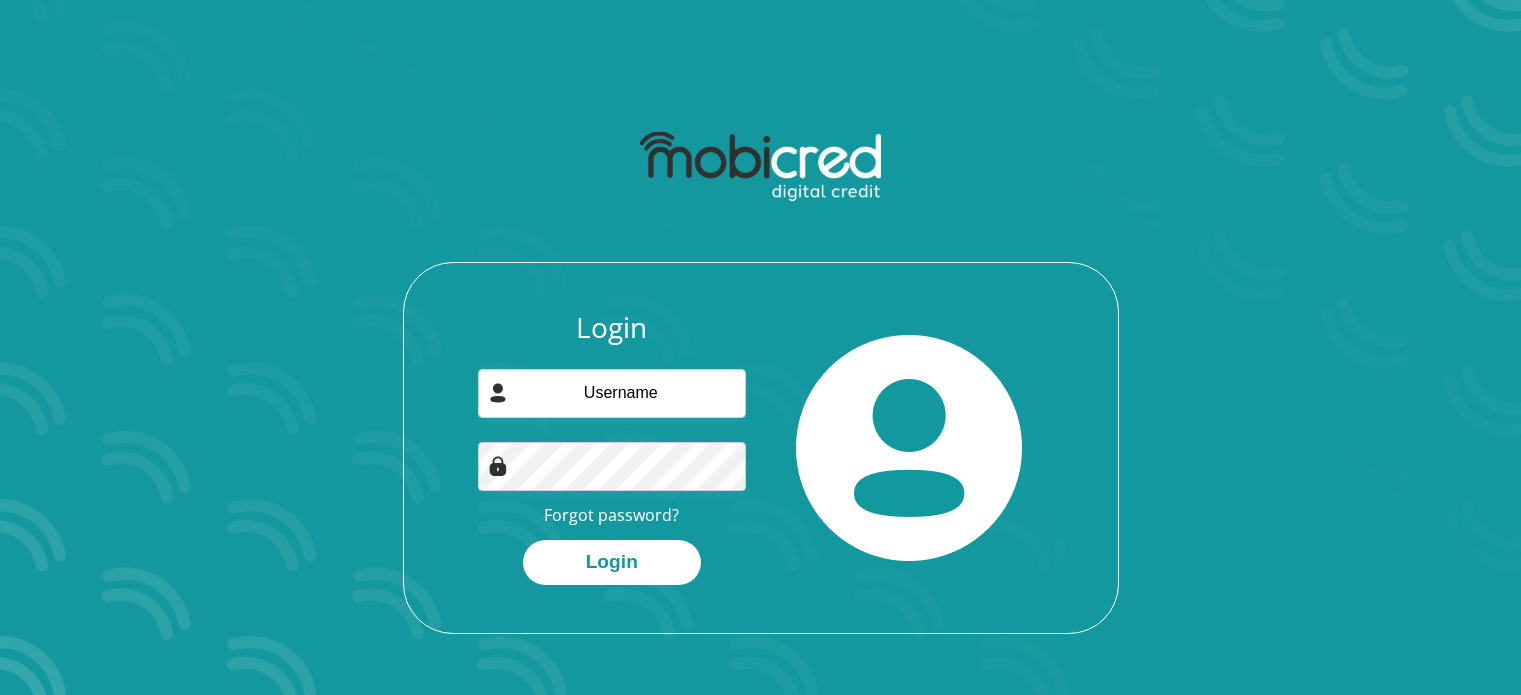 scroll, scrollTop: 0, scrollLeft: 0, axis: both 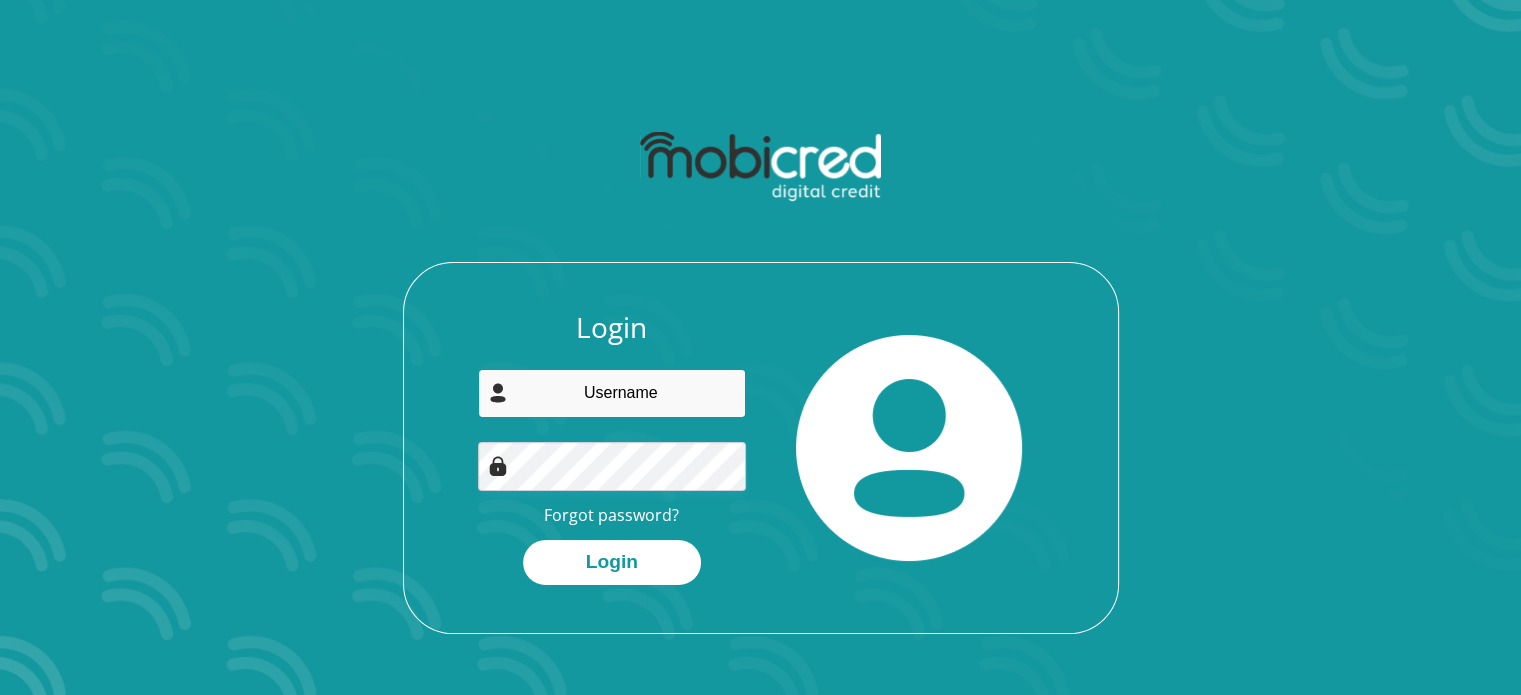 click at bounding box center (612, 393) 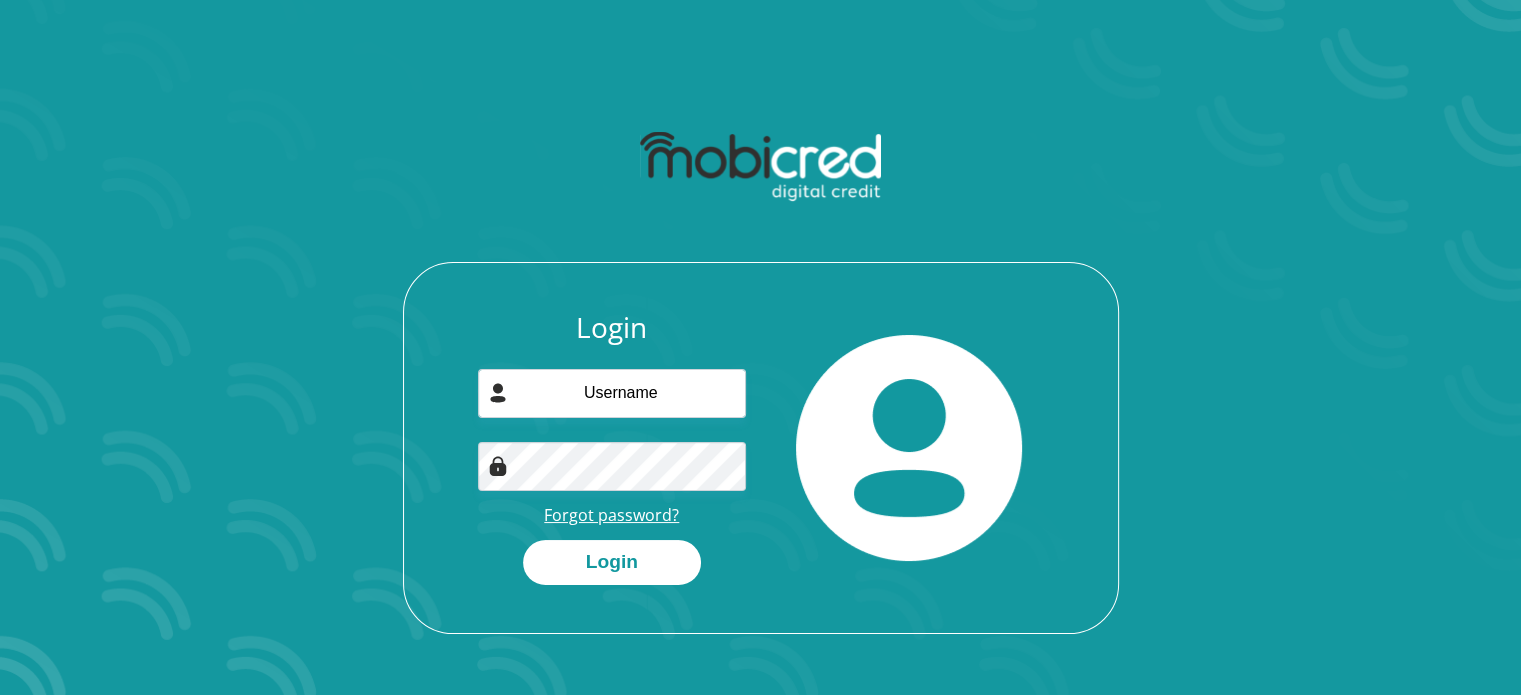 click on "Forgot password?" at bounding box center (611, 515) 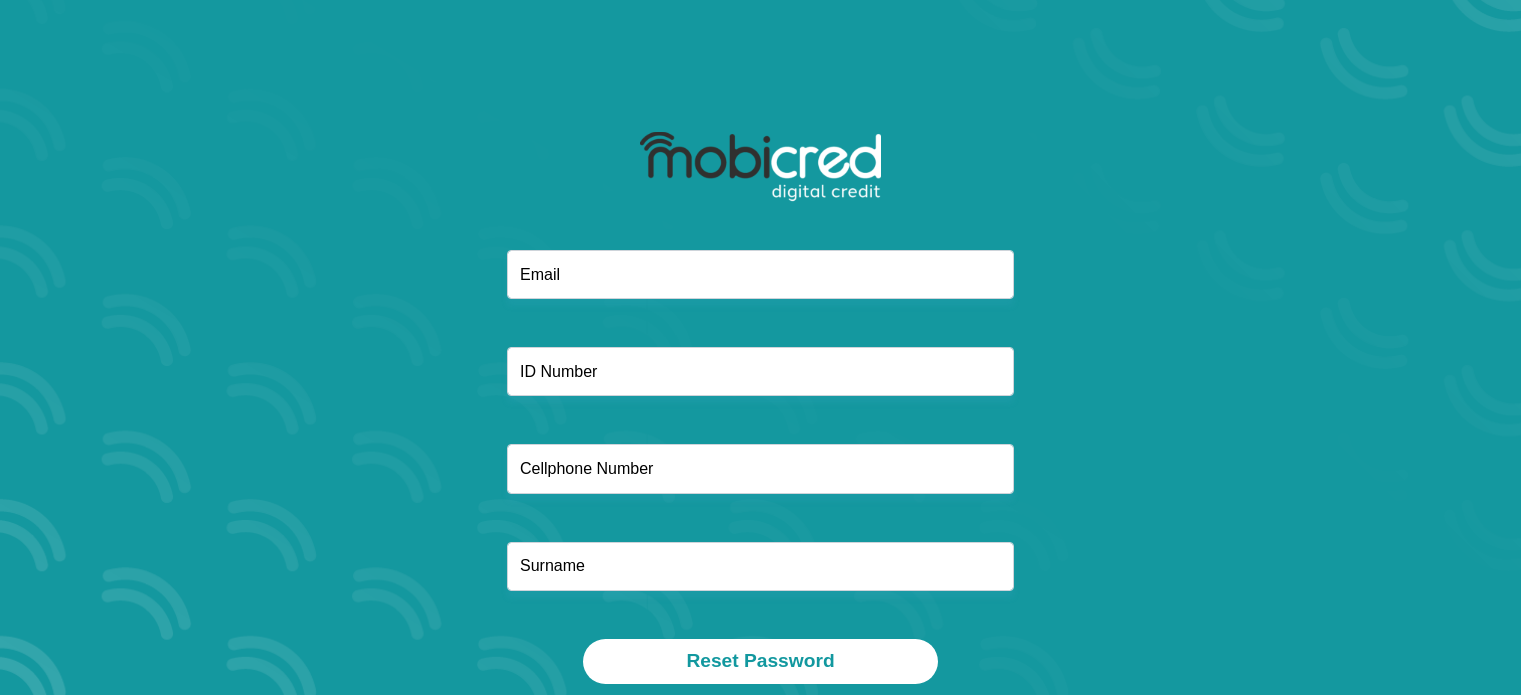 scroll, scrollTop: 0, scrollLeft: 0, axis: both 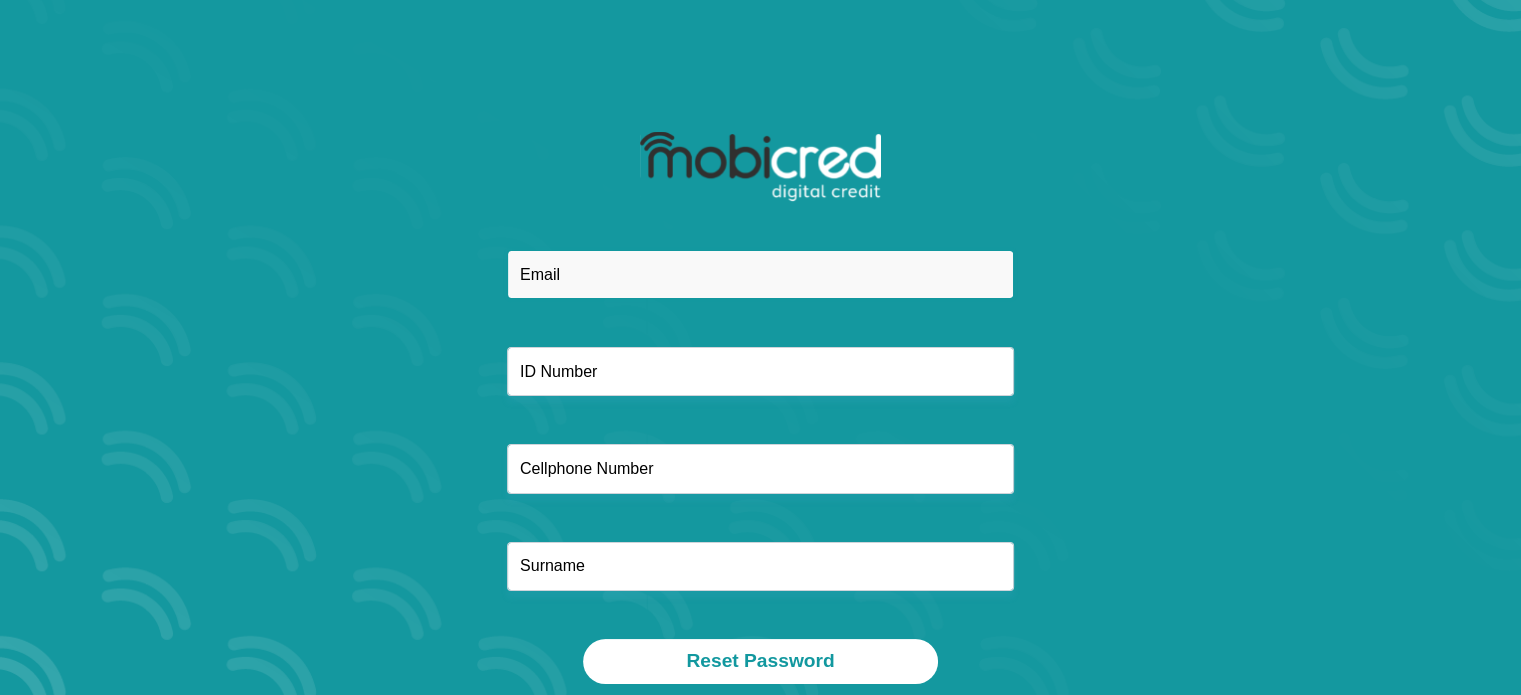click at bounding box center (760, 274) 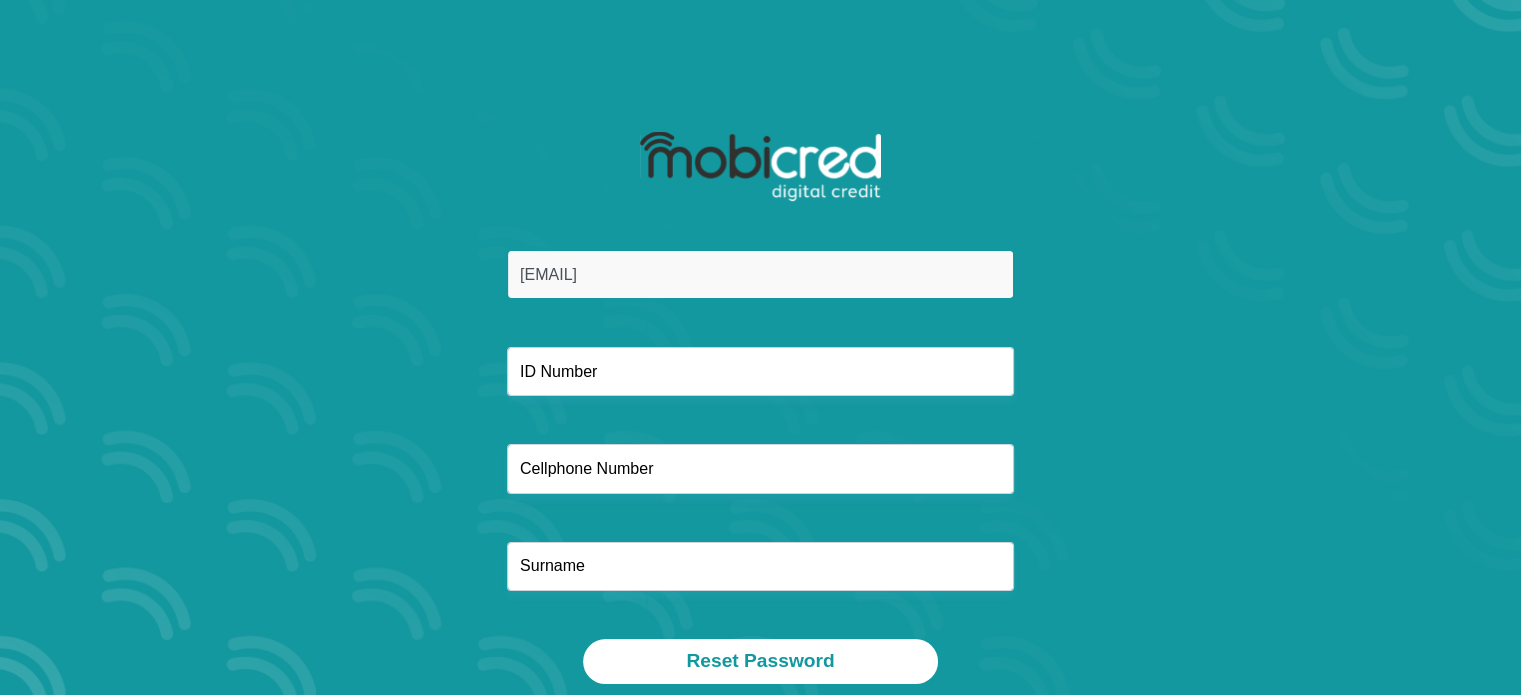 type on "[PHONE]" 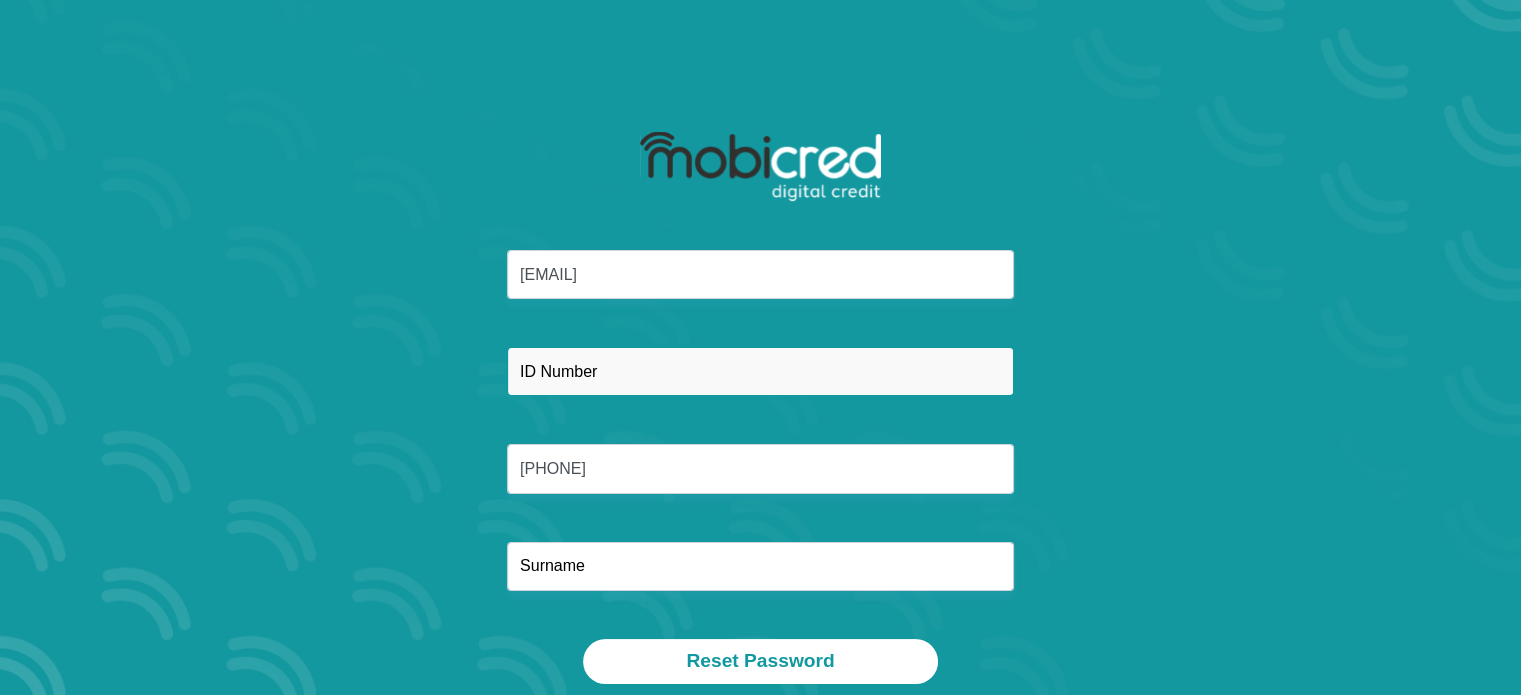 click at bounding box center (760, 371) 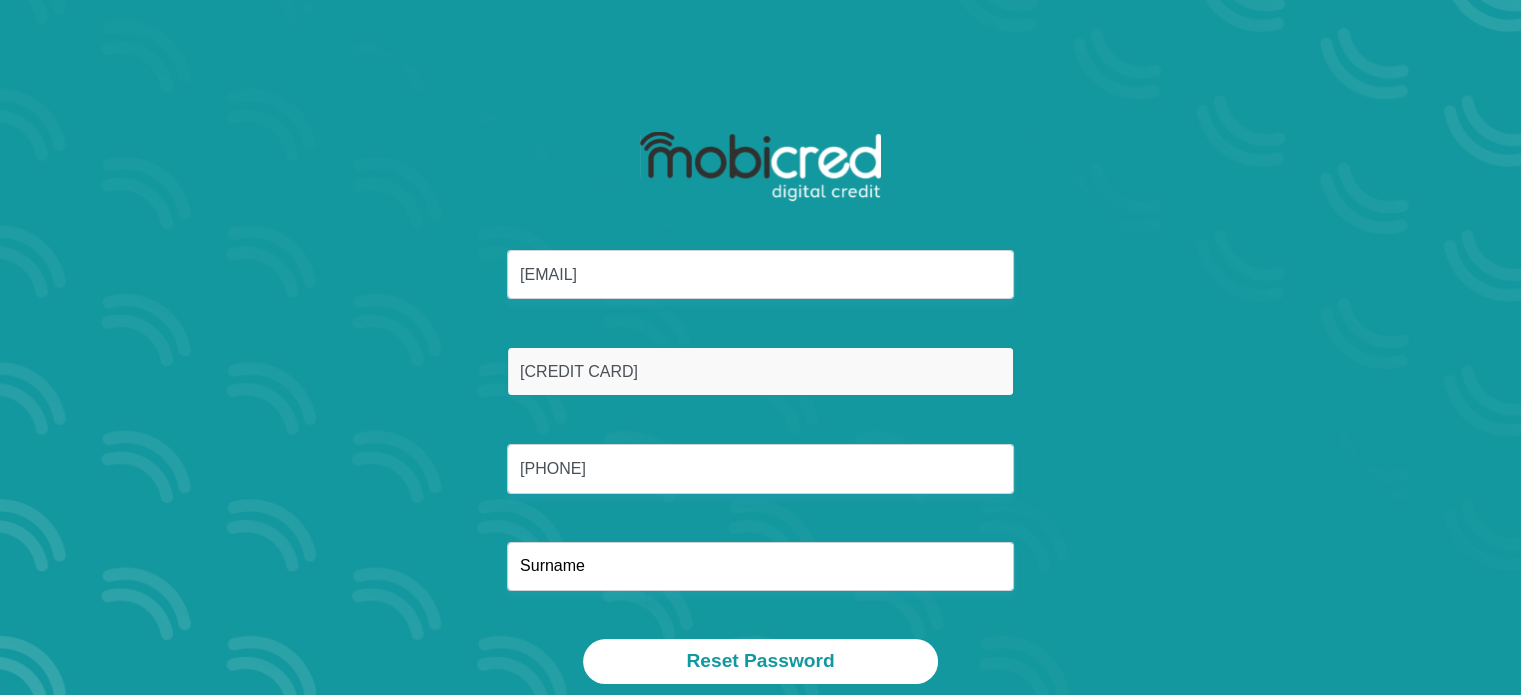 type on "[CREDIT CARD]" 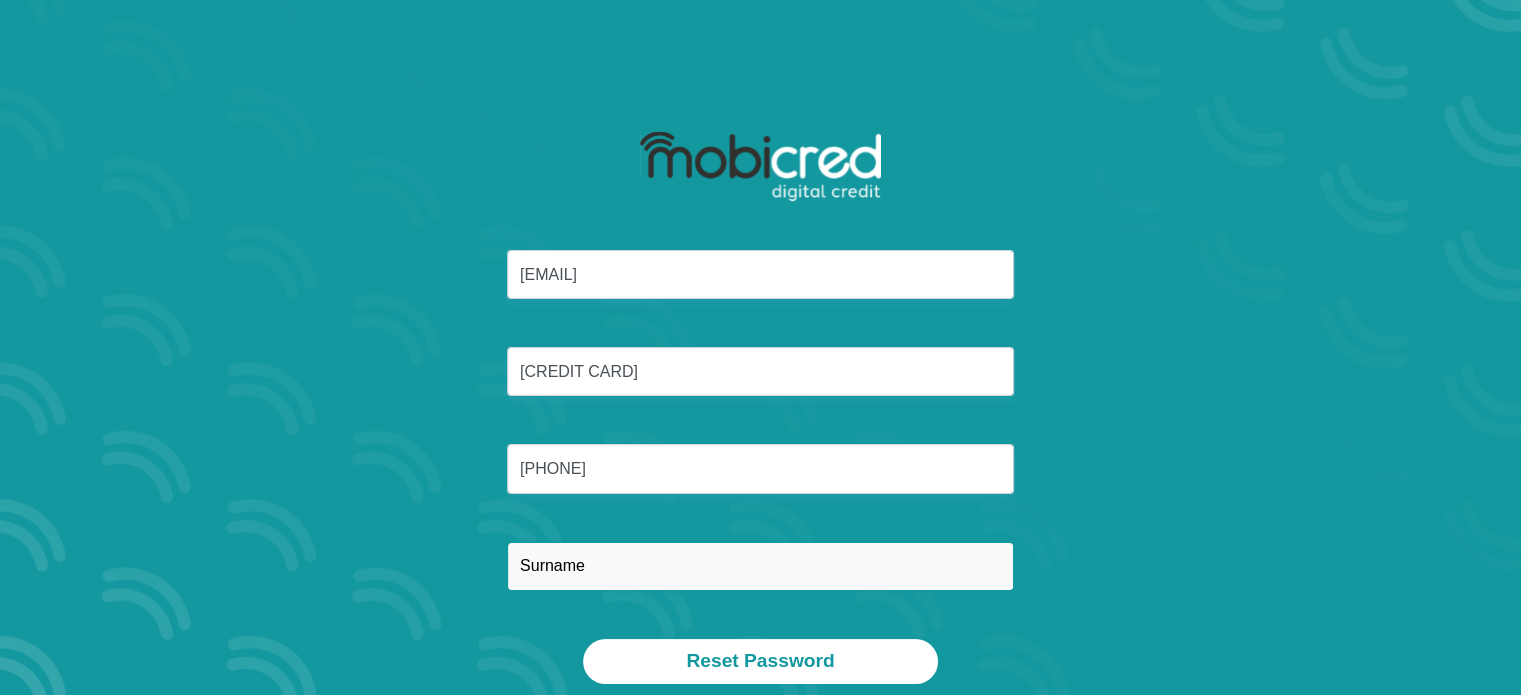 click at bounding box center (760, 566) 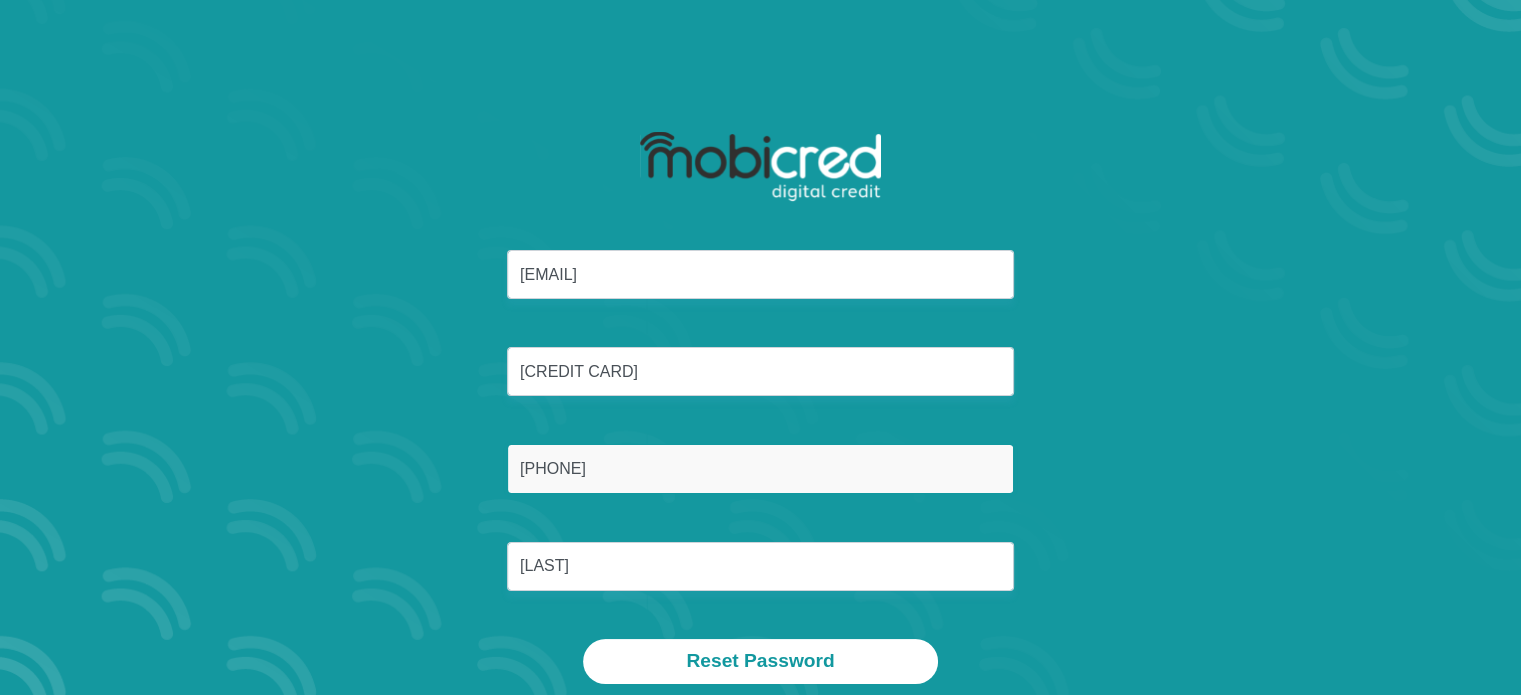 click on "[PHONE]" at bounding box center (760, 468) 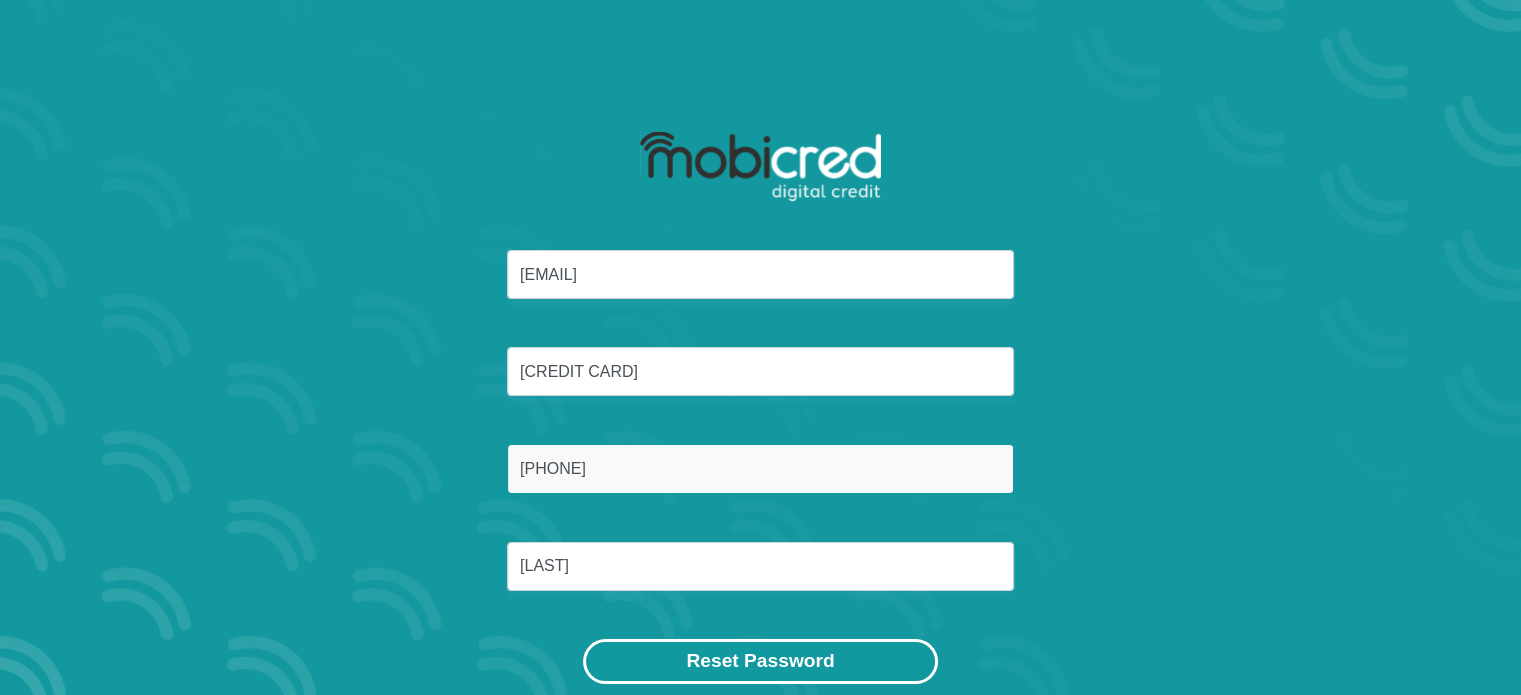 type on "+27679299250" 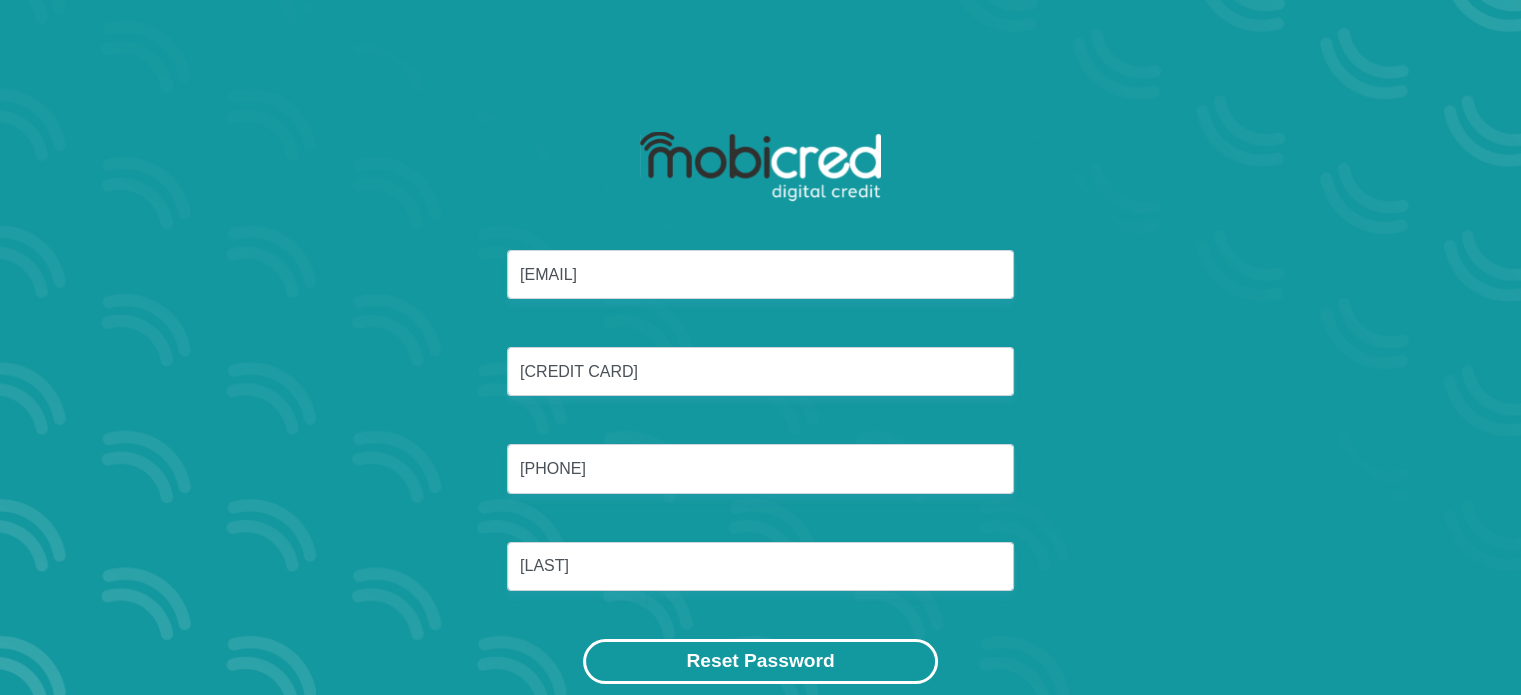 click on "Reset Password" at bounding box center (760, 661) 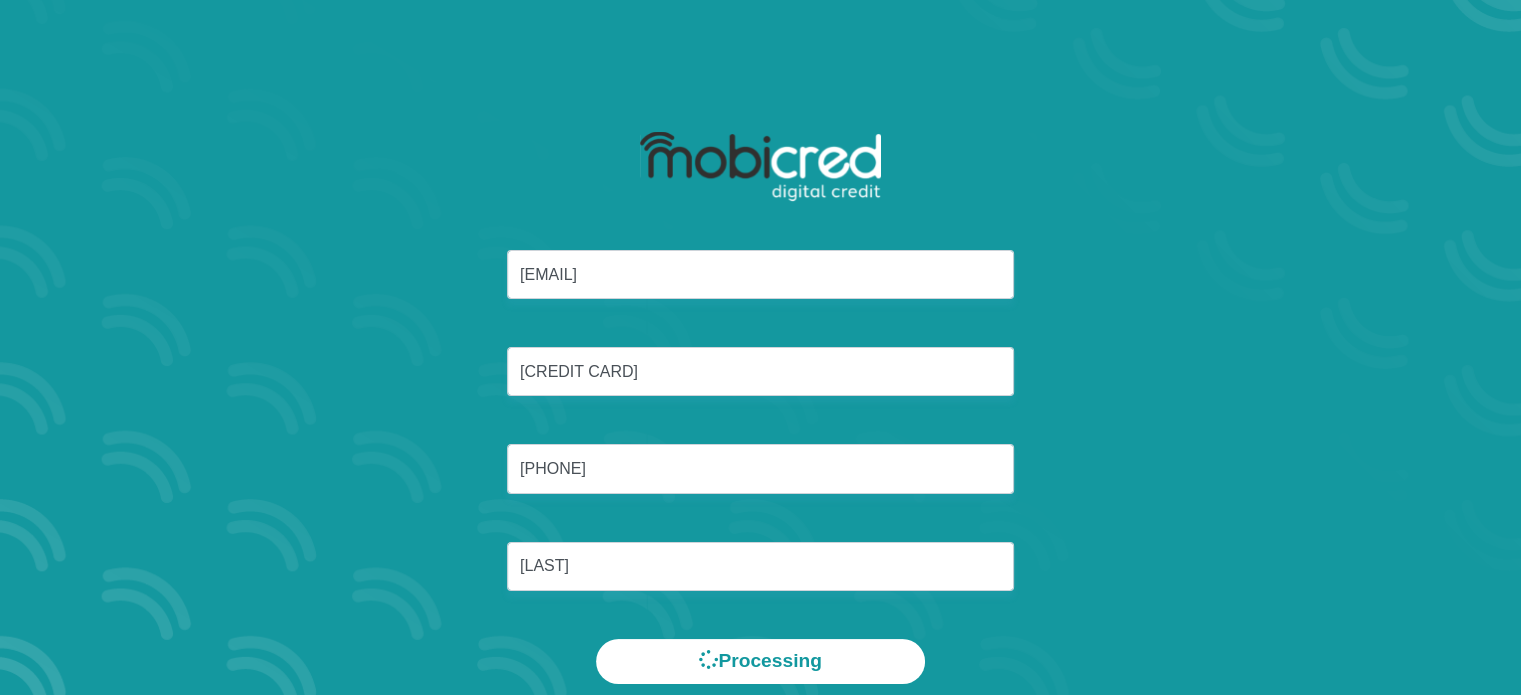 scroll, scrollTop: 0, scrollLeft: 0, axis: both 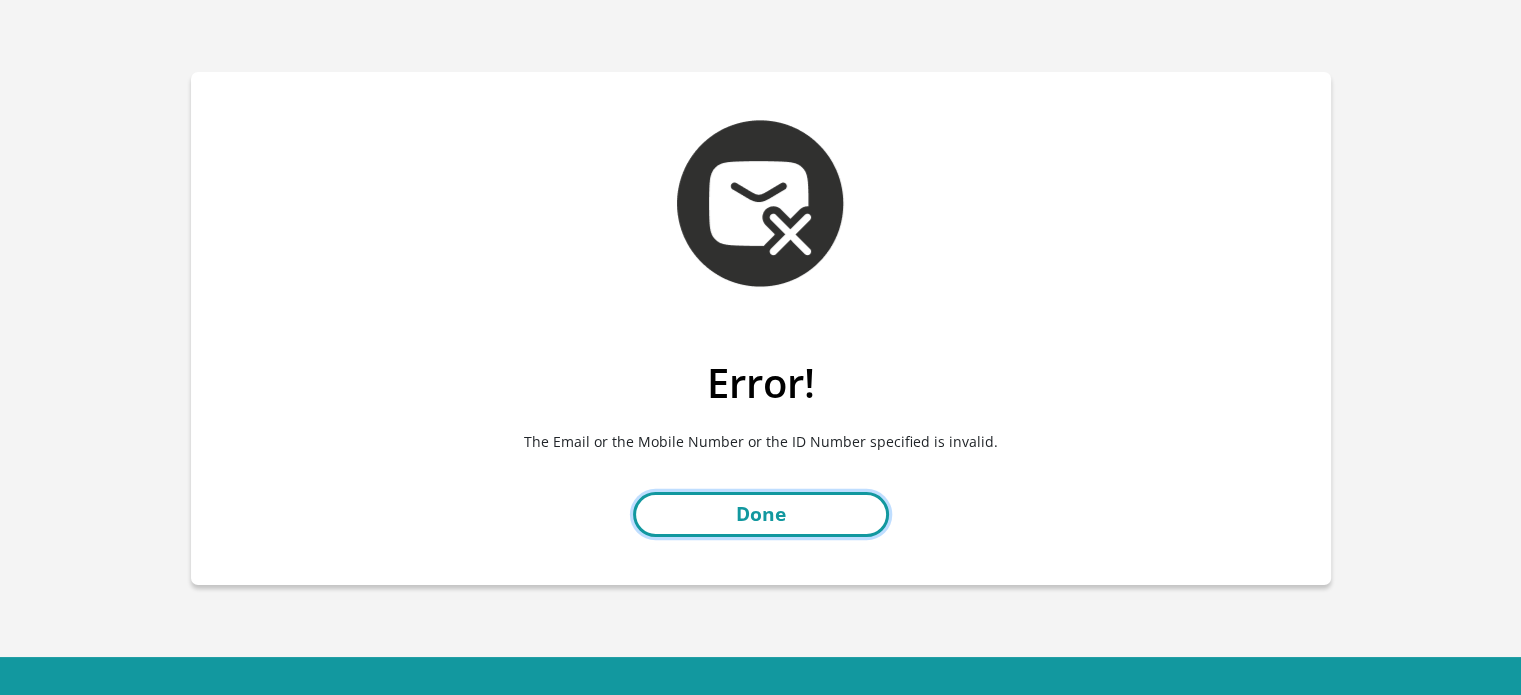 click on "Done" at bounding box center (761, 514) 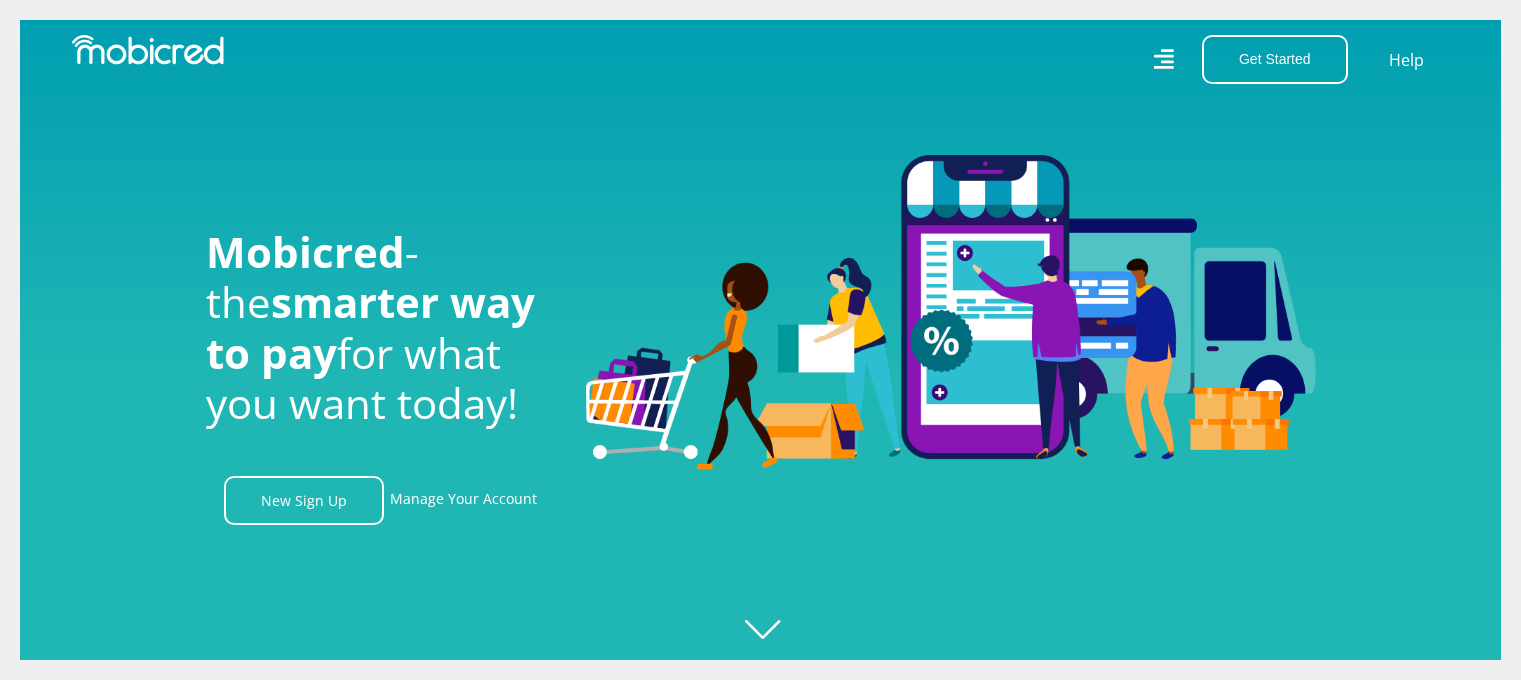 scroll, scrollTop: 0, scrollLeft: 0, axis: both 